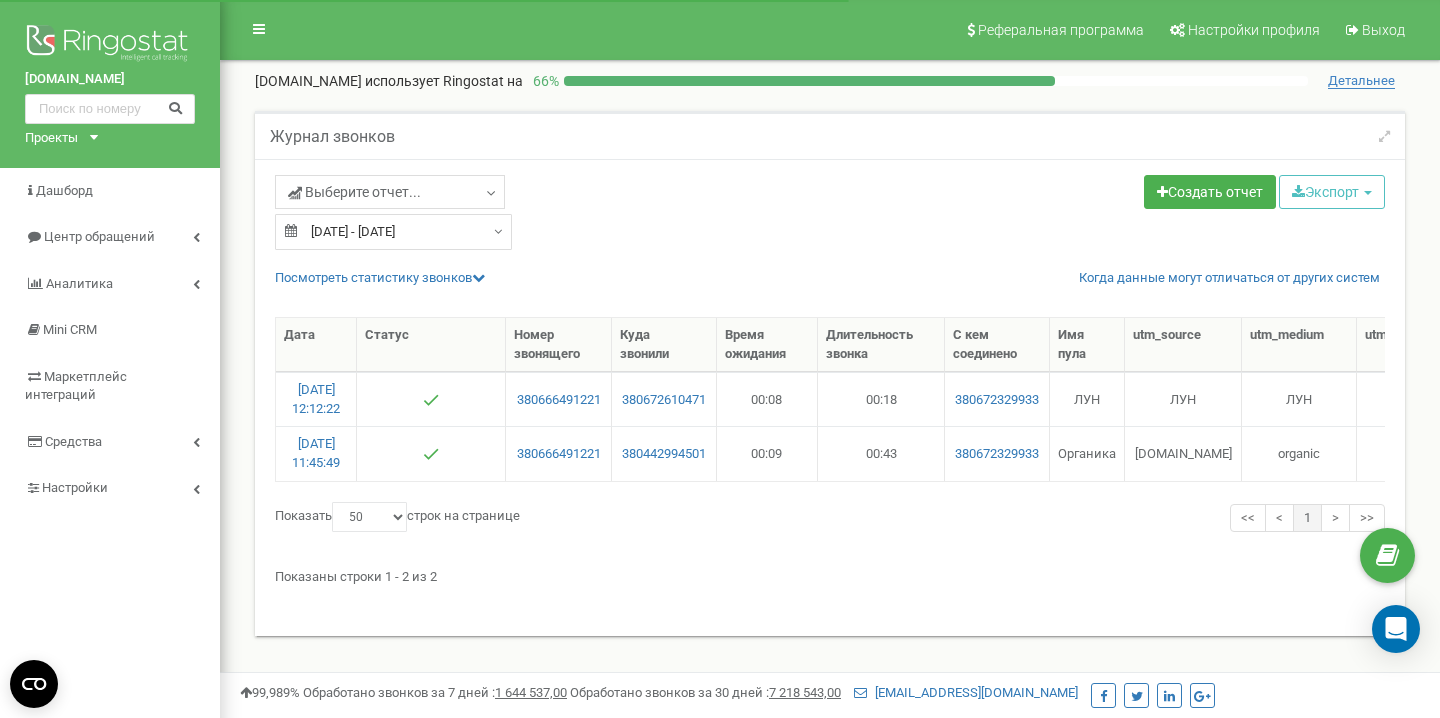 select on "50" 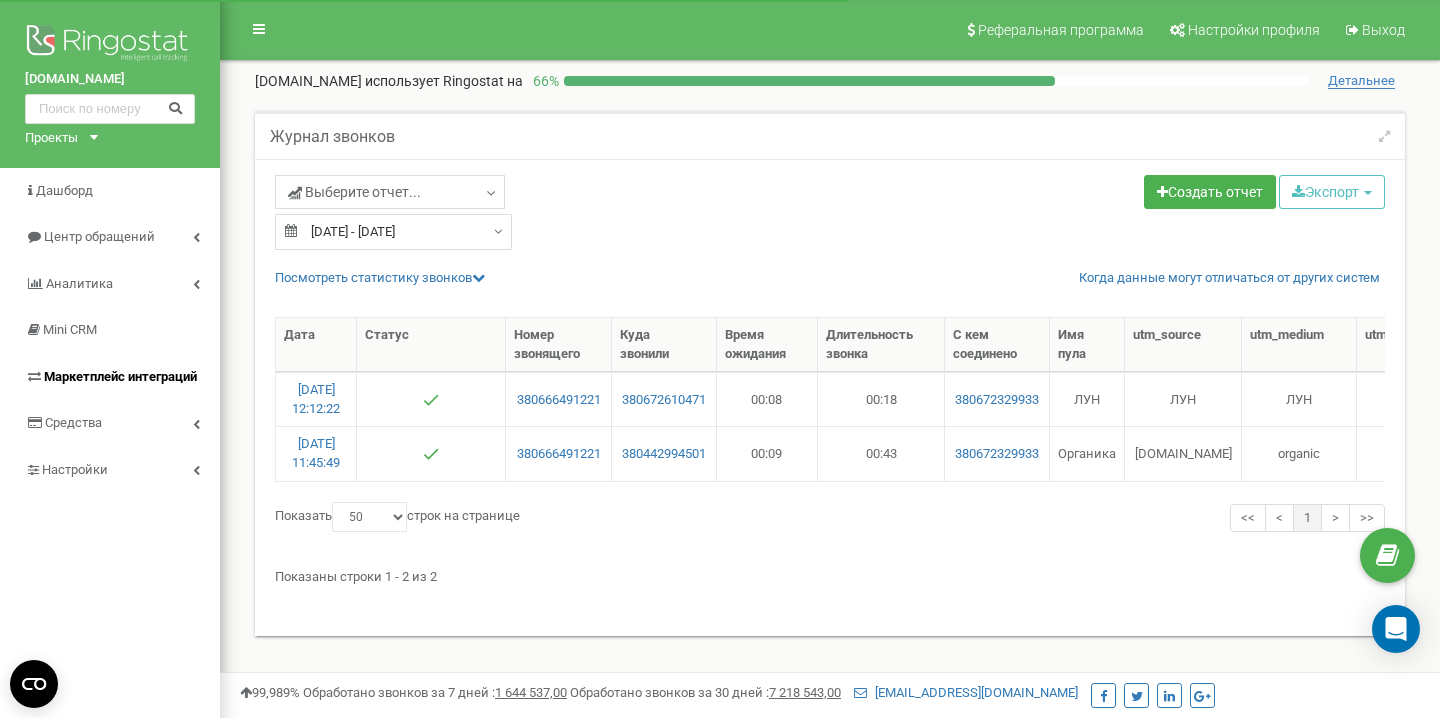 scroll, scrollTop: 0, scrollLeft: 0, axis: both 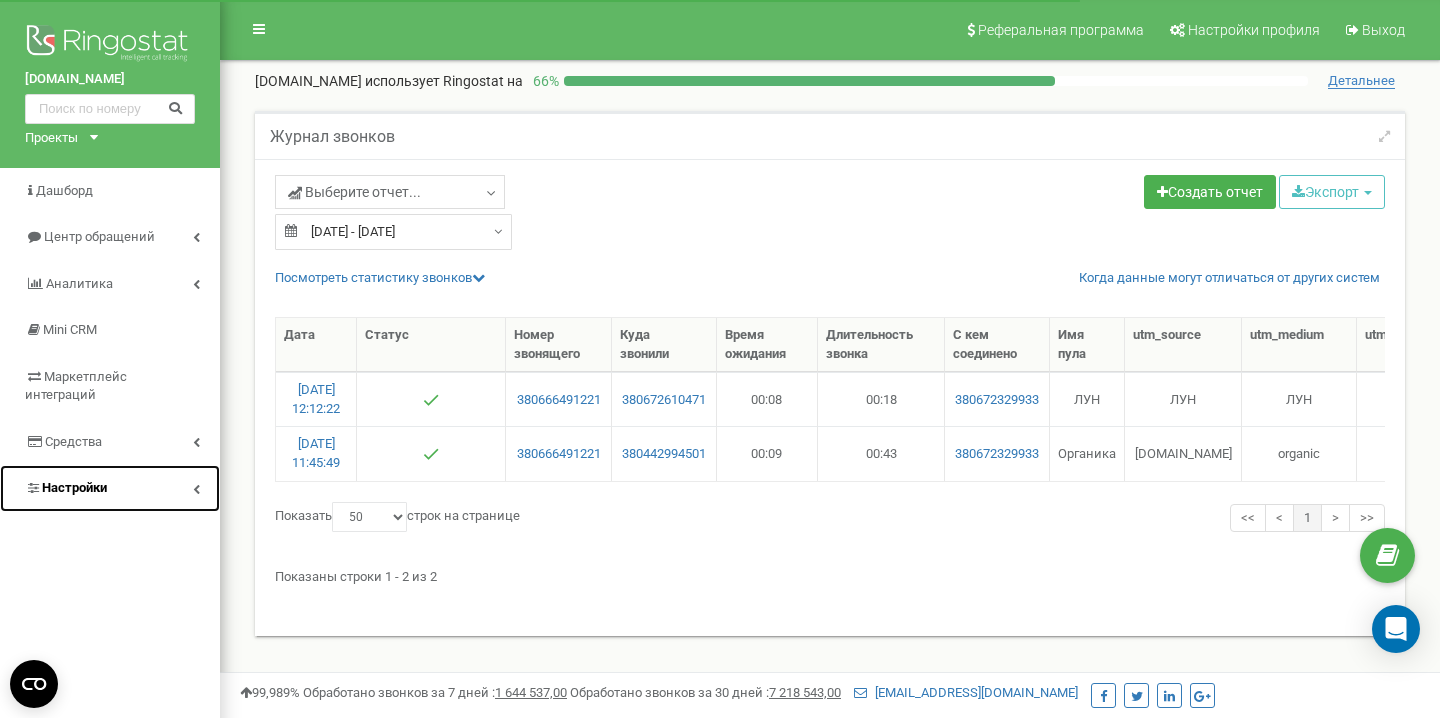 click on "Настройки" at bounding box center (110, 488) 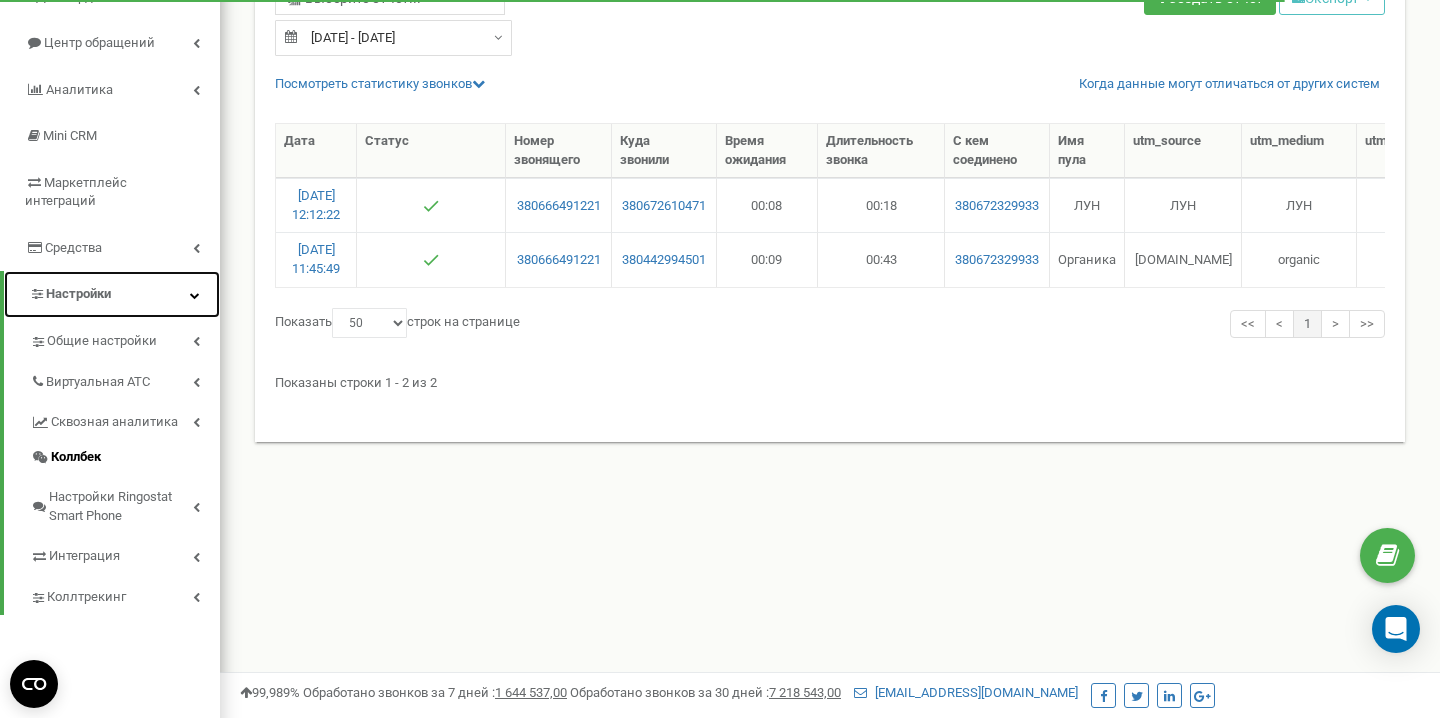 scroll, scrollTop: 197, scrollLeft: 0, axis: vertical 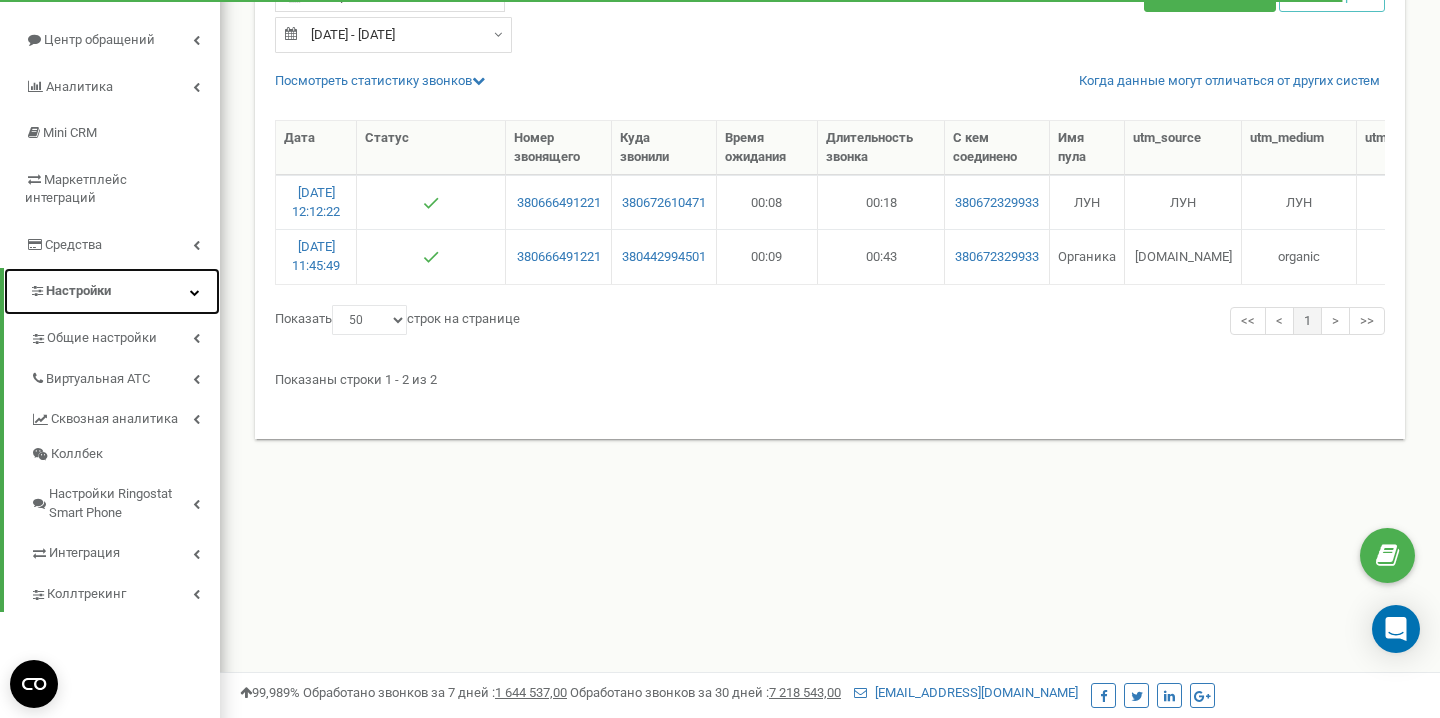 click on "Настройки" at bounding box center (112, 291) 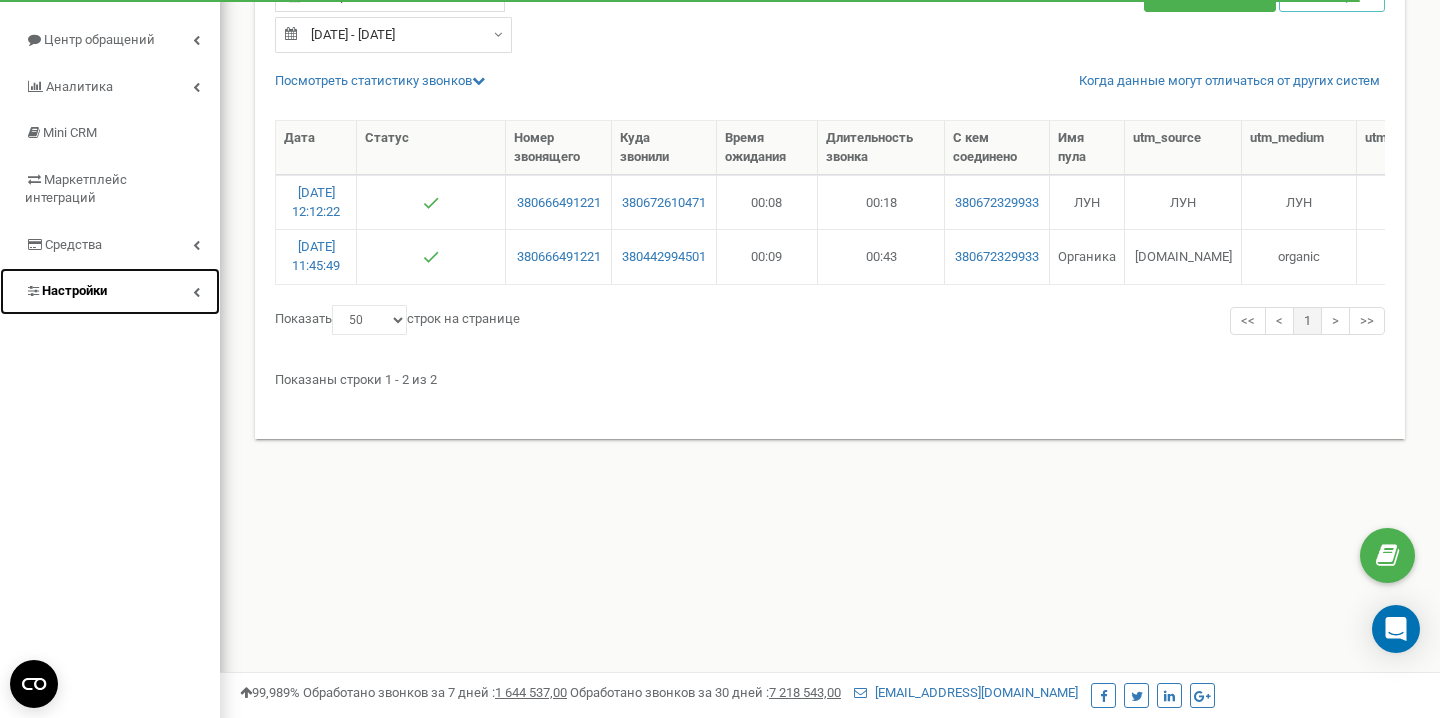 click on "Настройки" at bounding box center [110, 291] 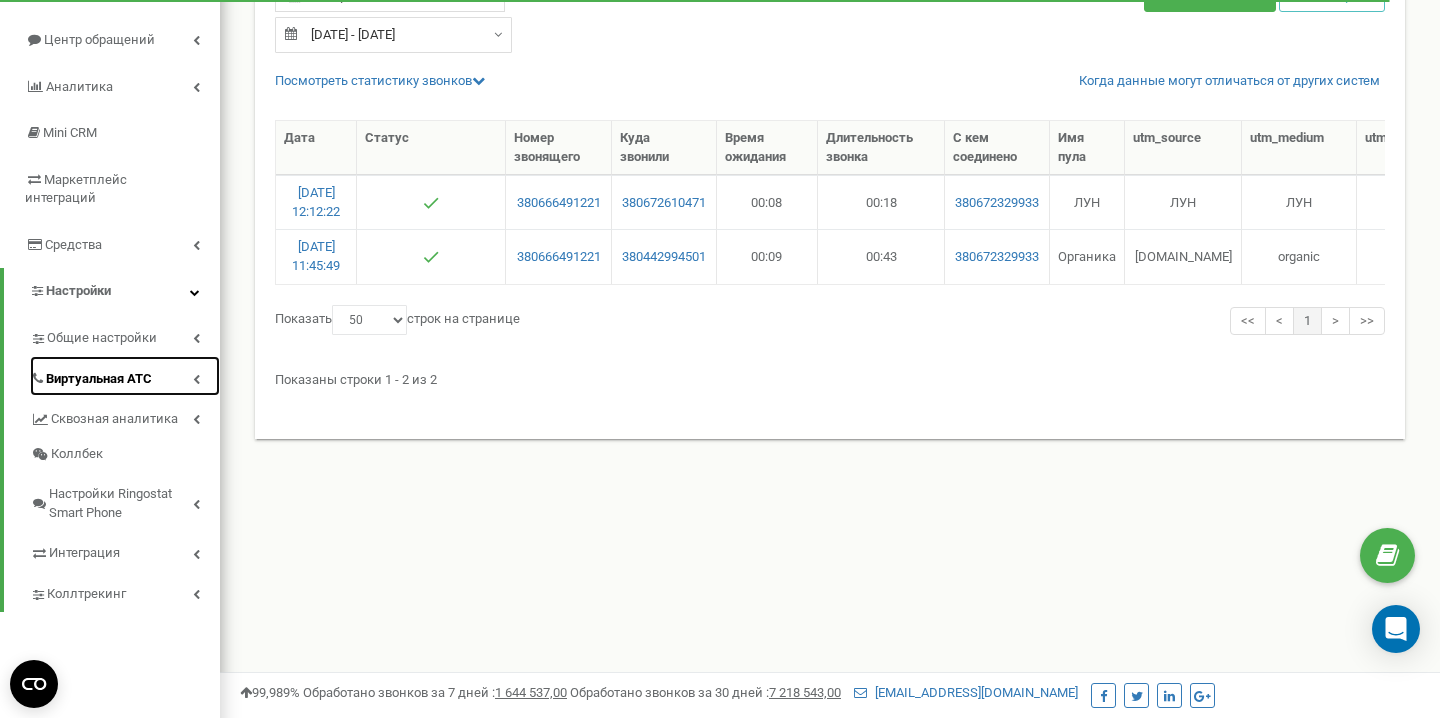 click on "Виртуальная АТС" at bounding box center [99, 379] 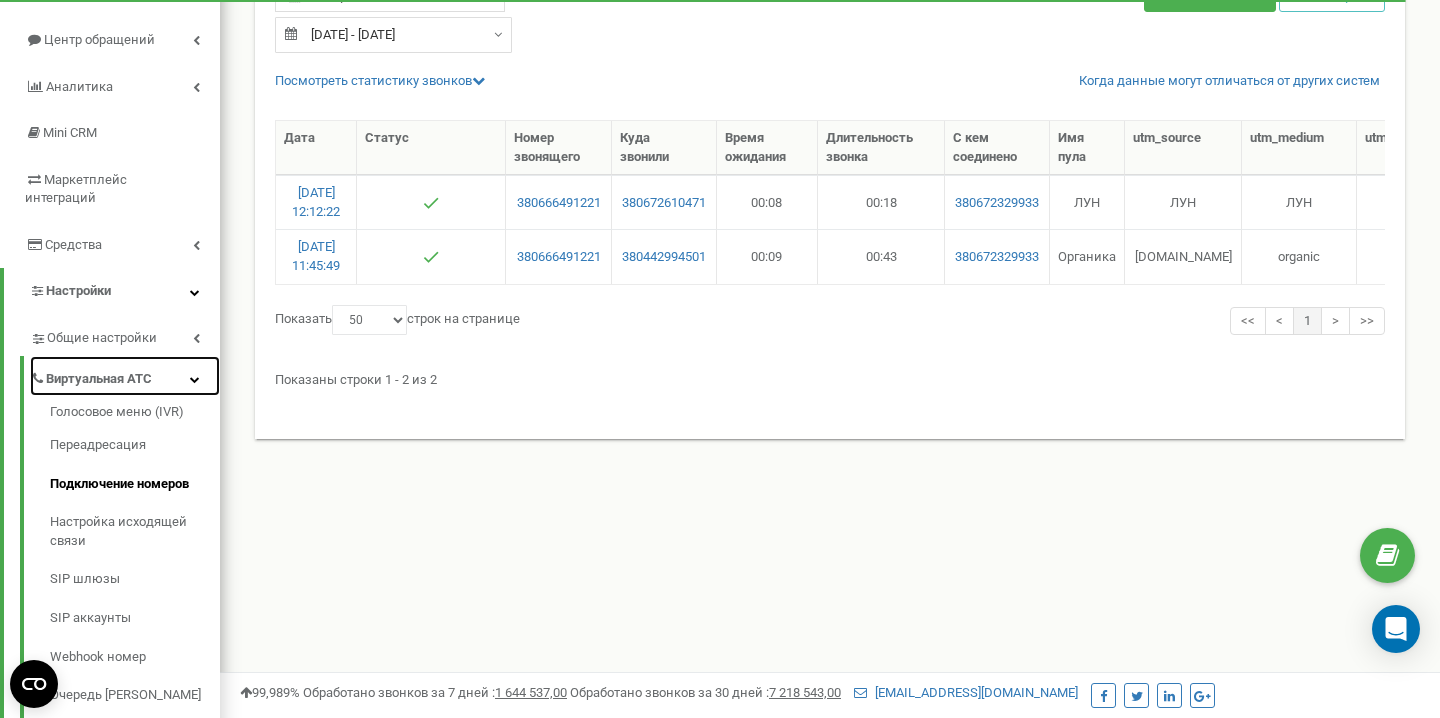 scroll, scrollTop: 316, scrollLeft: 0, axis: vertical 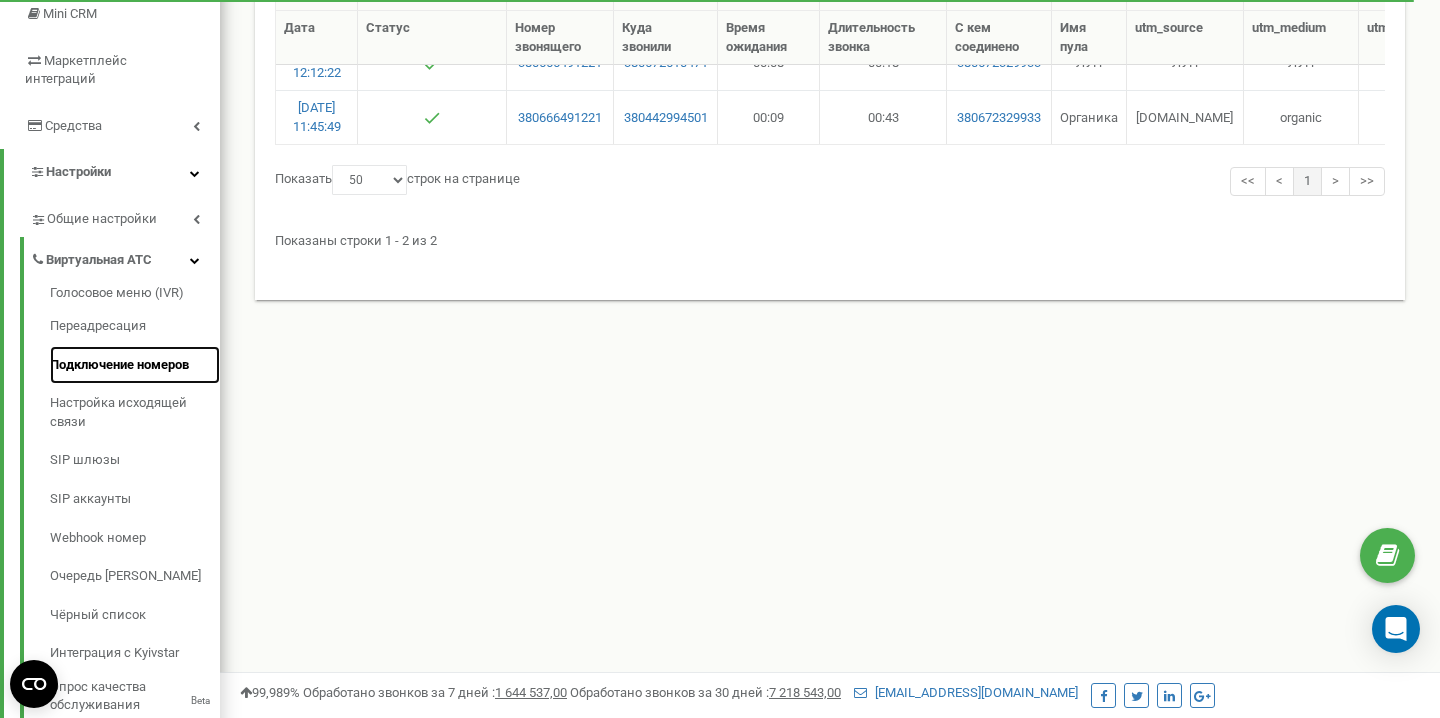 click on "Подключение номеров" at bounding box center (135, 365) 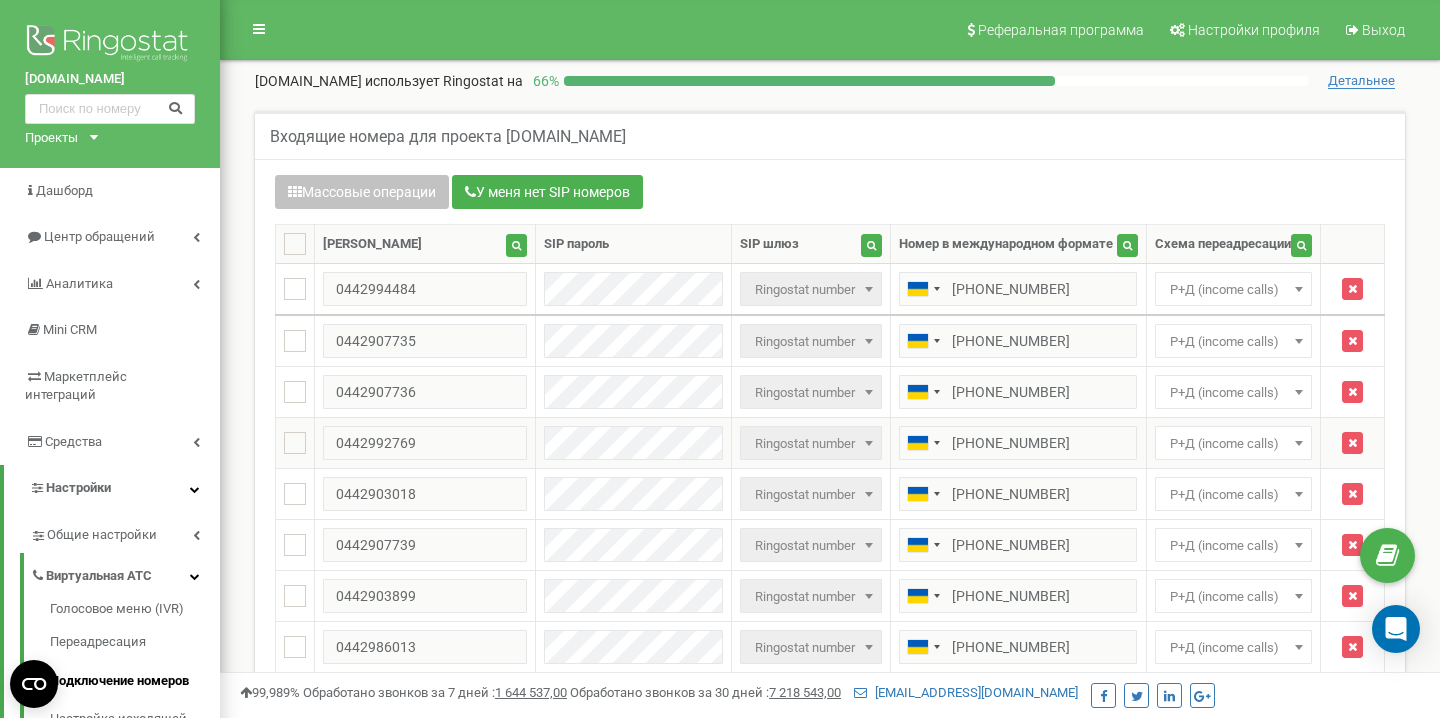 scroll, scrollTop: 0, scrollLeft: 0, axis: both 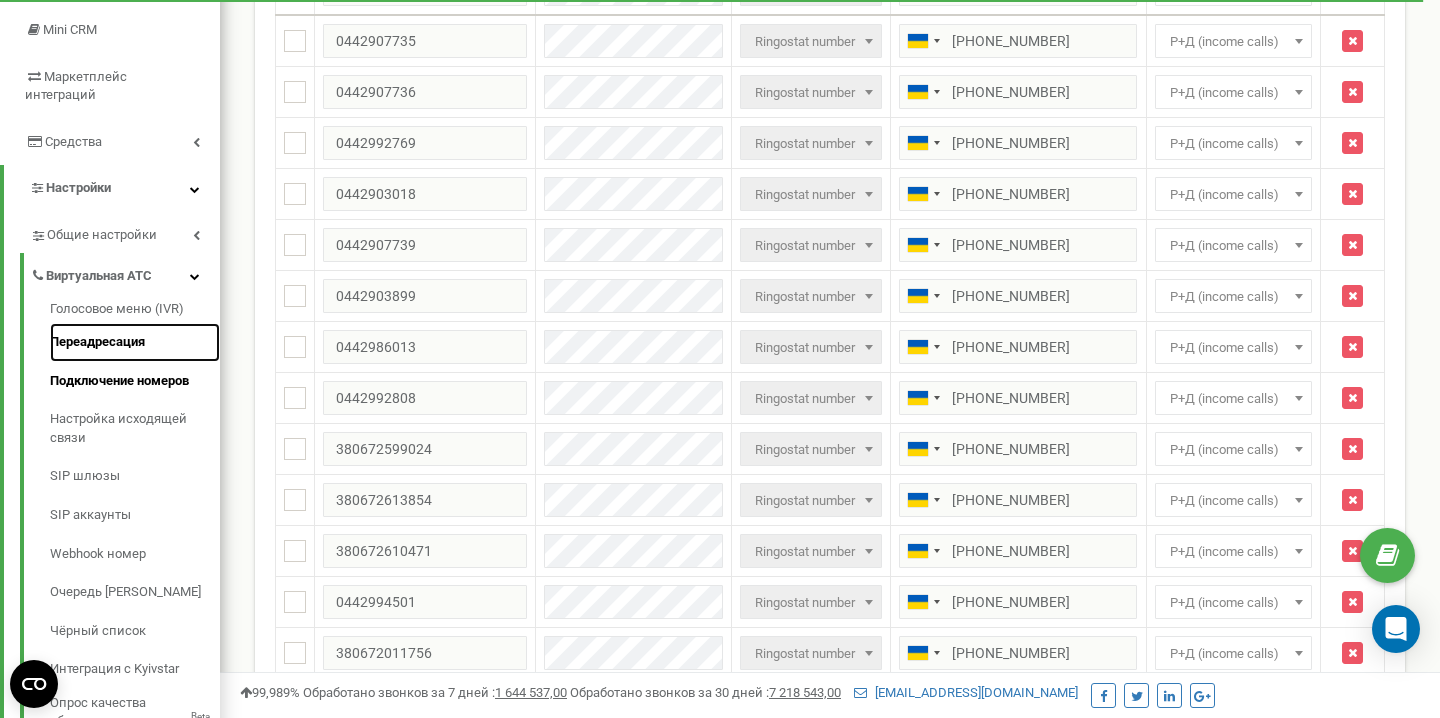 click on "Переадресация" at bounding box center (135, 342) 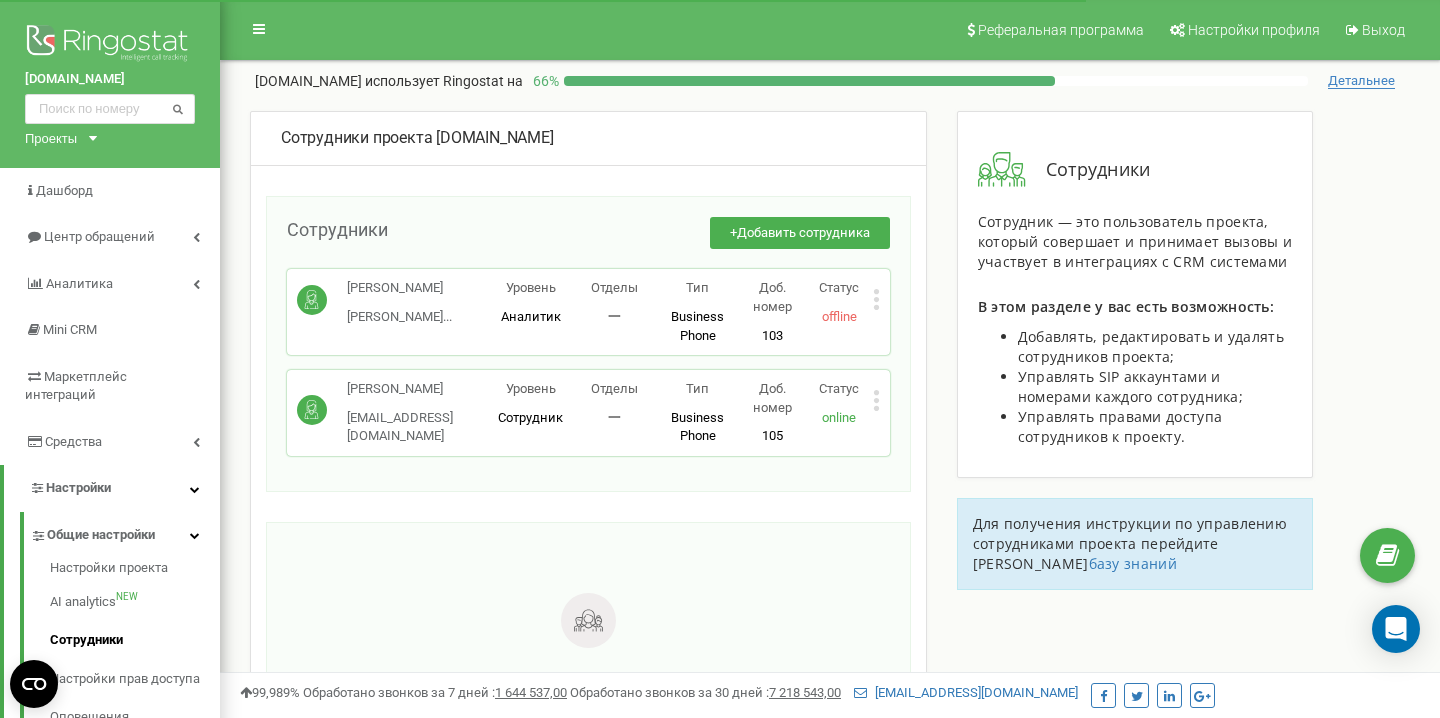 scroll, scrollTop: 0, scrollLeft: 0, axis: both 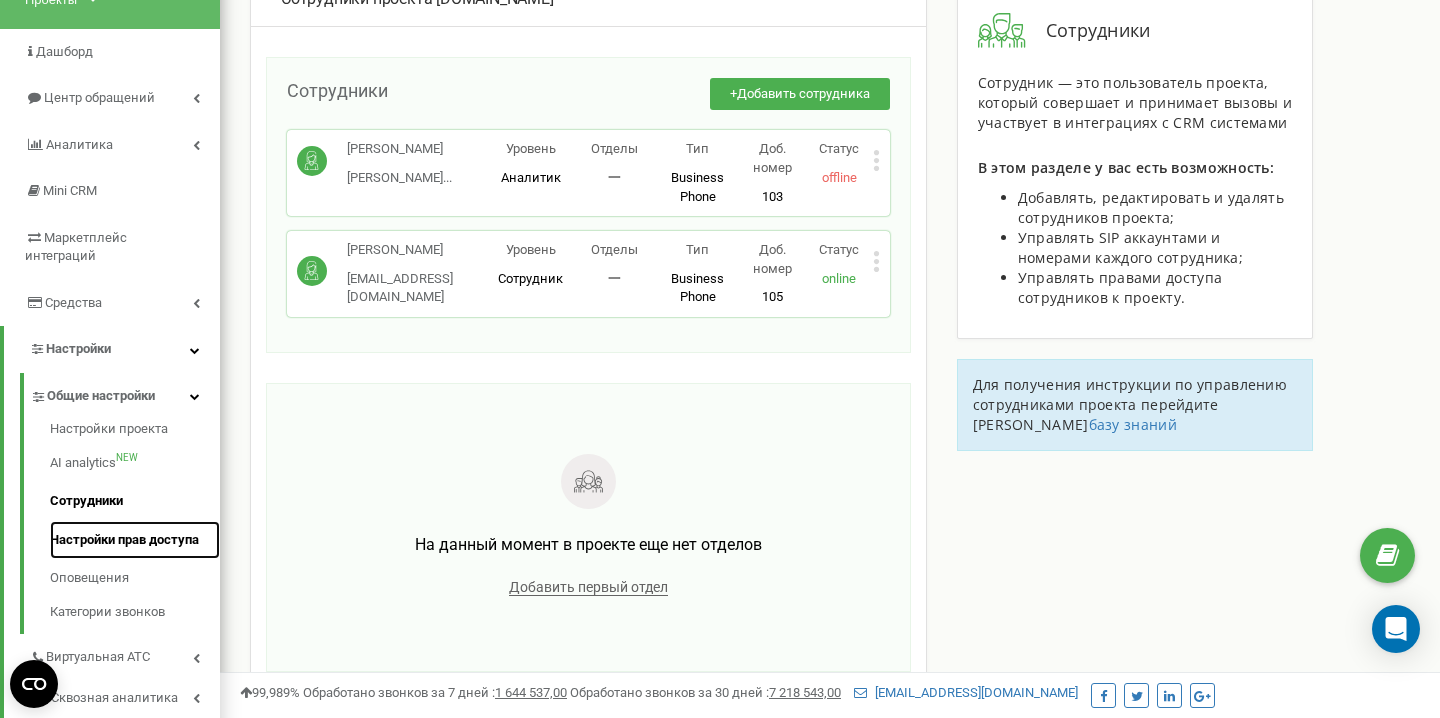 click on "Настройки прав доступа" at bounding box center [135, 540] 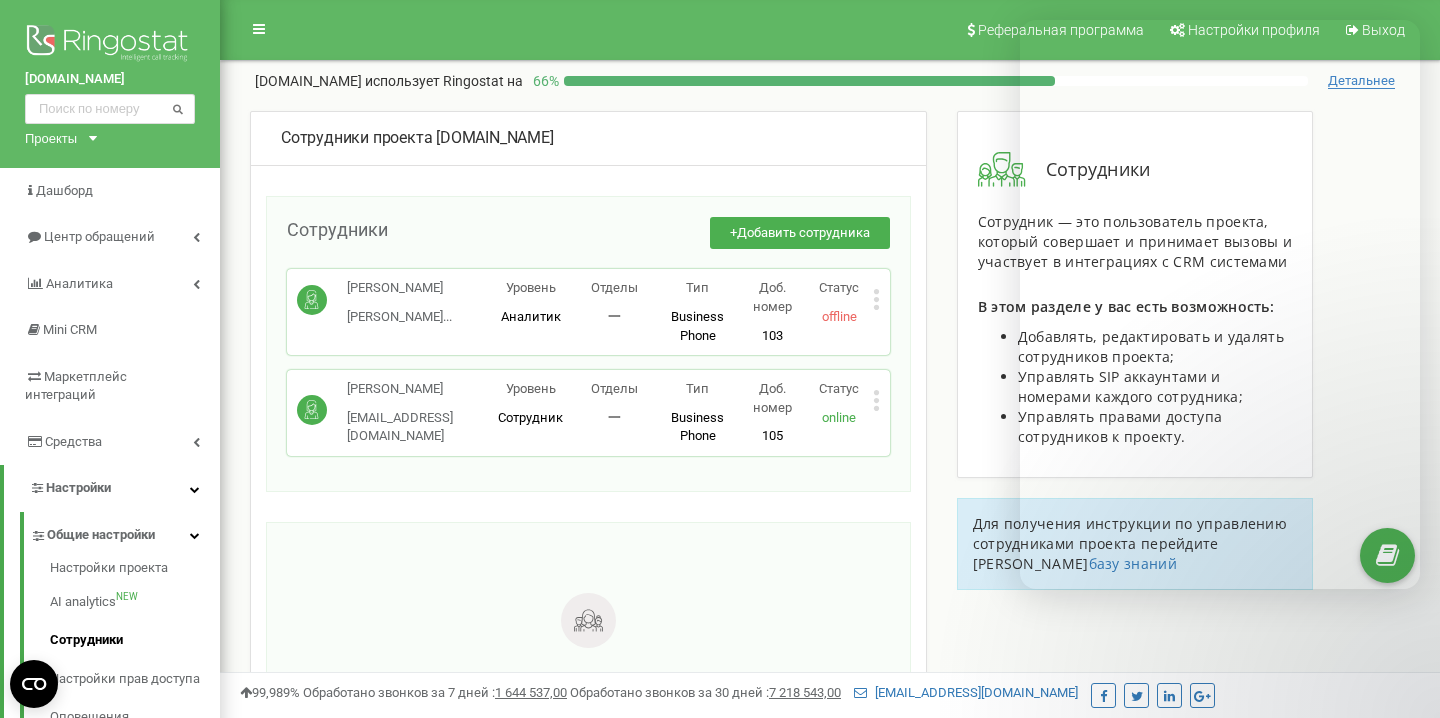 scroll, scrollTop: 0, scrollLeft: 0, axis: both 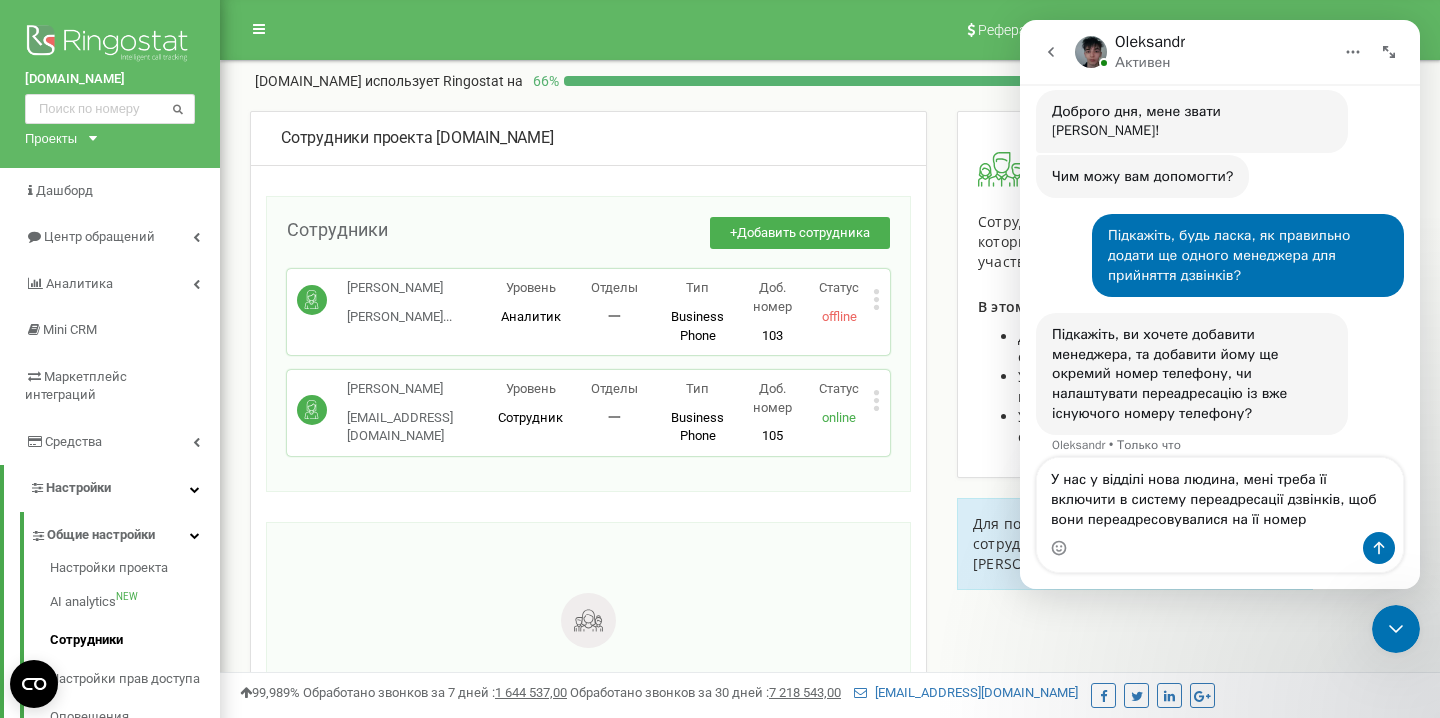 type on "У нас у відділі нова людина, мені треба її включити в систему переадресації дзвінків, щоб вони переадресовувалися на її номер." 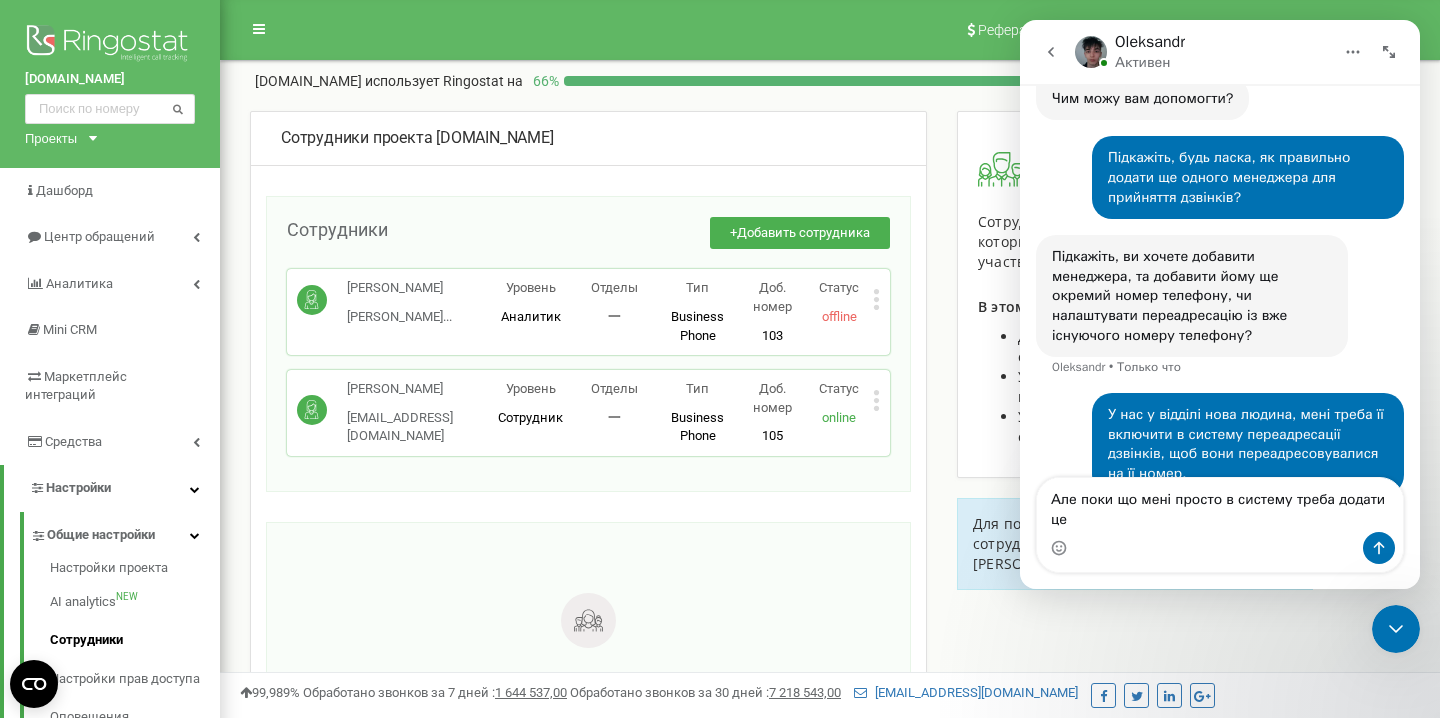 scroll, scrollTop: 425, scrollLeft: 0, axis: vertical 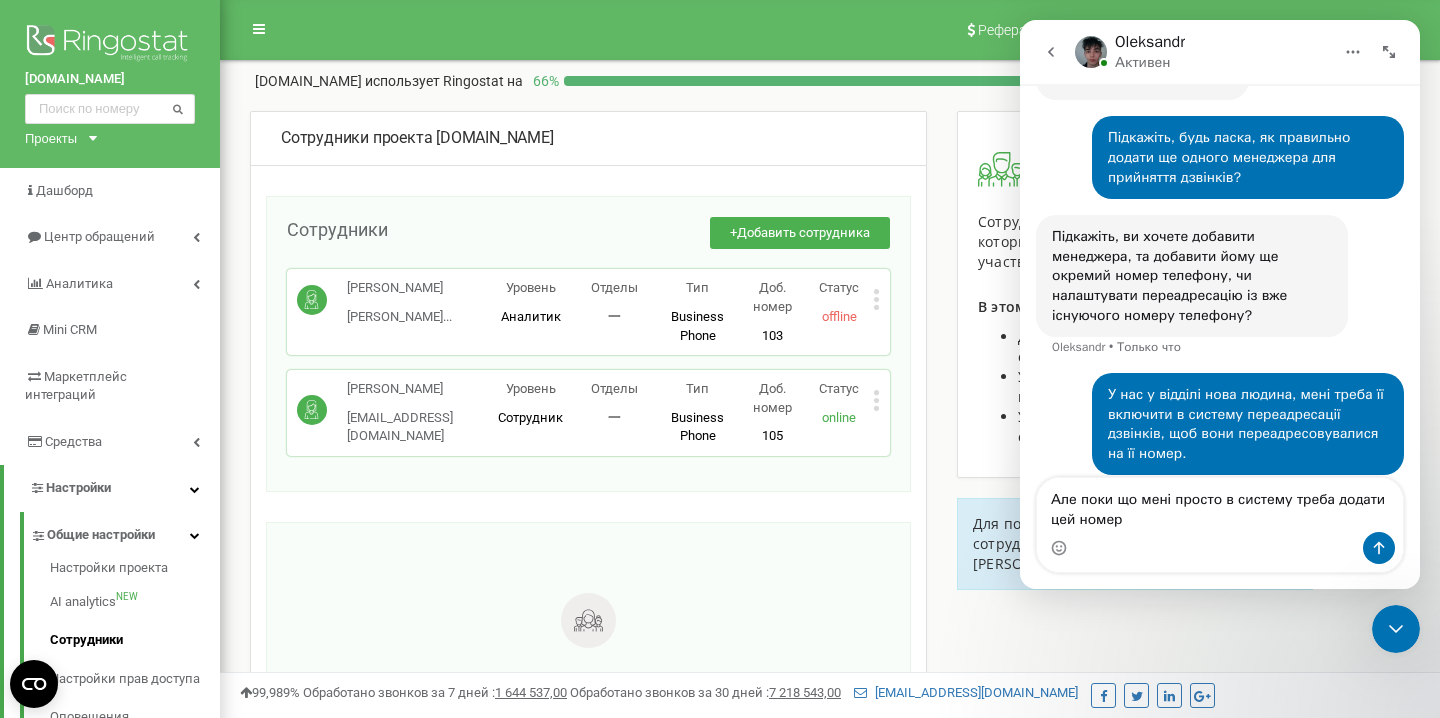 click on "Але поки що мені просто в систему треба додати цей номер" at bounding box center [1220, 505] 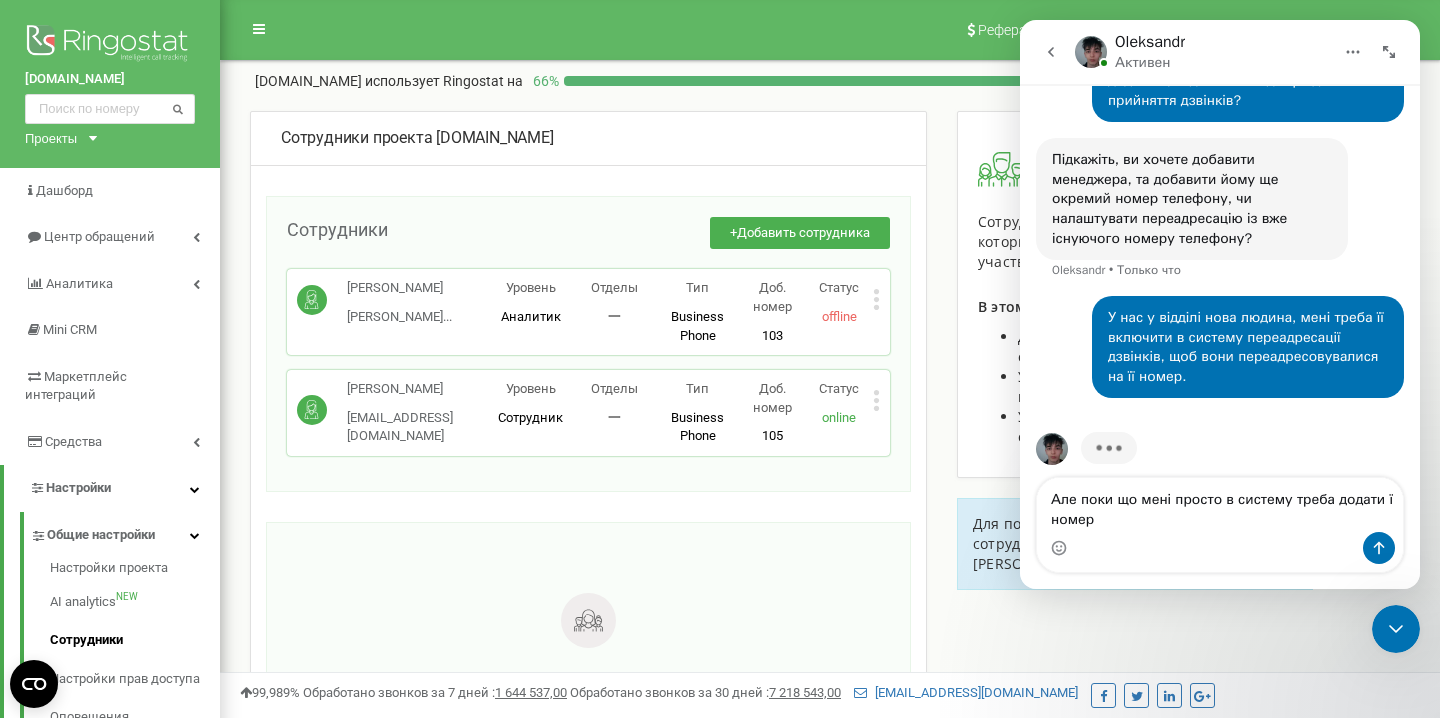 type on "Але поки що мені просто в систему треба додати її номер" 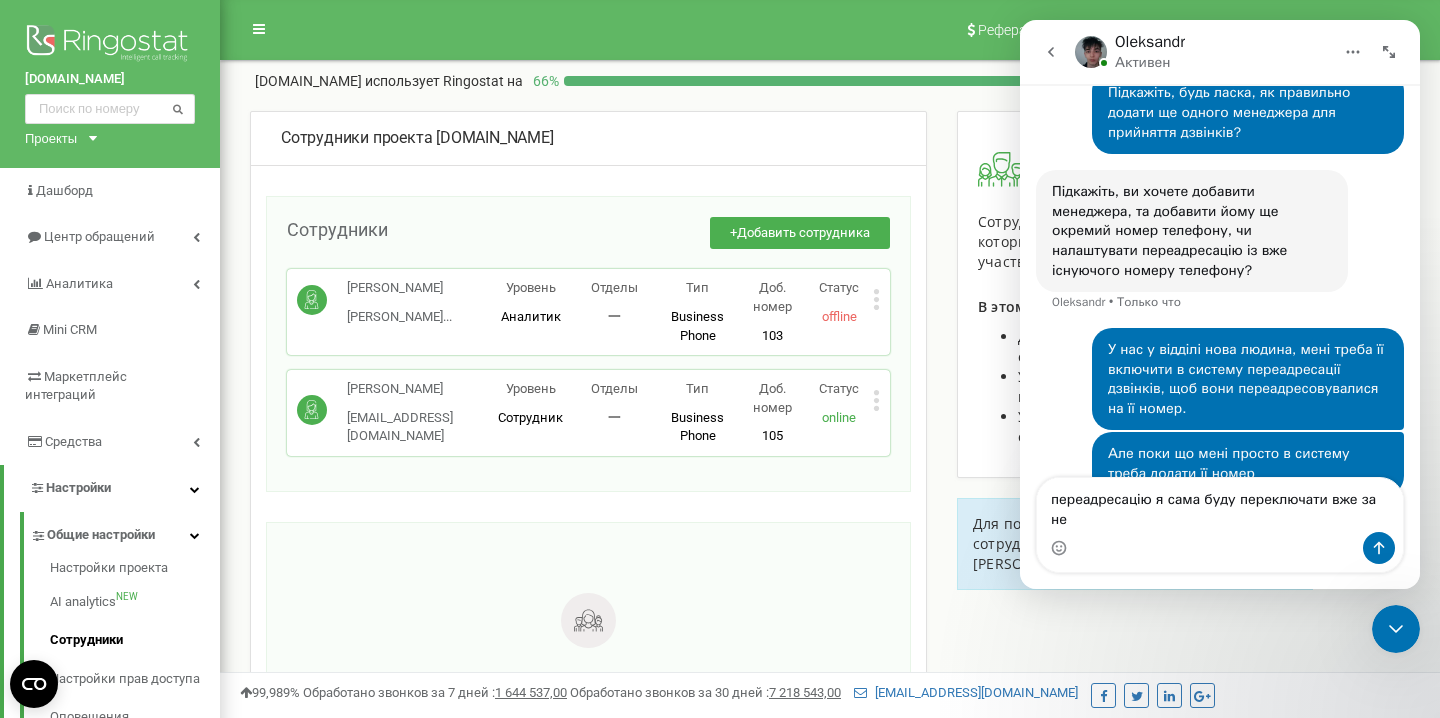 scroll, scrollTop: 490, scrollLeft: 0, axis: vertical 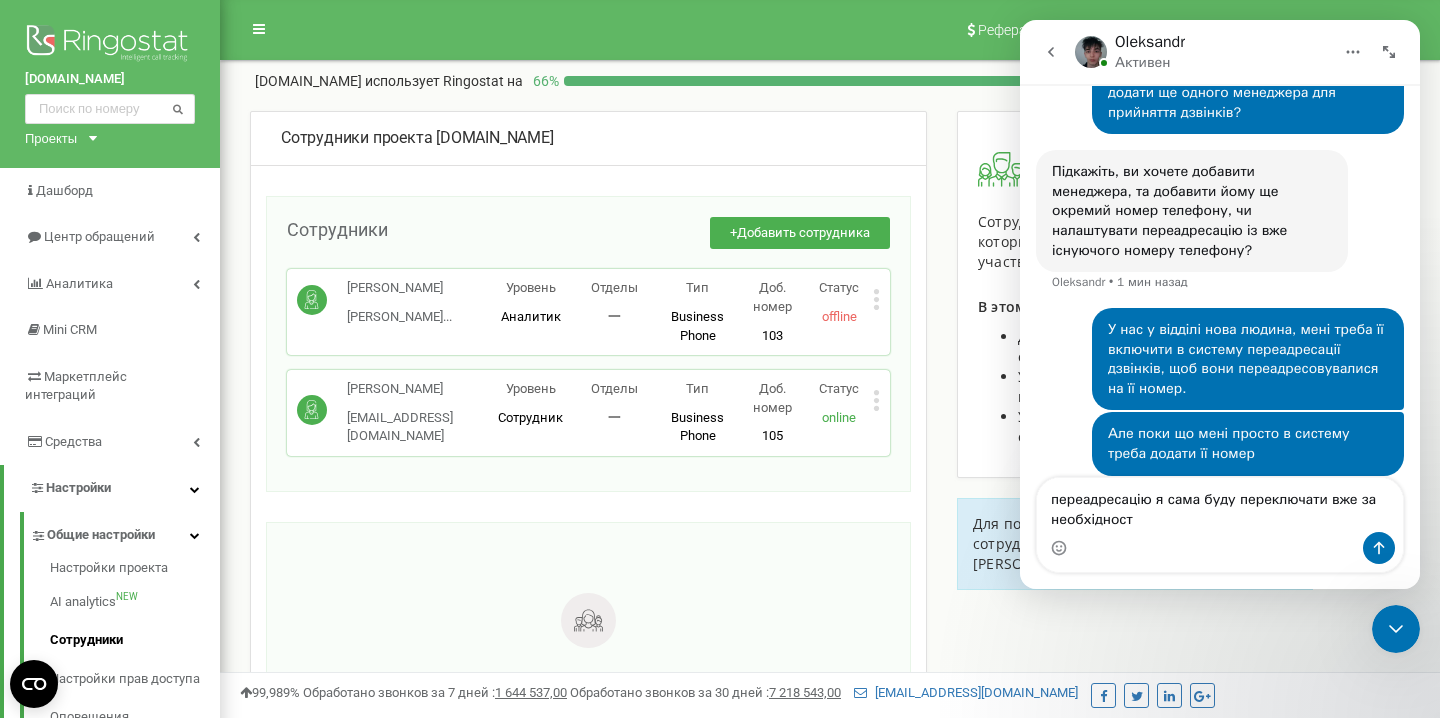 type on "переадресацію я сама буду переключати вже за необхідності" 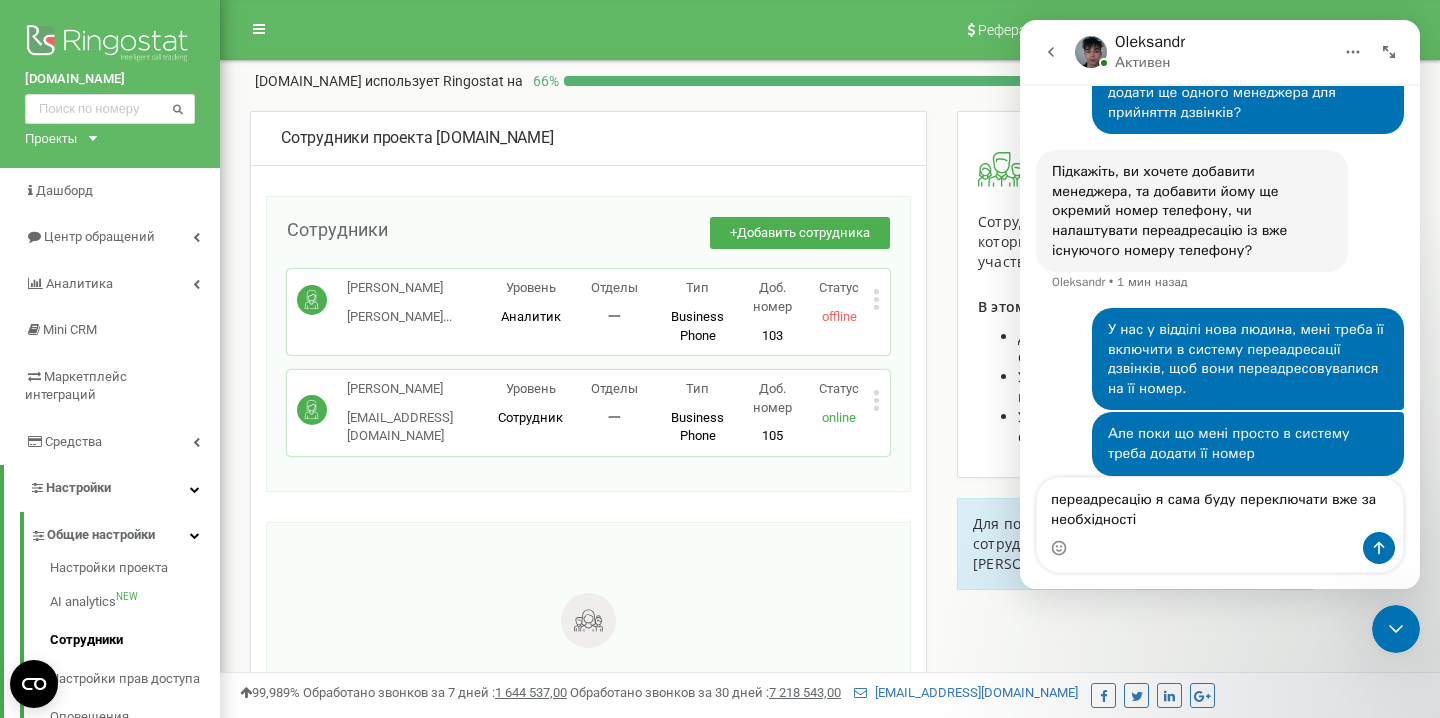 type 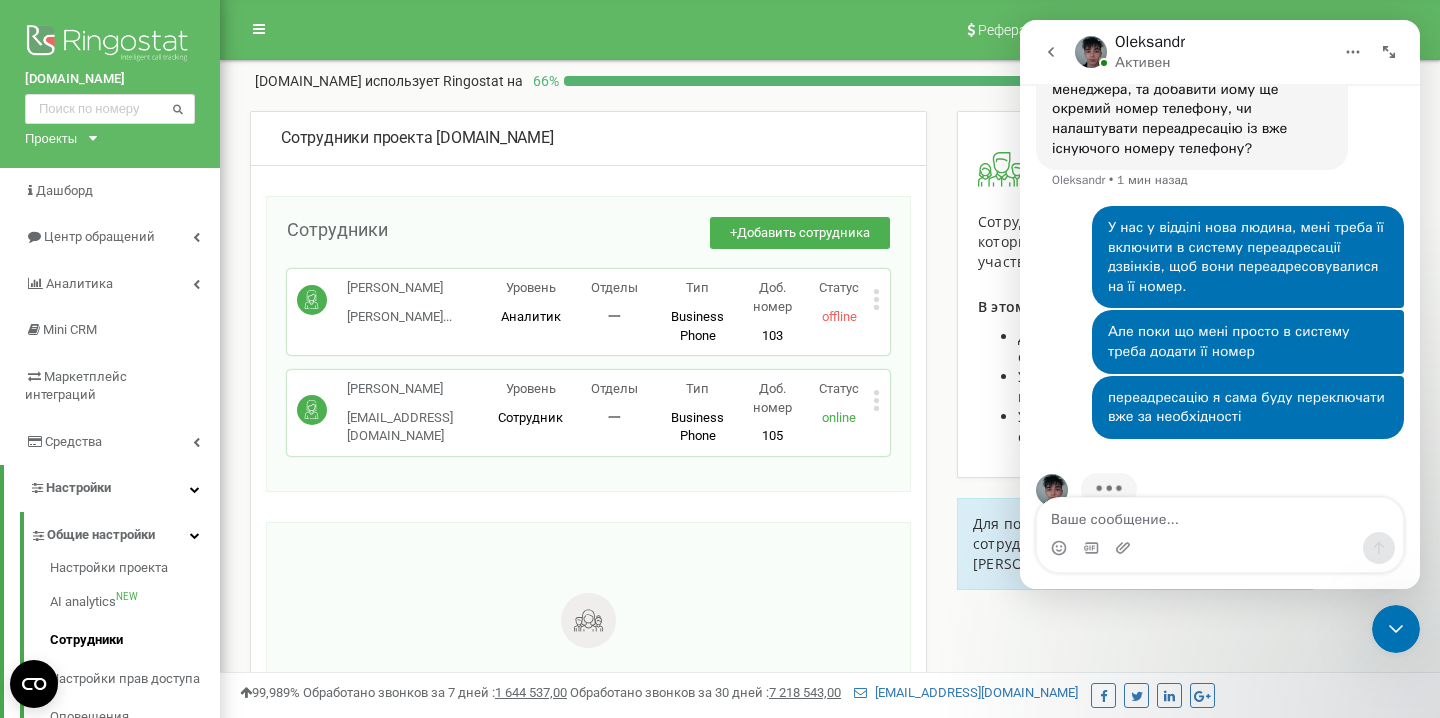 click on "У нас у відділі нова людина, мені треба її включити в систему переадресації дзвінків, щоб вони переадресовувалися на її номер." at bounding box center (1248, 257) 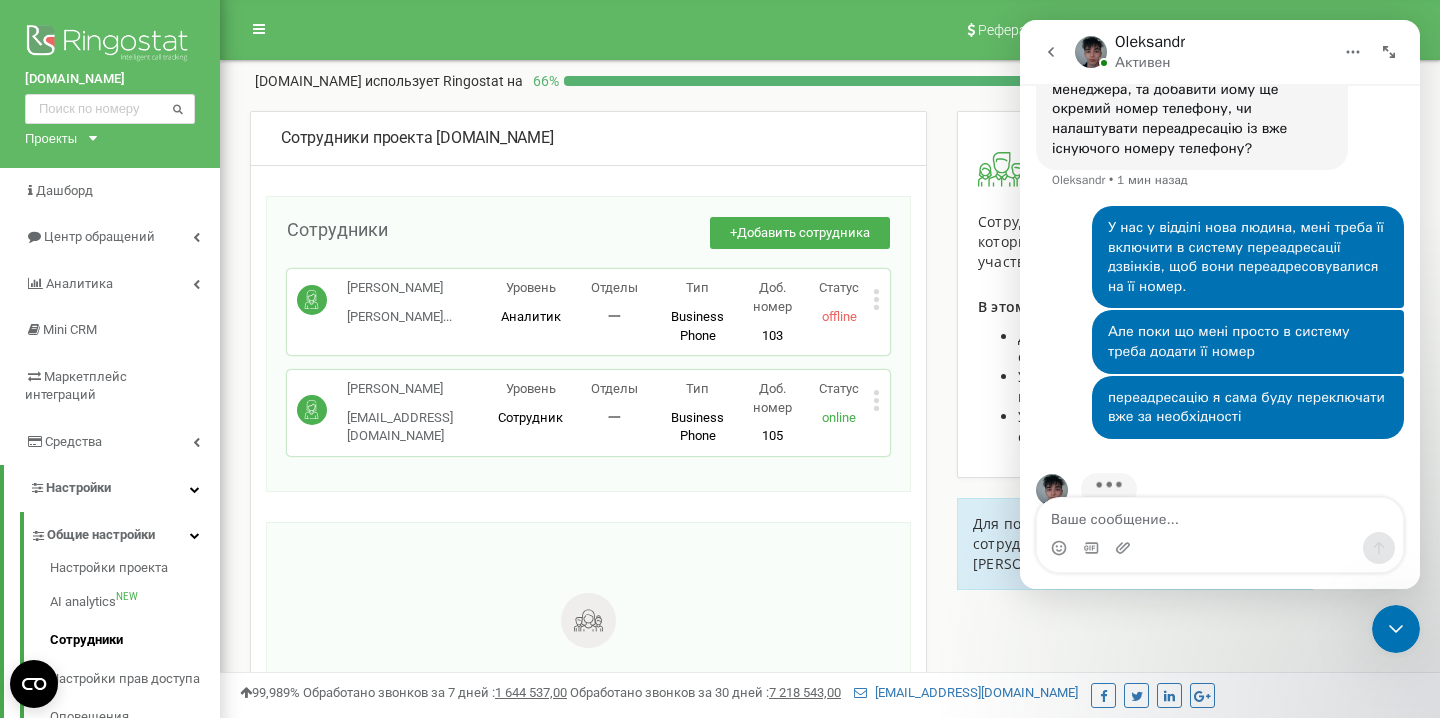scroll, scrollTop: 612, scrollLeft: 0, axis: vertical 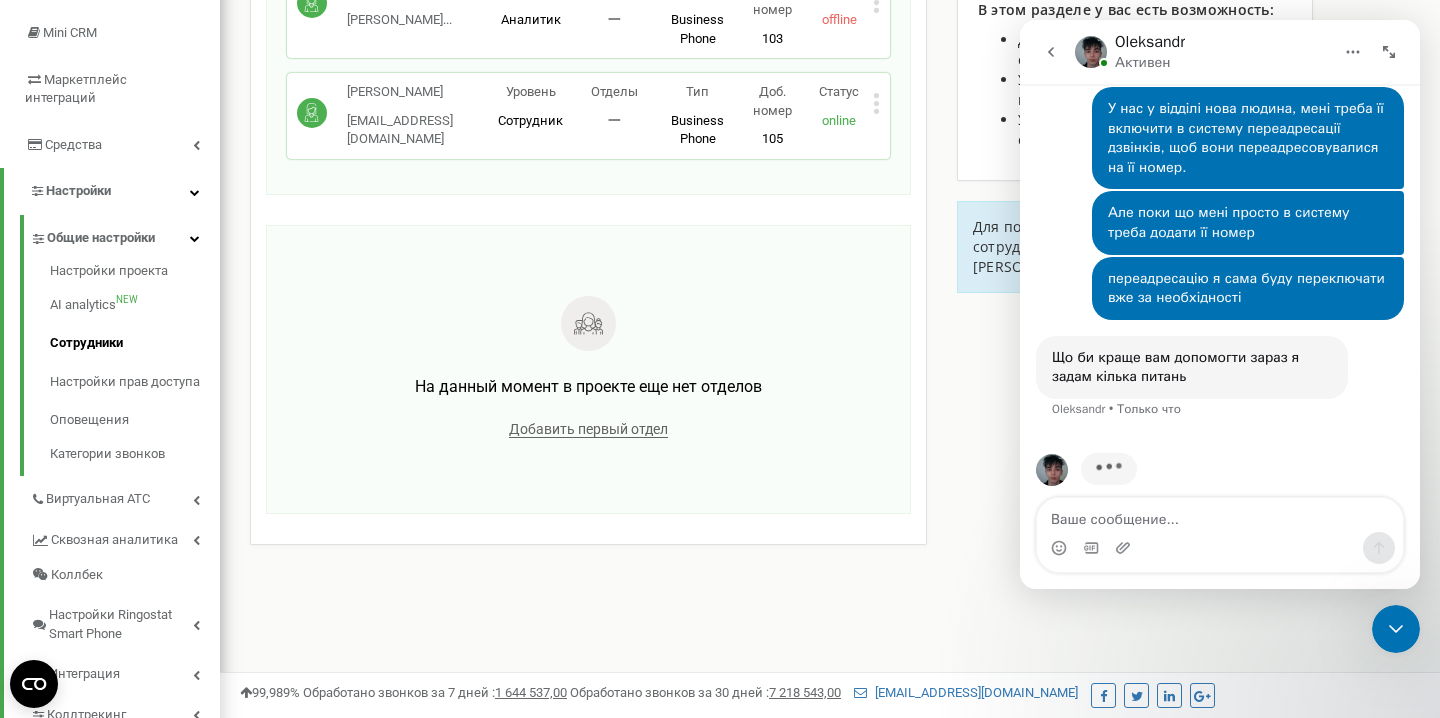 click on "Настройки проекта AI analytics NEW Сотрудники Настройки прав доступа Оповещения Категории звонков" at bounding box center (120, 366) 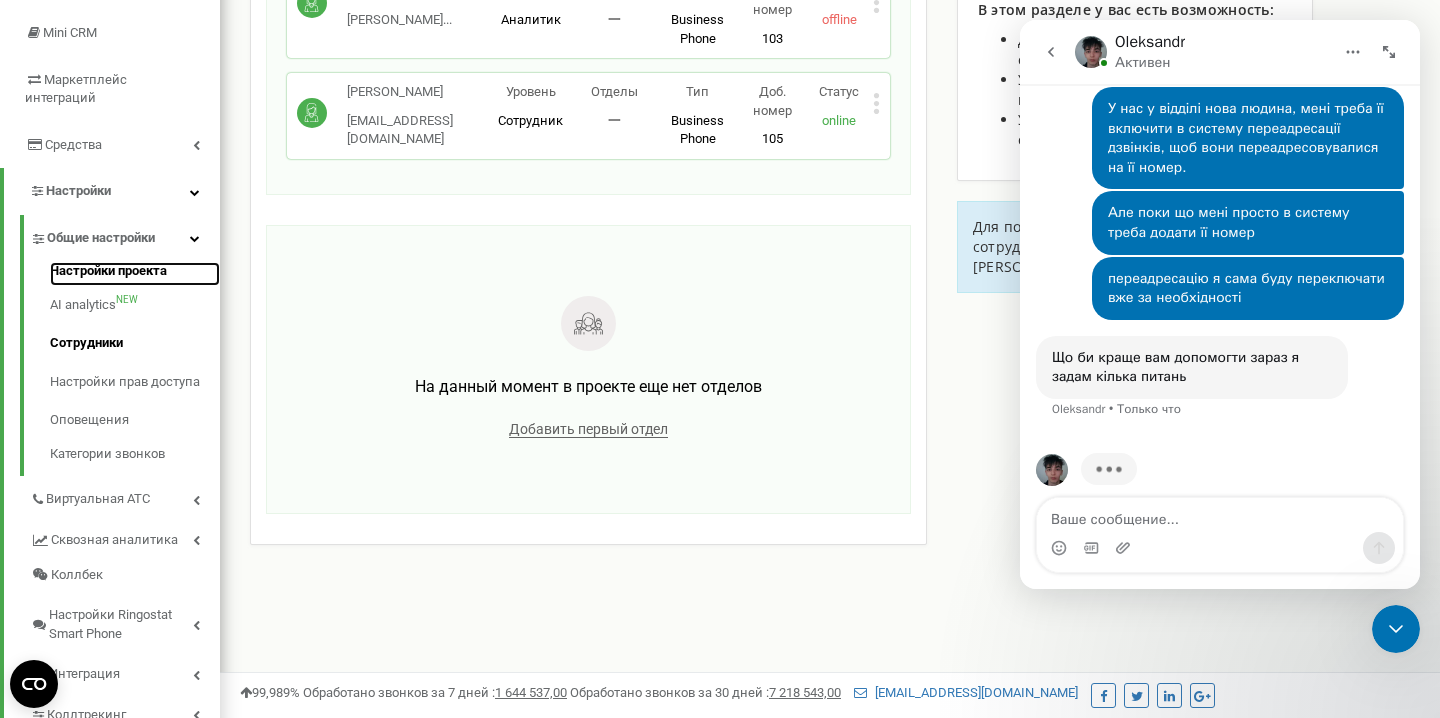 click on "Настройки проекта" at bounding box center (135, 274) 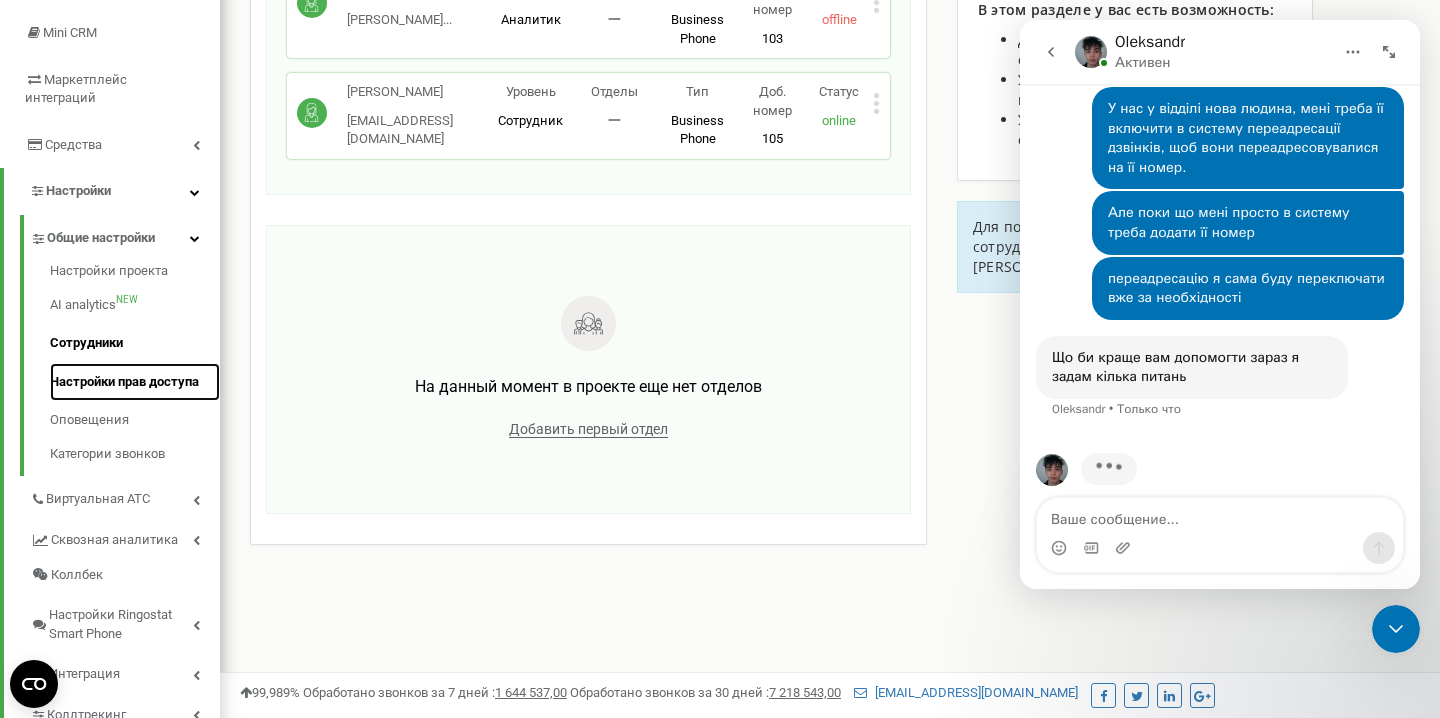 click on "Настройки прав доступа" at bounding box center (135, 382) 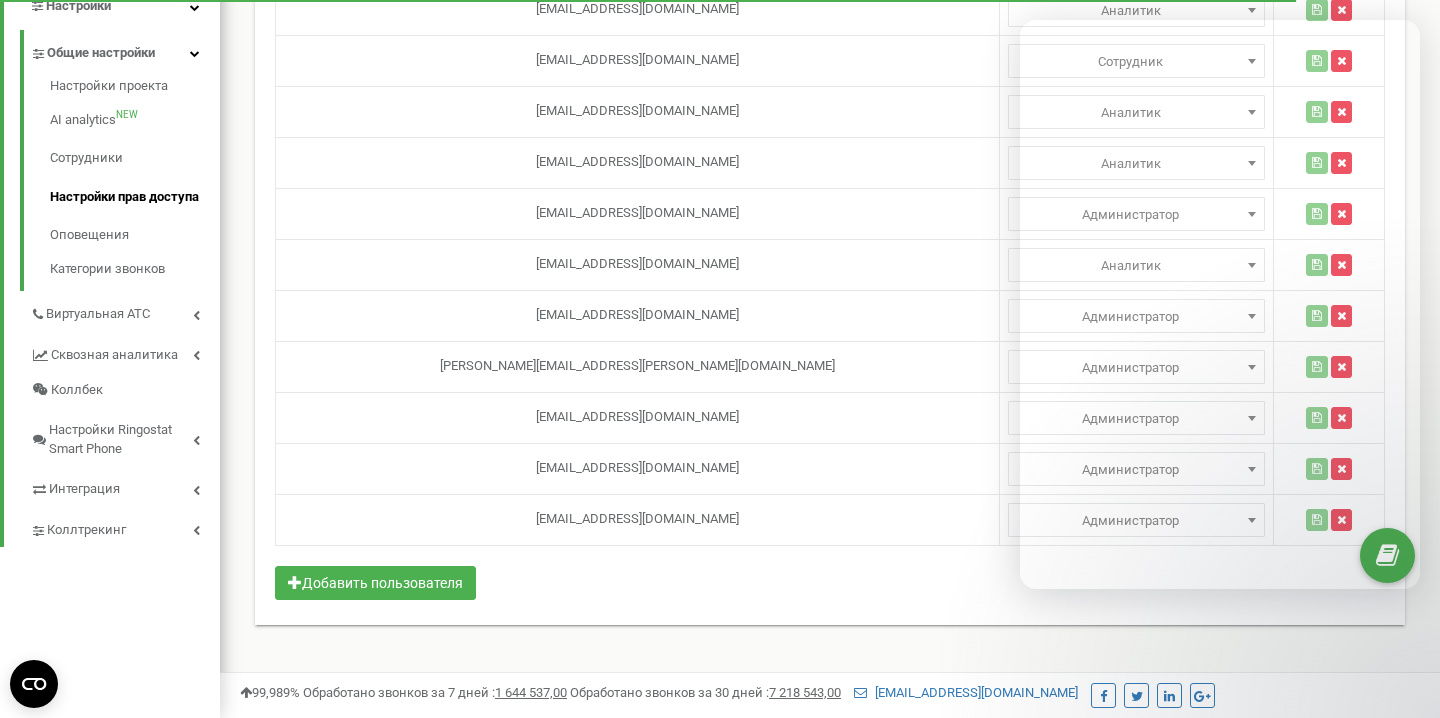 scroll, scrollTop: 395, scrollLeft: 0, axis: vertical 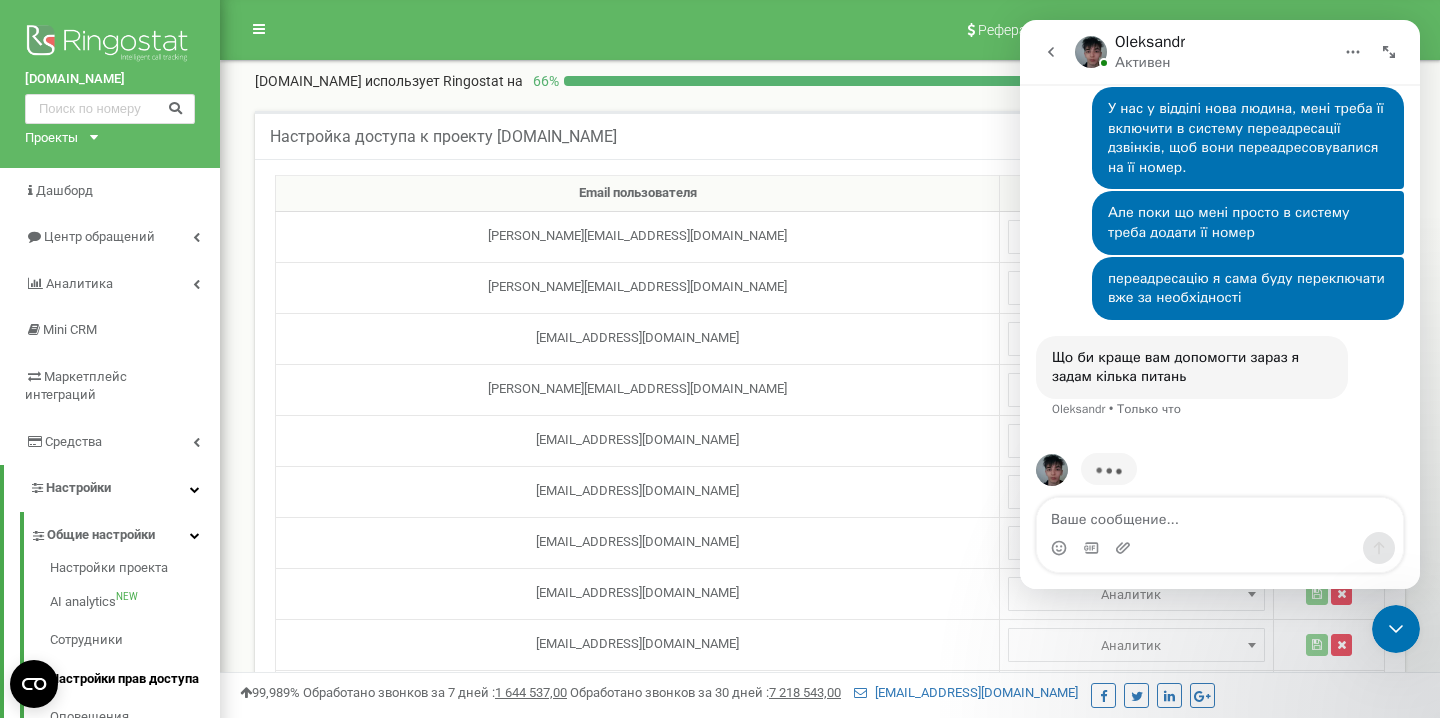 click at bounding box center [1220, 515] 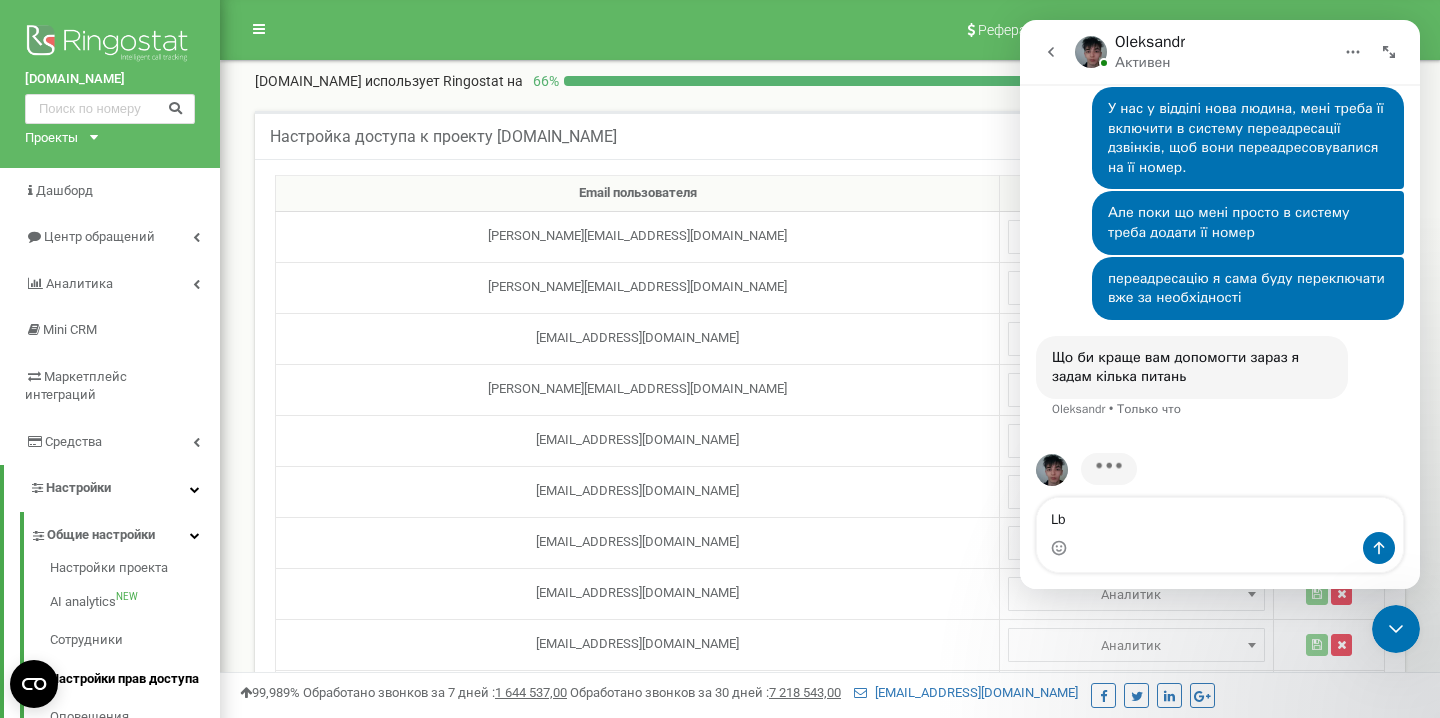 type on "L" 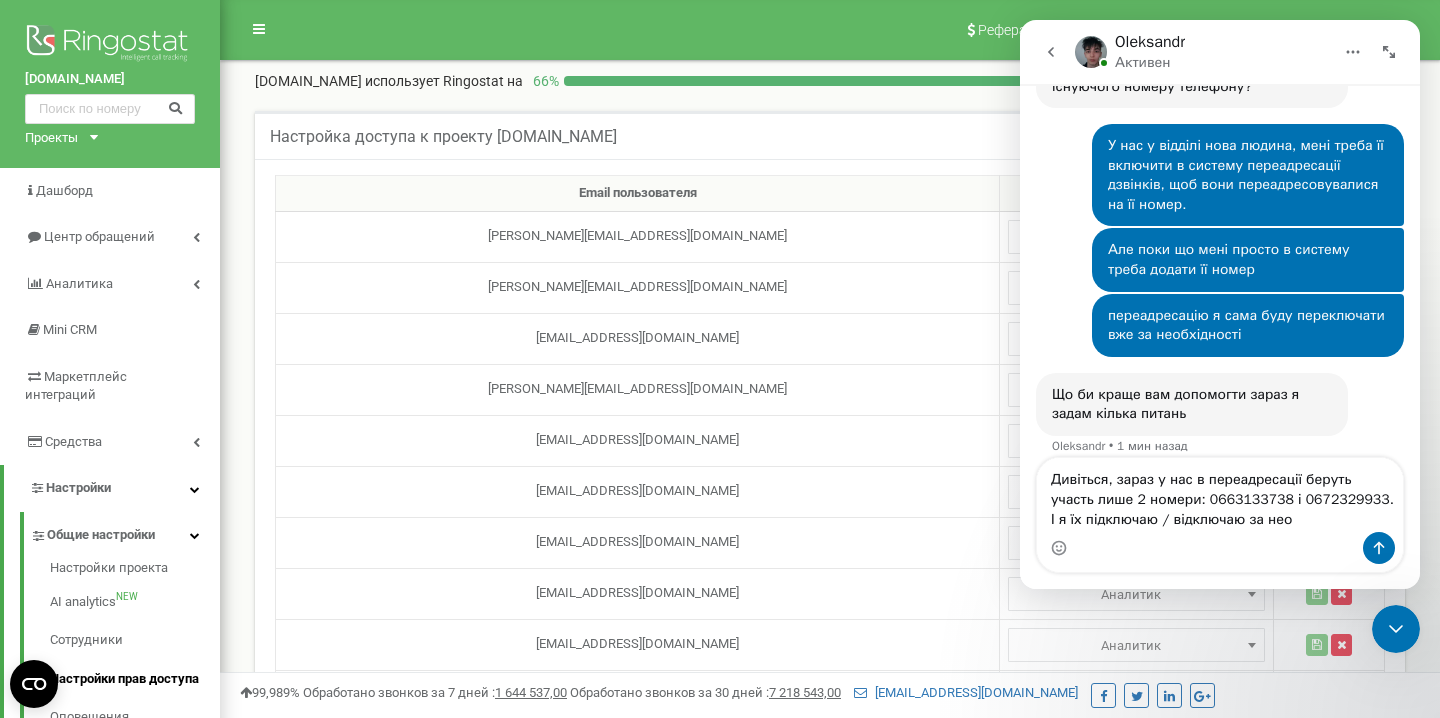 scroll, scrollTop: 731, scrollLeft: 0, axis: vertical 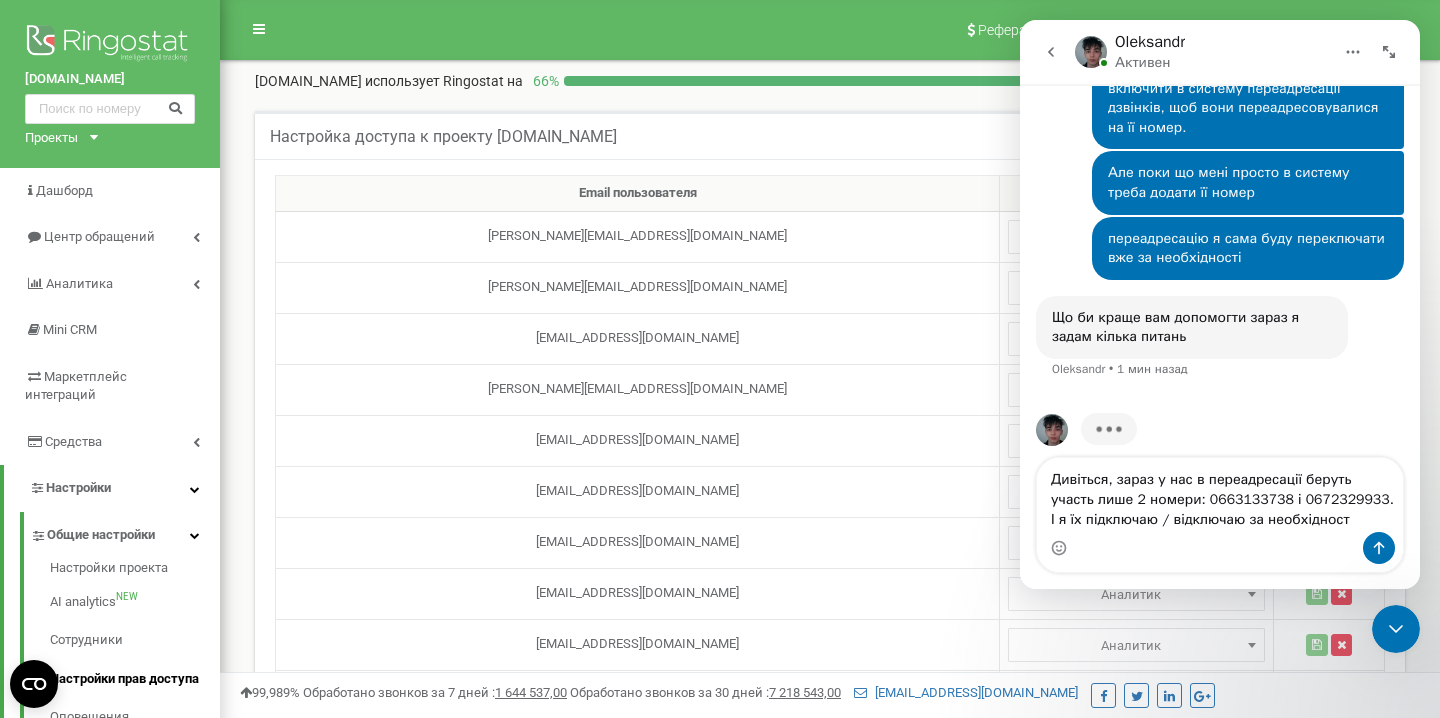 type on "Дивіться, зараз у нас в переадресації беруть участь лише 2 номери: 0663133738 і 0672329933. І я їх підключаю / відключаю за необхідності" 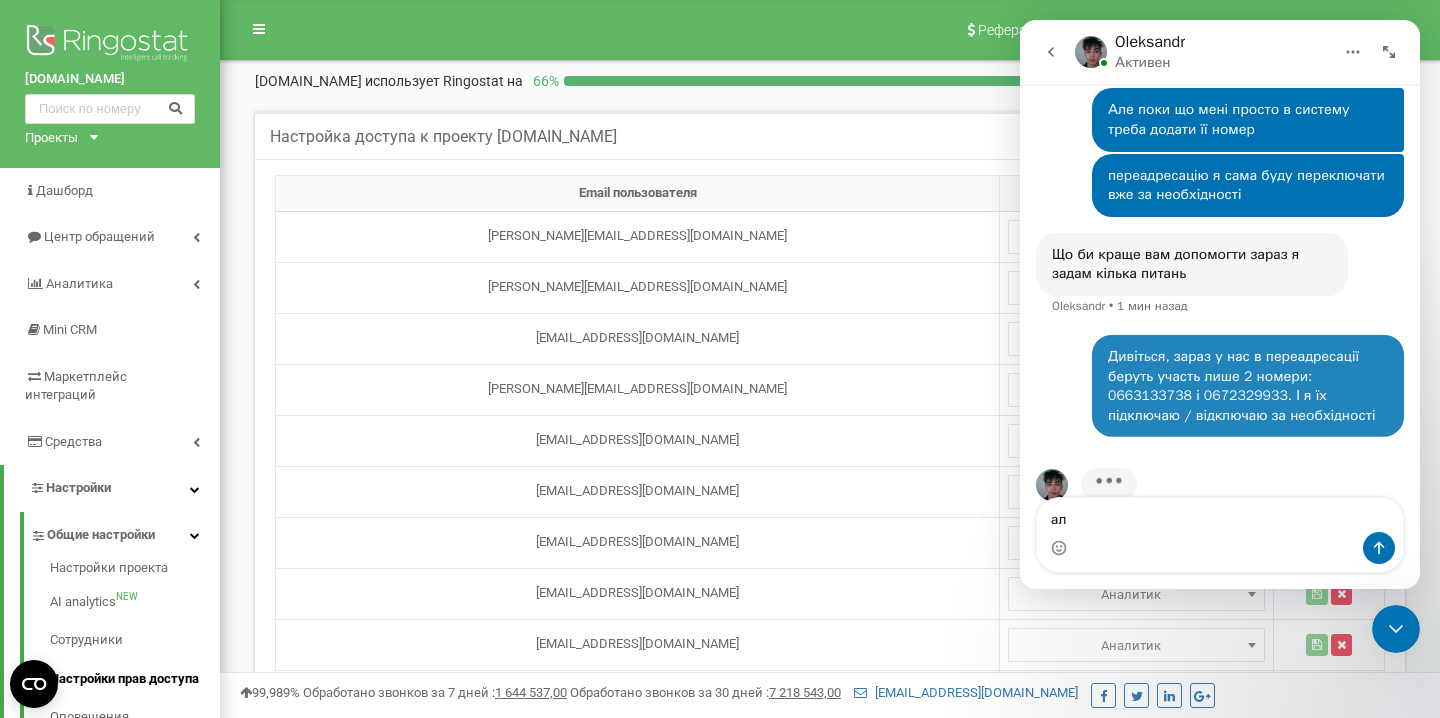 scroll, scrollTop: 810, scrollLeft: 0, axis: vertical 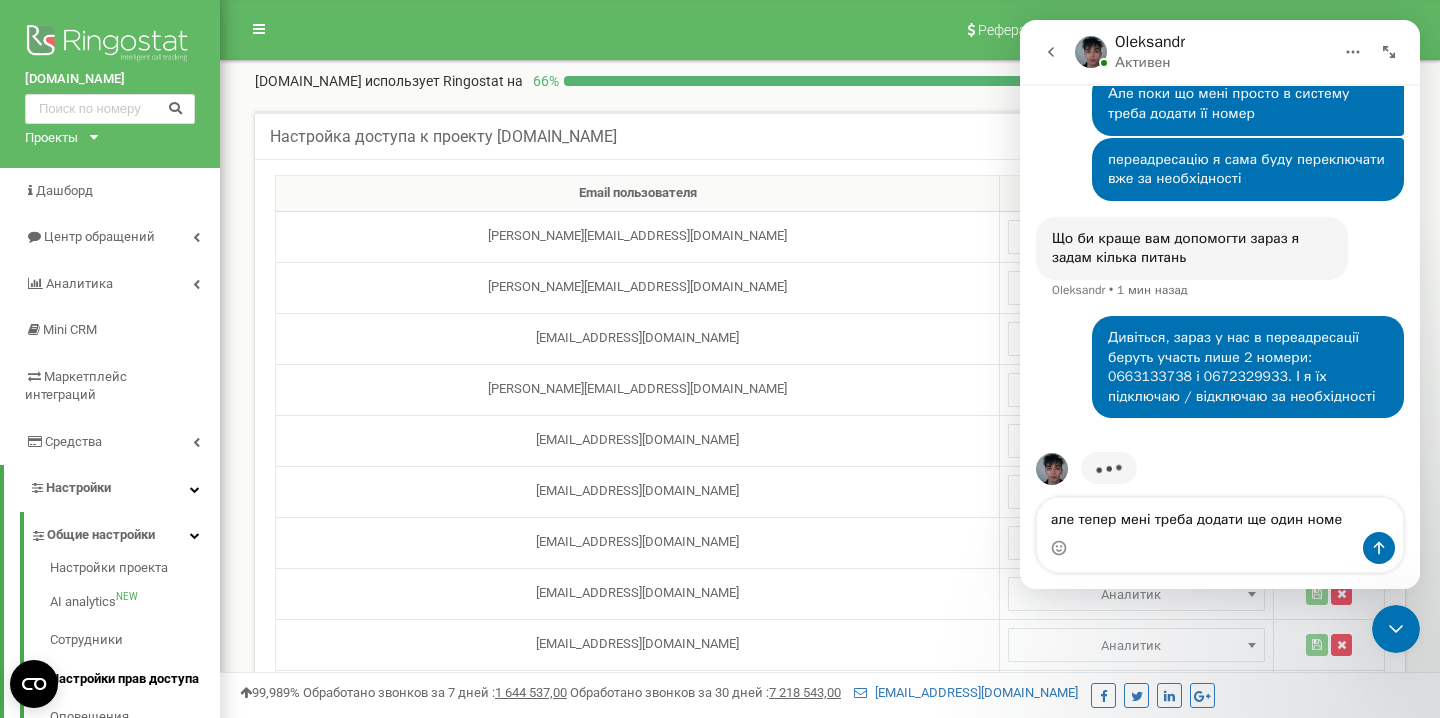 type on "але тепер мені треба додати ще один номер" 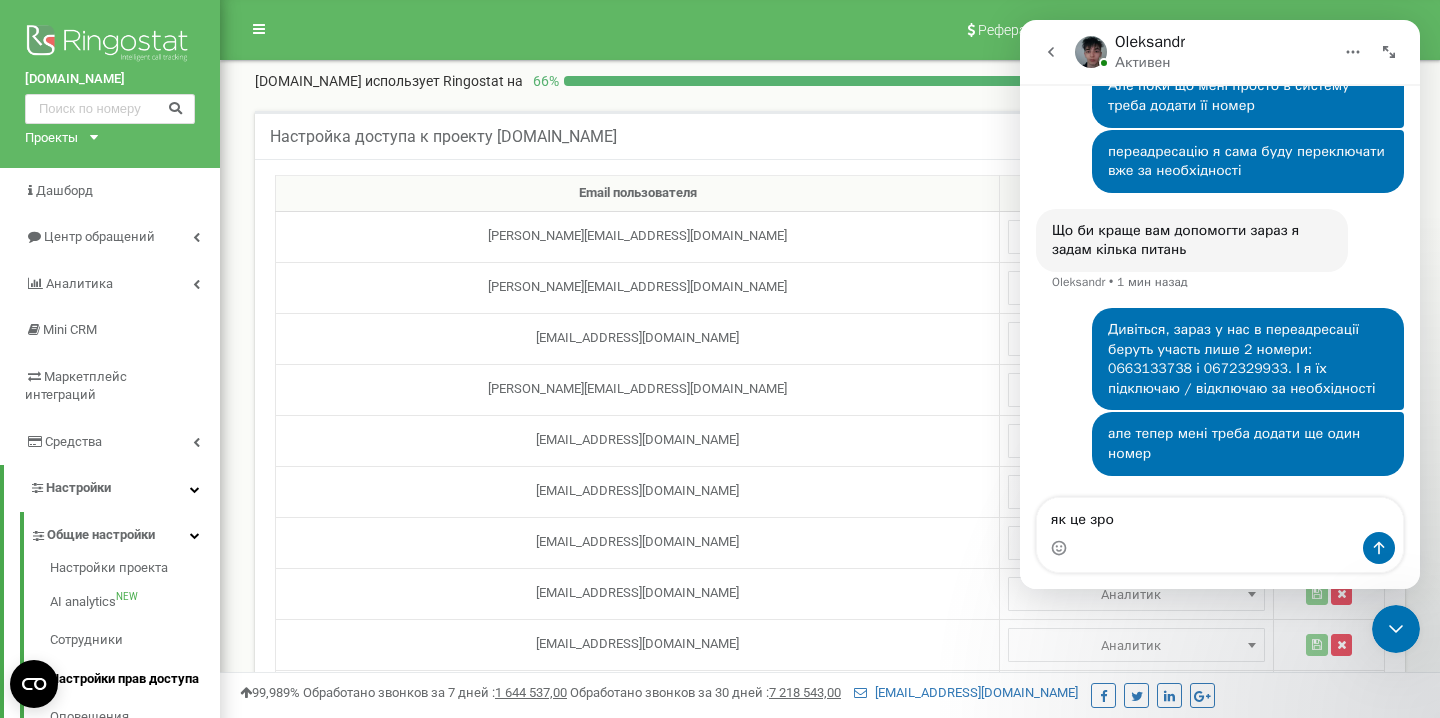 scroll, scrollTop: 798, scrollLeft: 0, axis: vertical 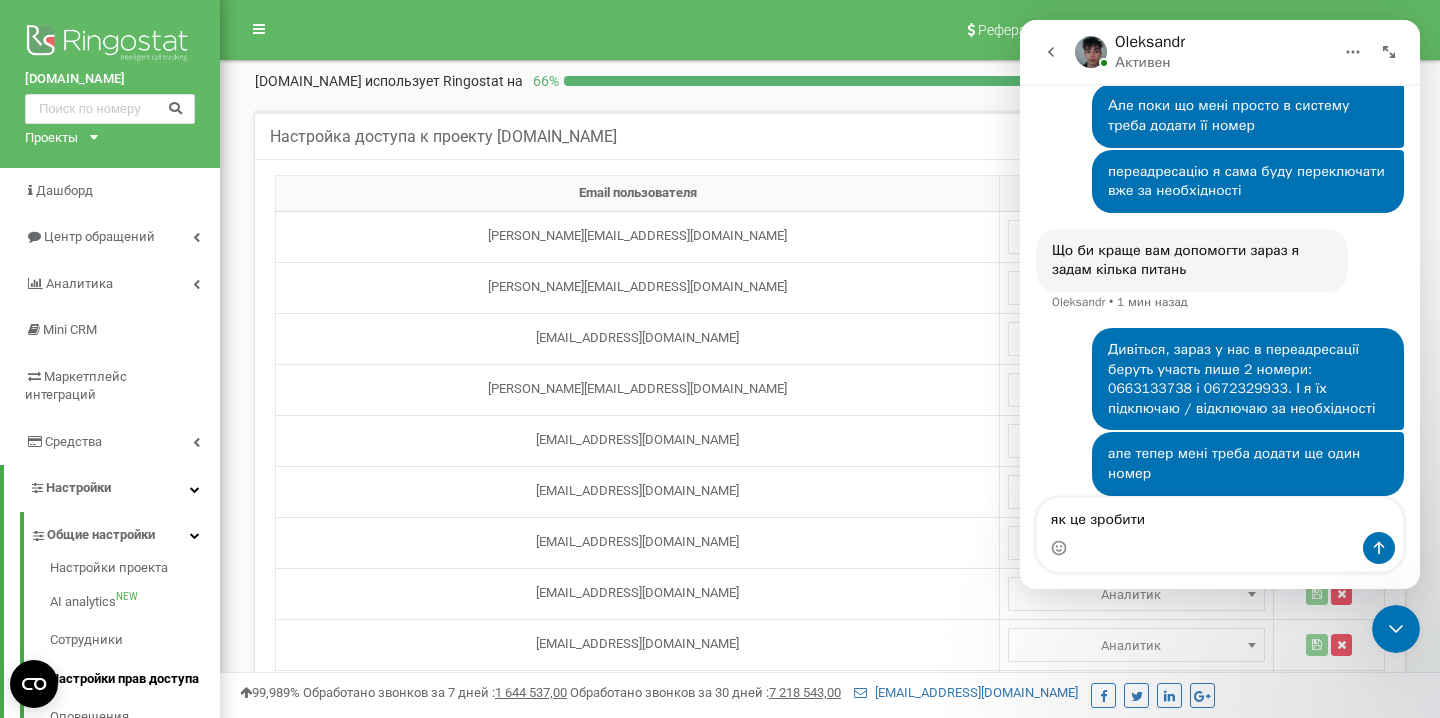 type on "як це зробити?" 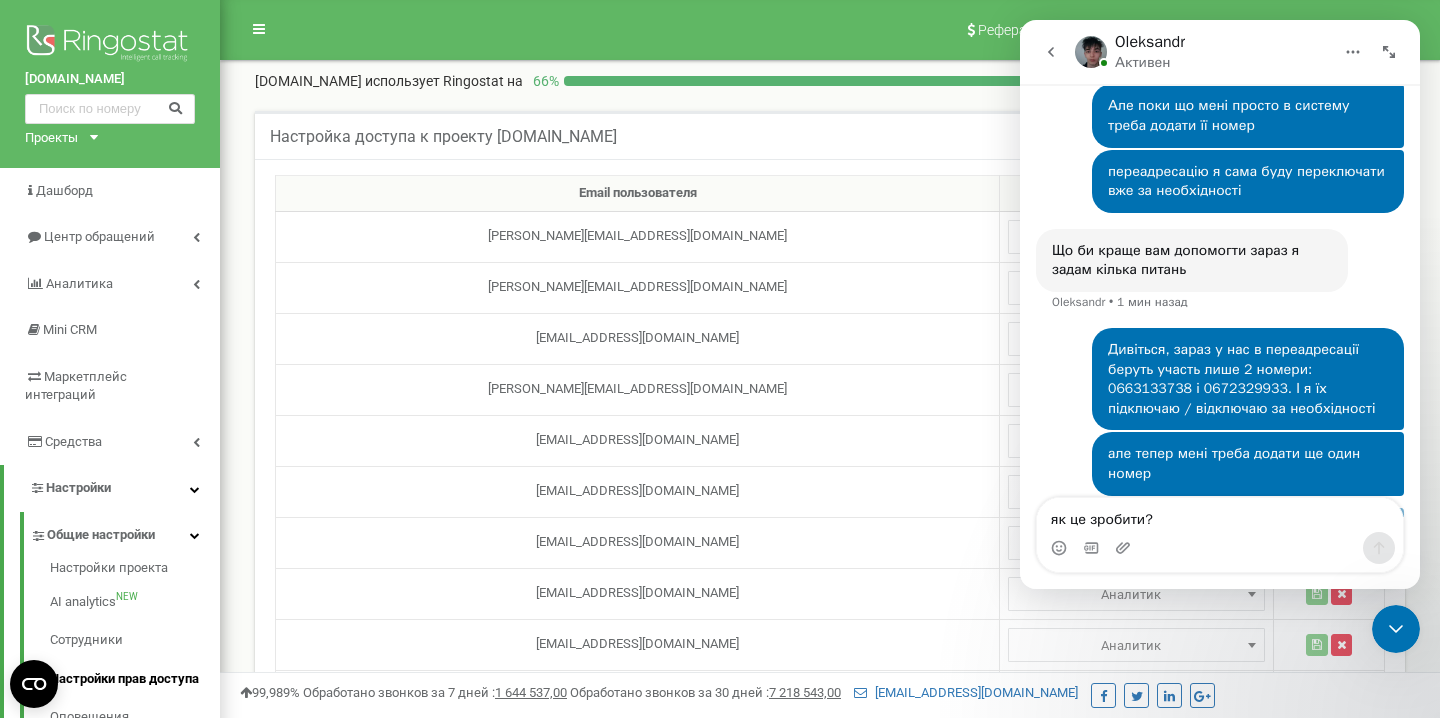 type 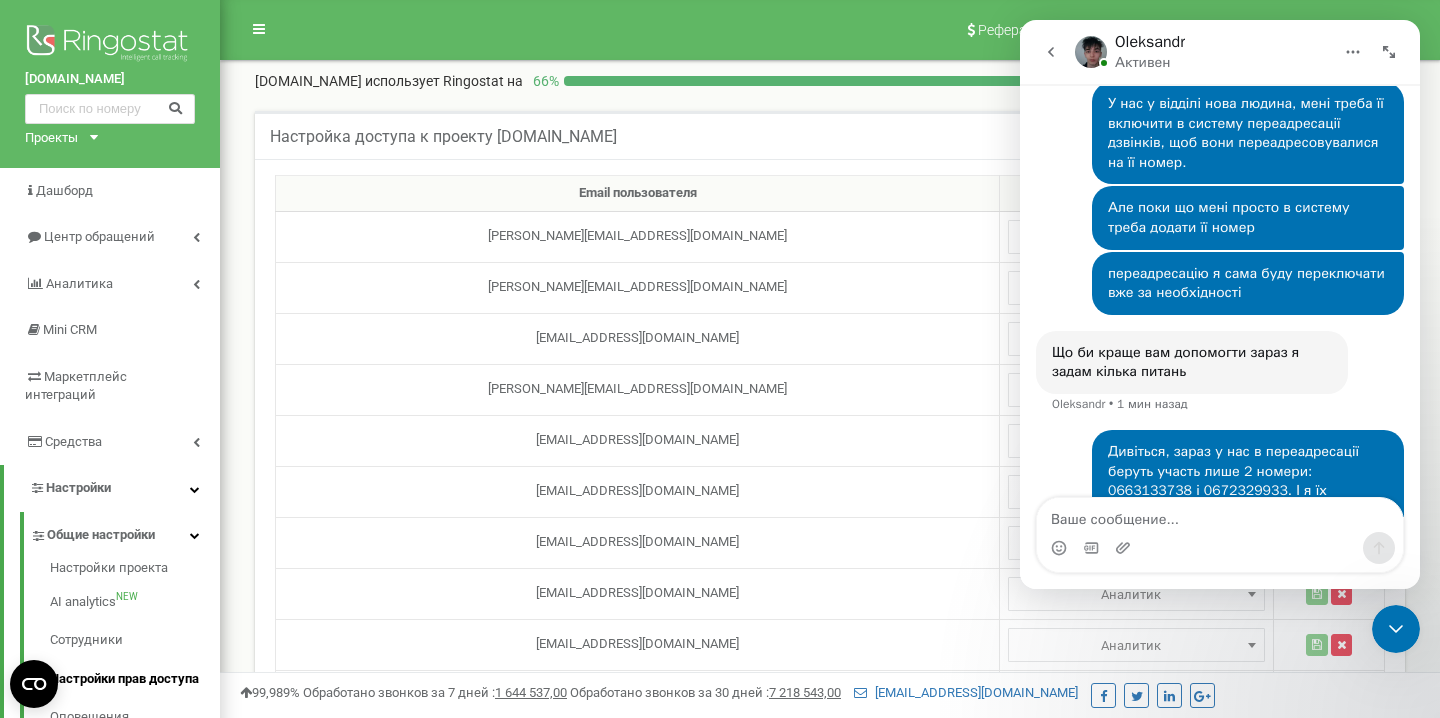 scroll, scrollTop: 844, scrollLeft: 0, axis: vertical 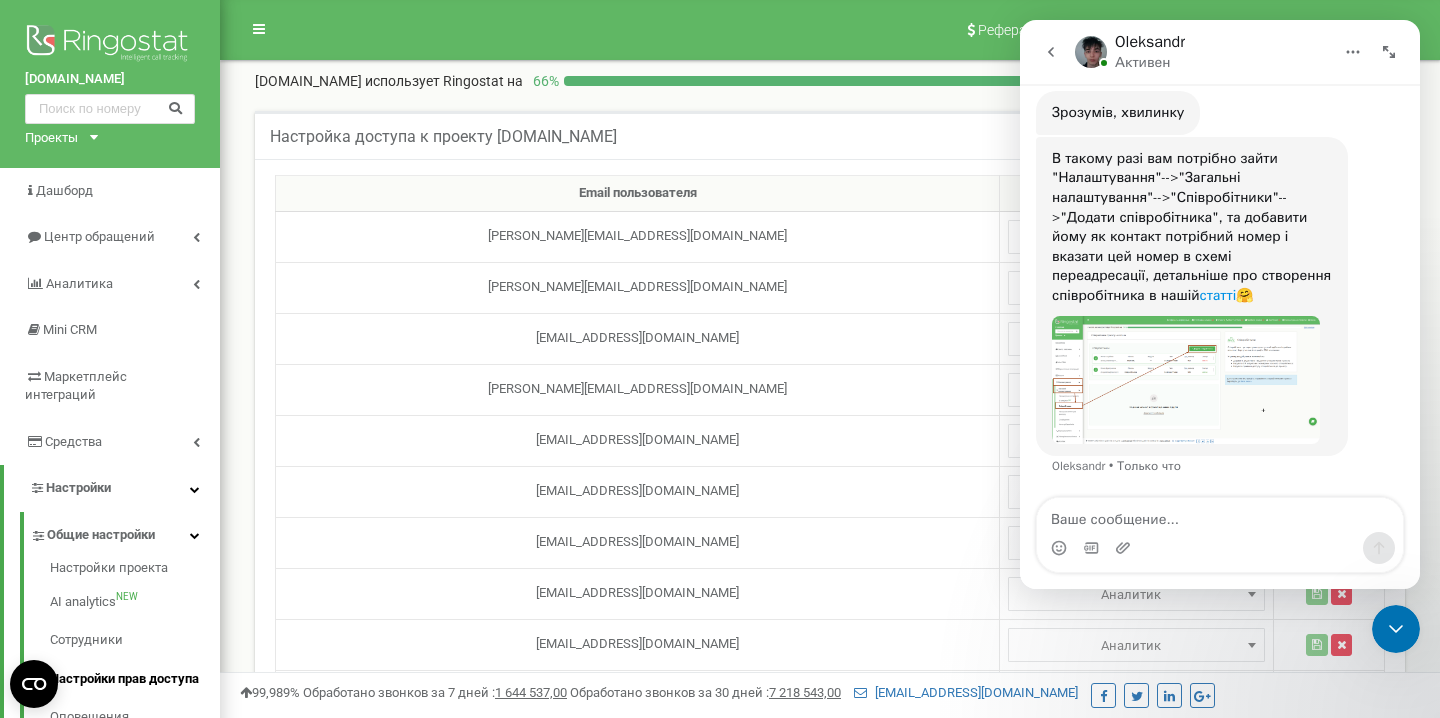 click on "статті" at bounding box center [1218, 295] 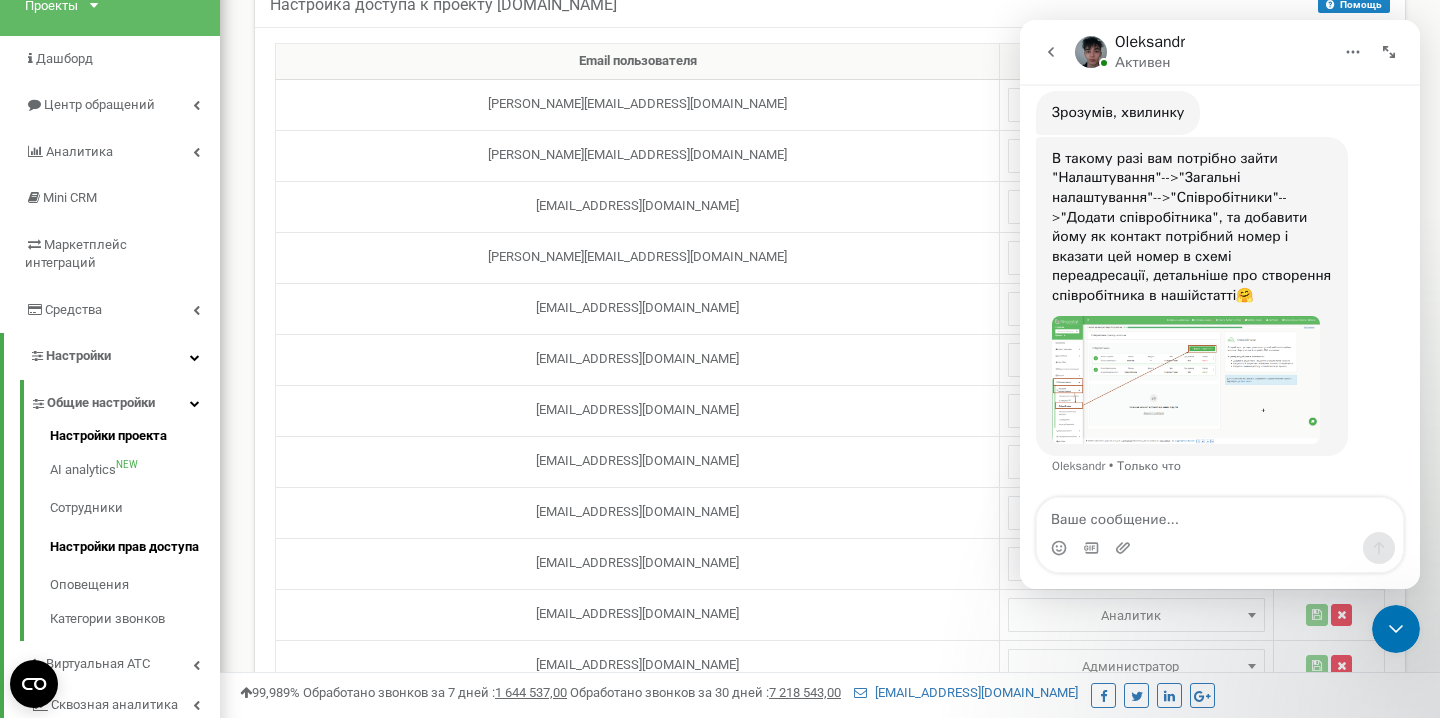 scroll, scrollTop: 140, scrollLeft: 0, axis: vertical 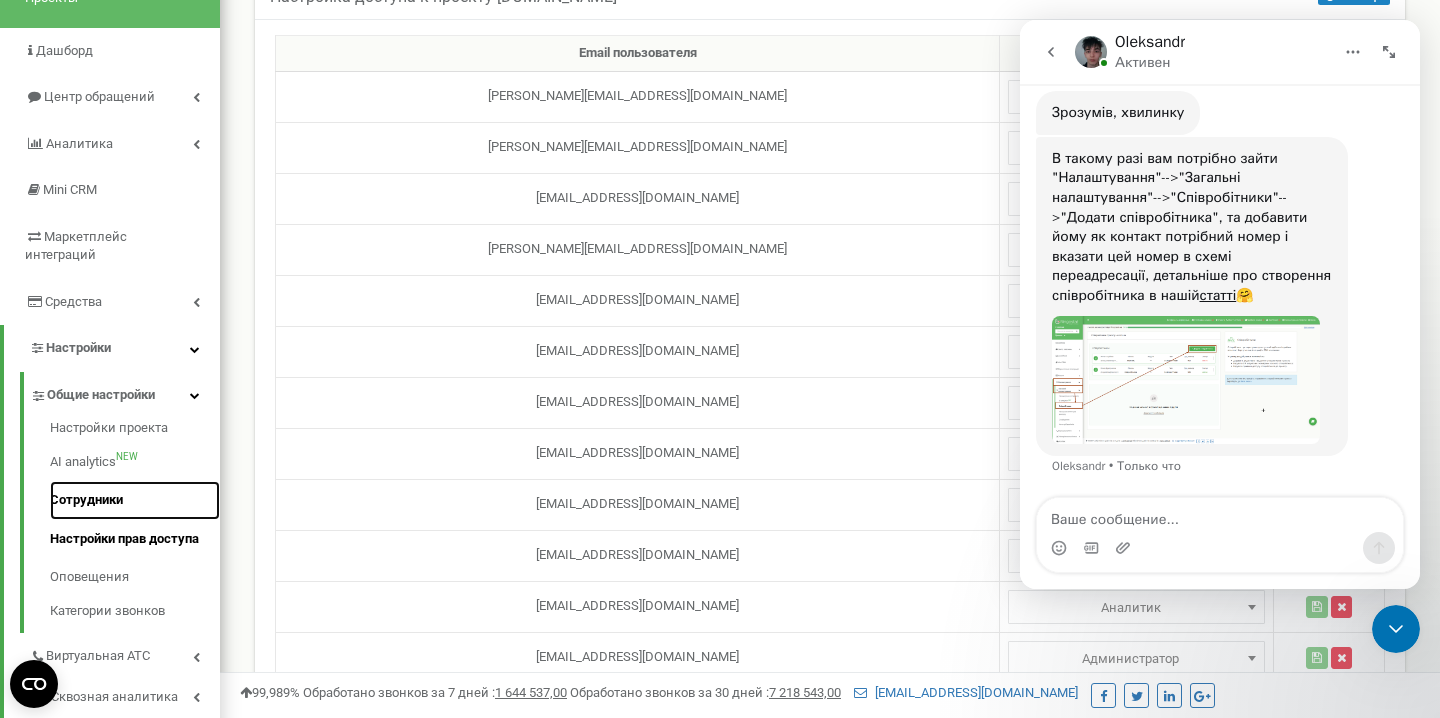 click on "Сотрудники" at bounding box center [135, 500] 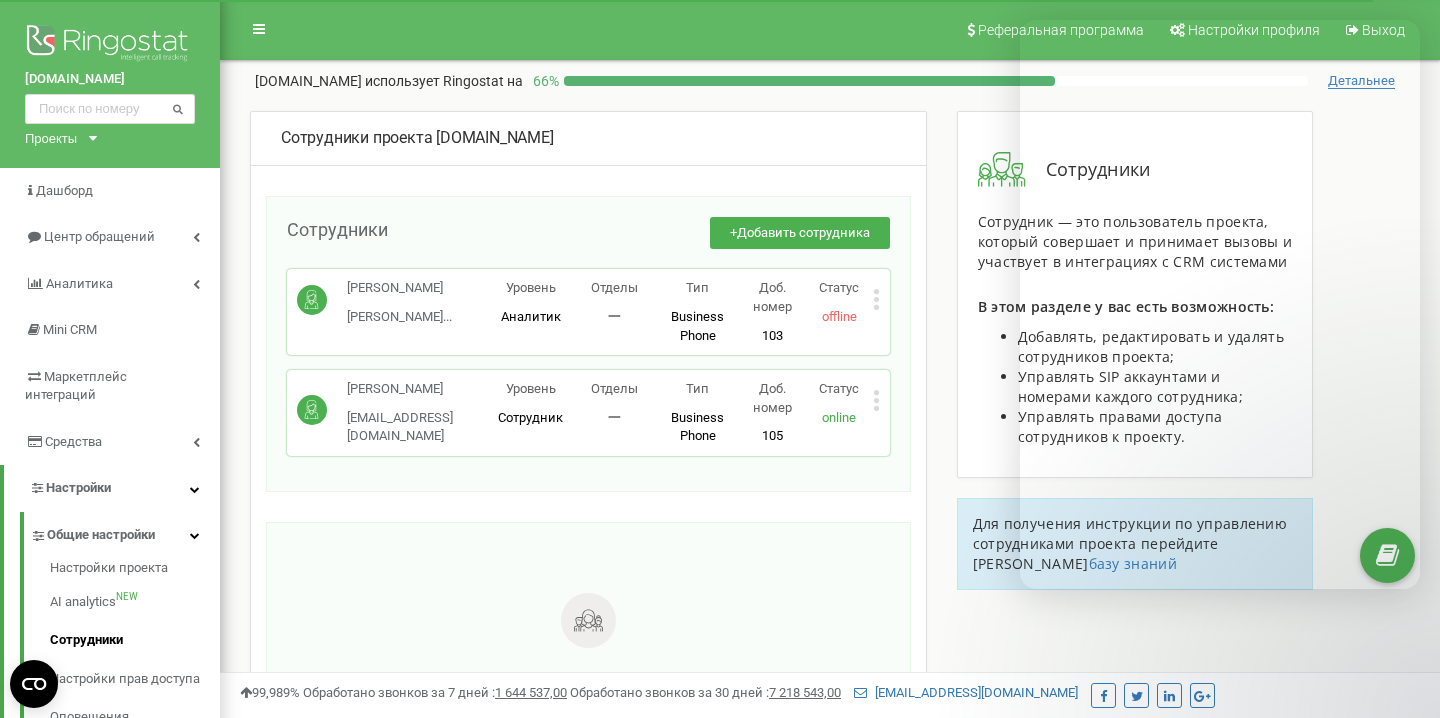 scroll, scrollTop: 0, scrollLeft: 0, axis: both 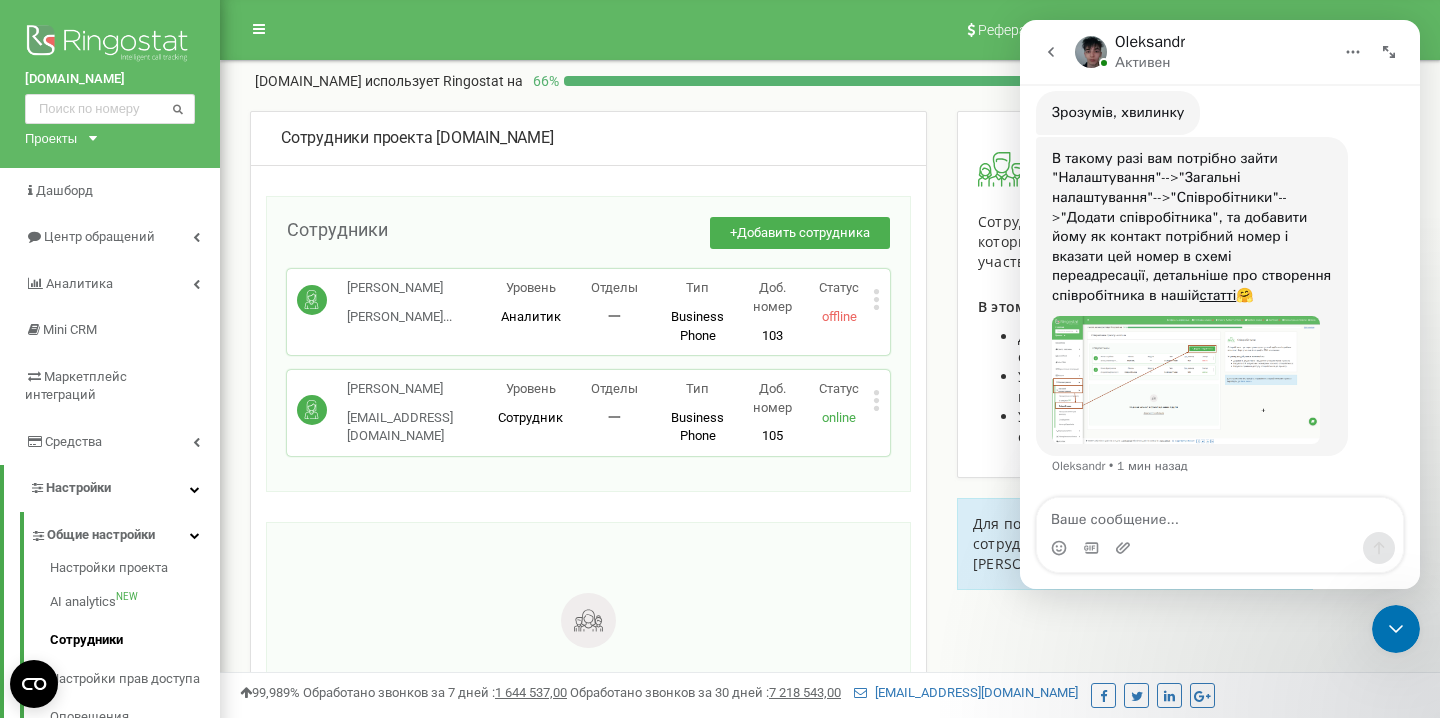 click at bounding box center (1186, 380) 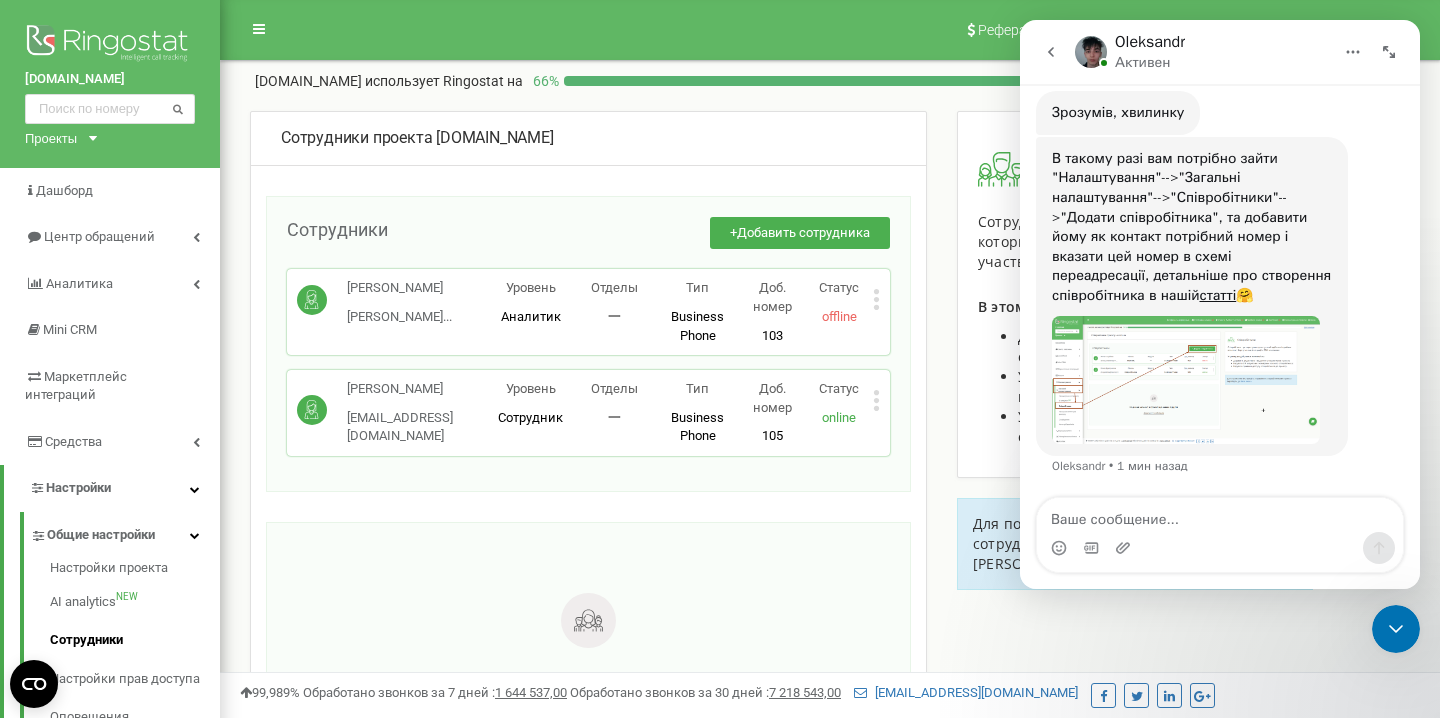 scroll, scrollTop: 0, scrollLeft: 0, axis: both 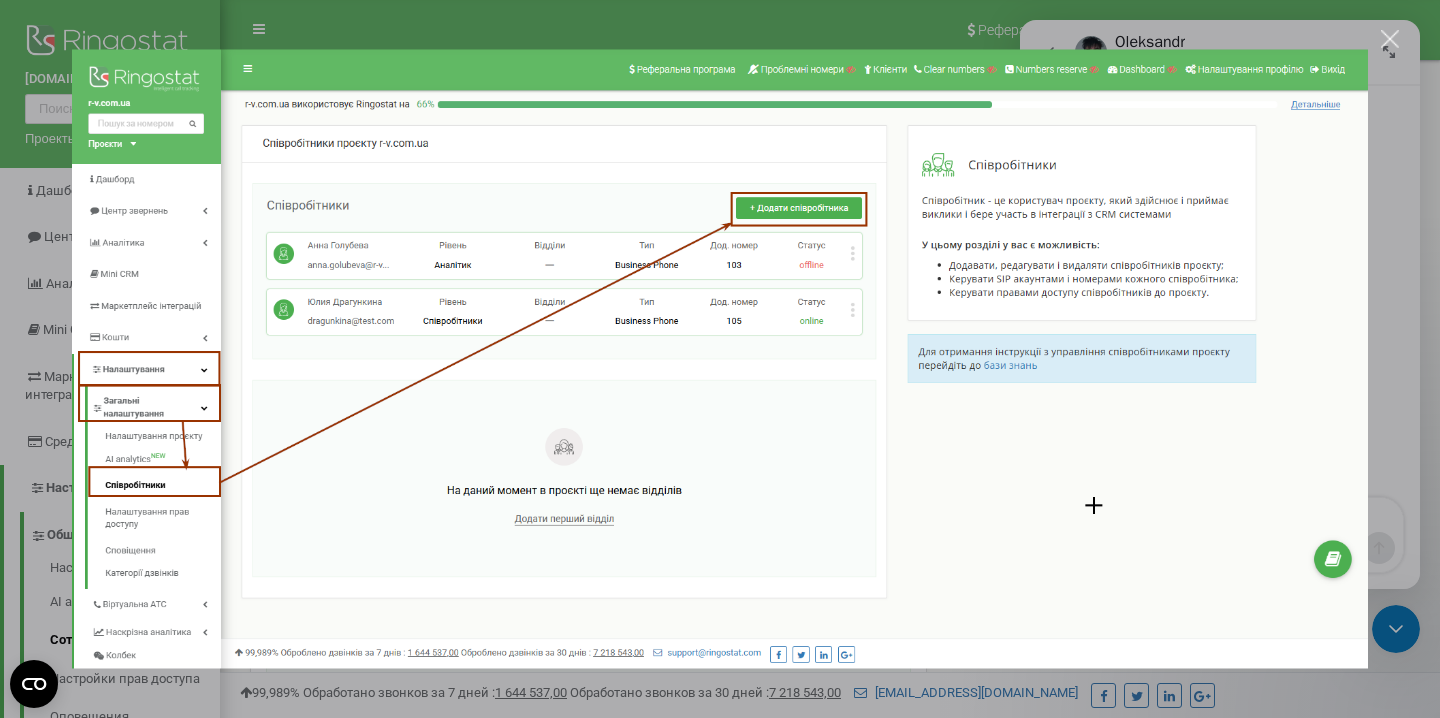 click at bounding box center (1390, 39) 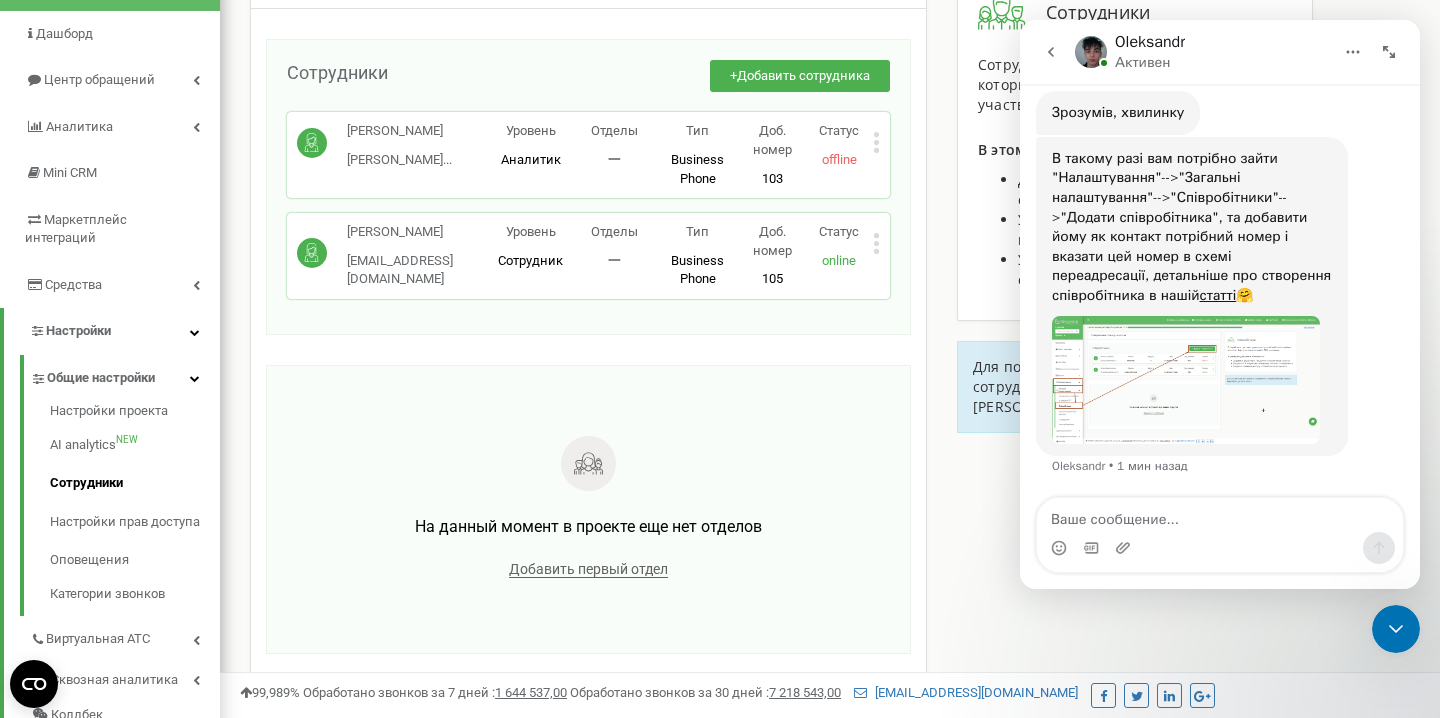 scroll, scrollTop: 0, scrollLeft: 0, axis: both 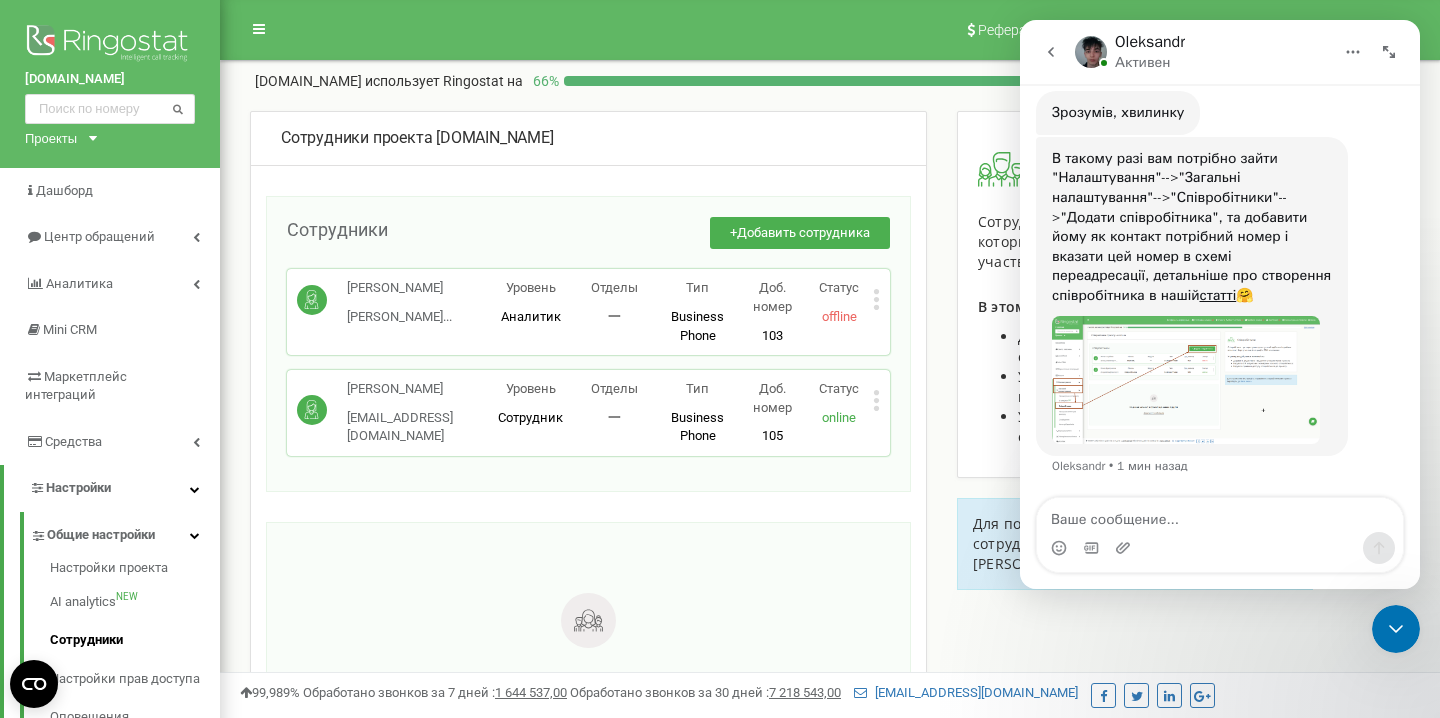 click at bounding box center [1125, 548] 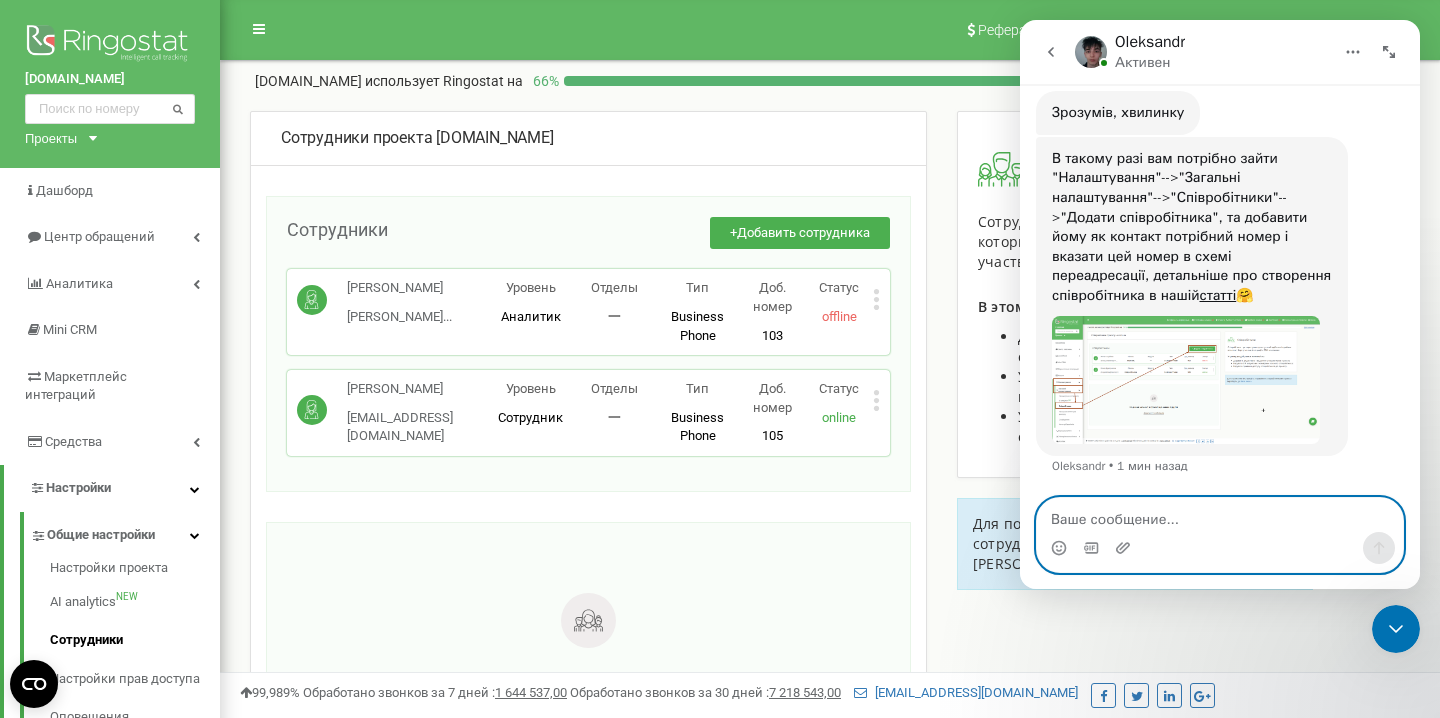click at bounding box center (1220, 515) 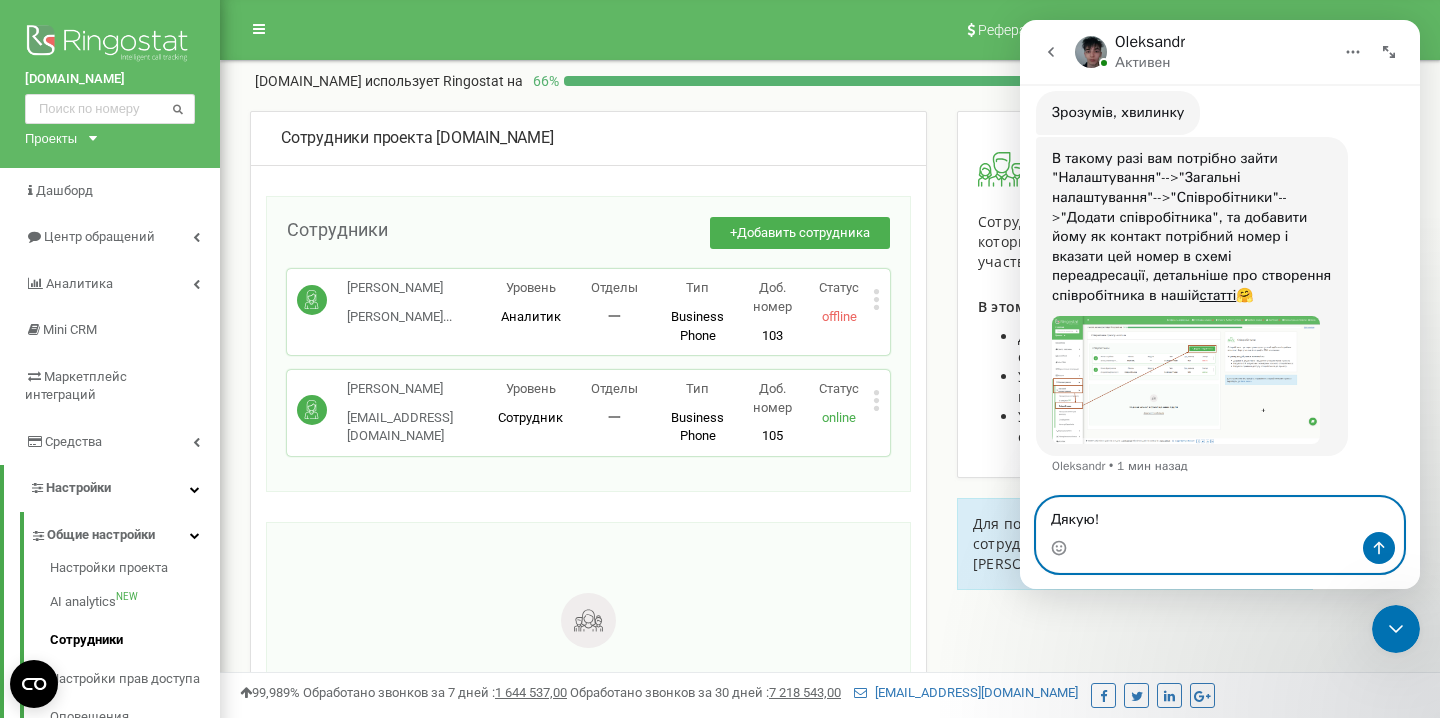 type on "Дякую!" 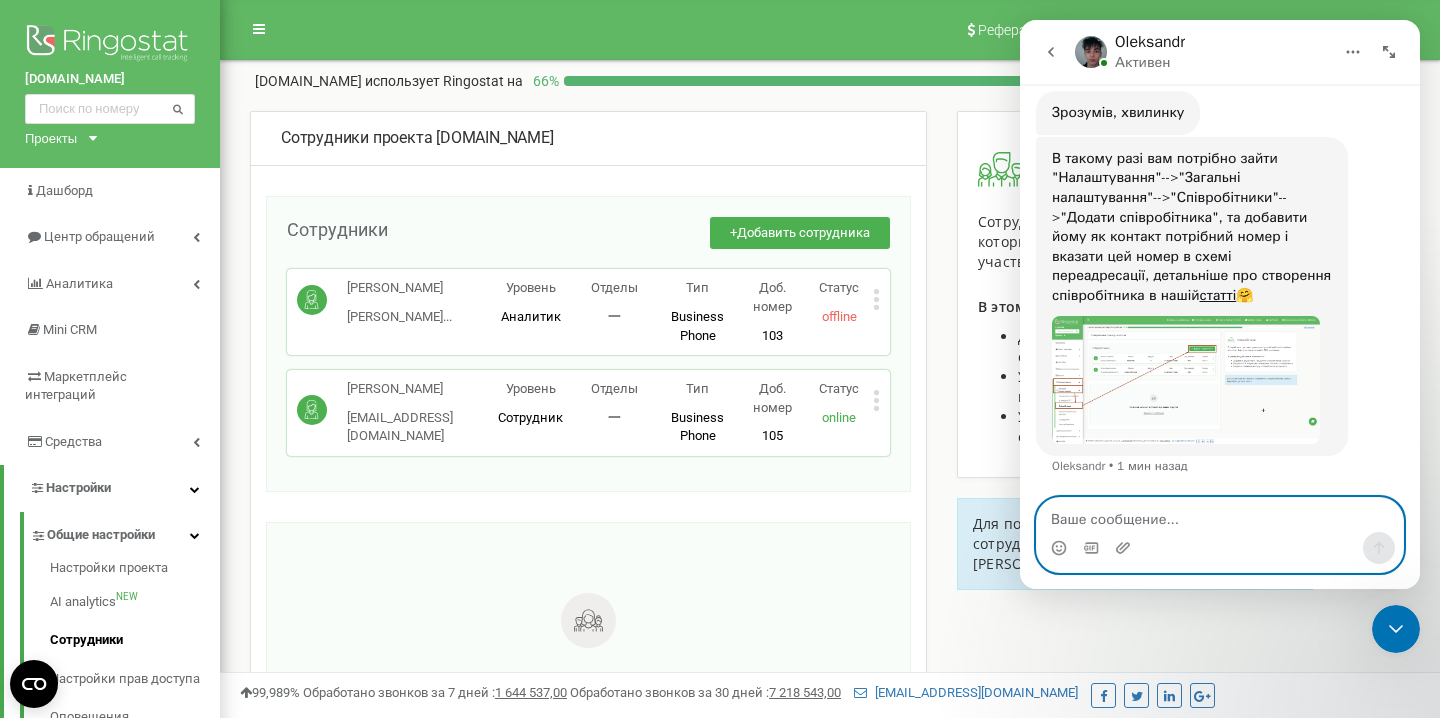 scroll, scrollTop: 1303, scrollLeft: 0, axis: vertical 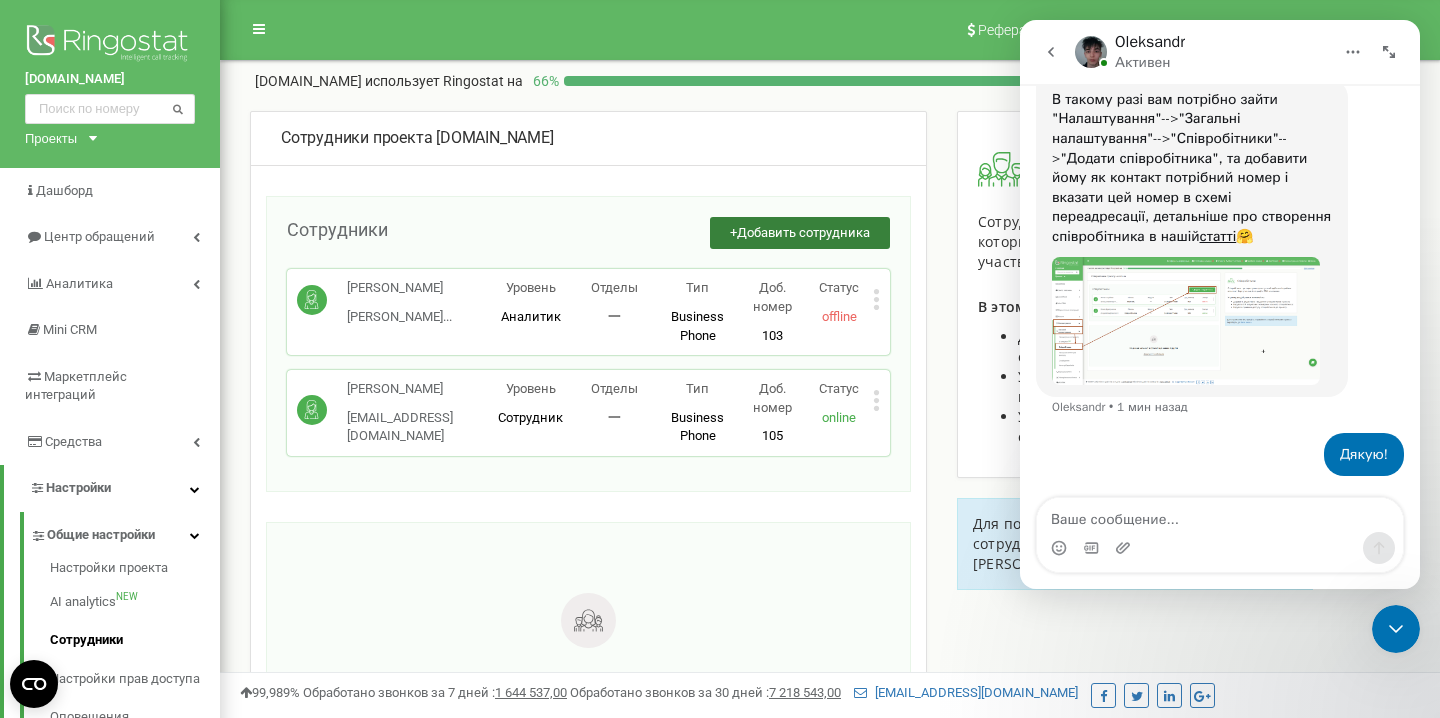 click on "Добавить сотрудника" at bounding box center (803, 232) 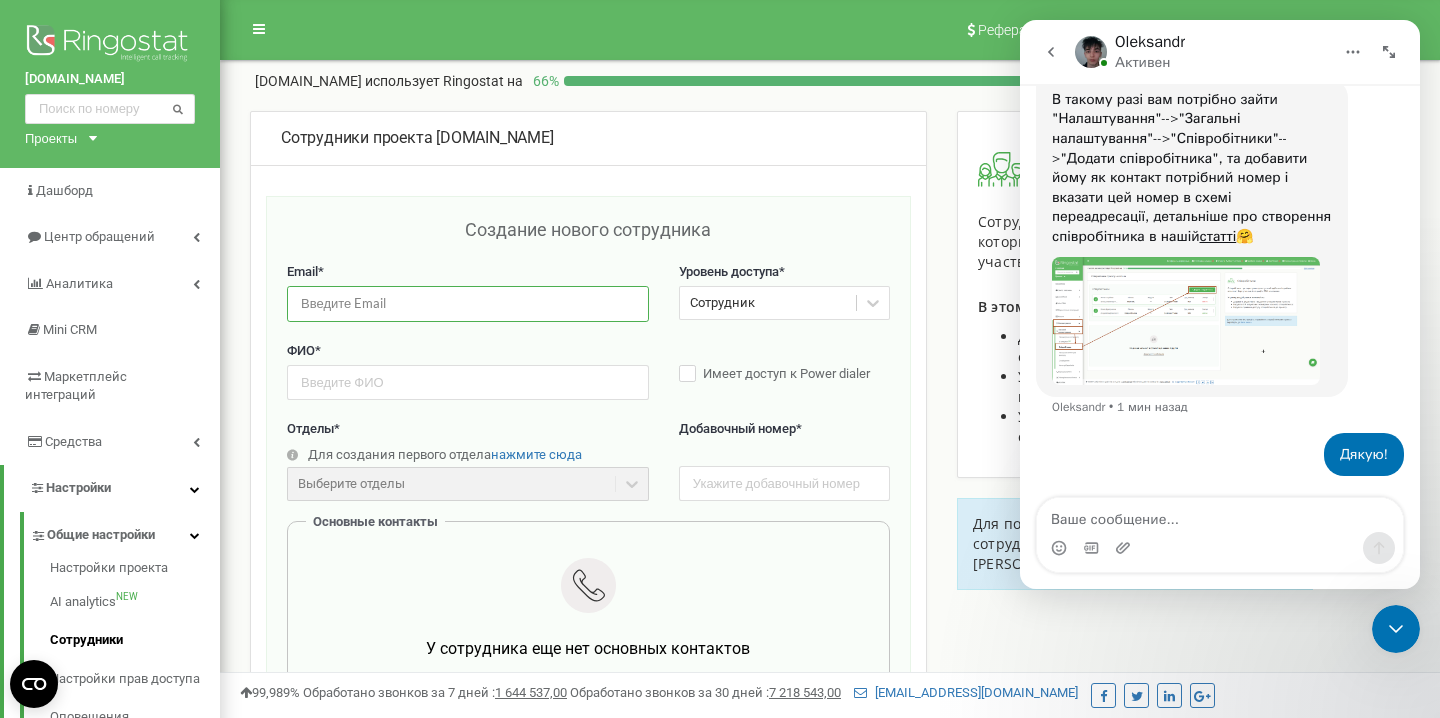 click at bounding box center (468, 303) 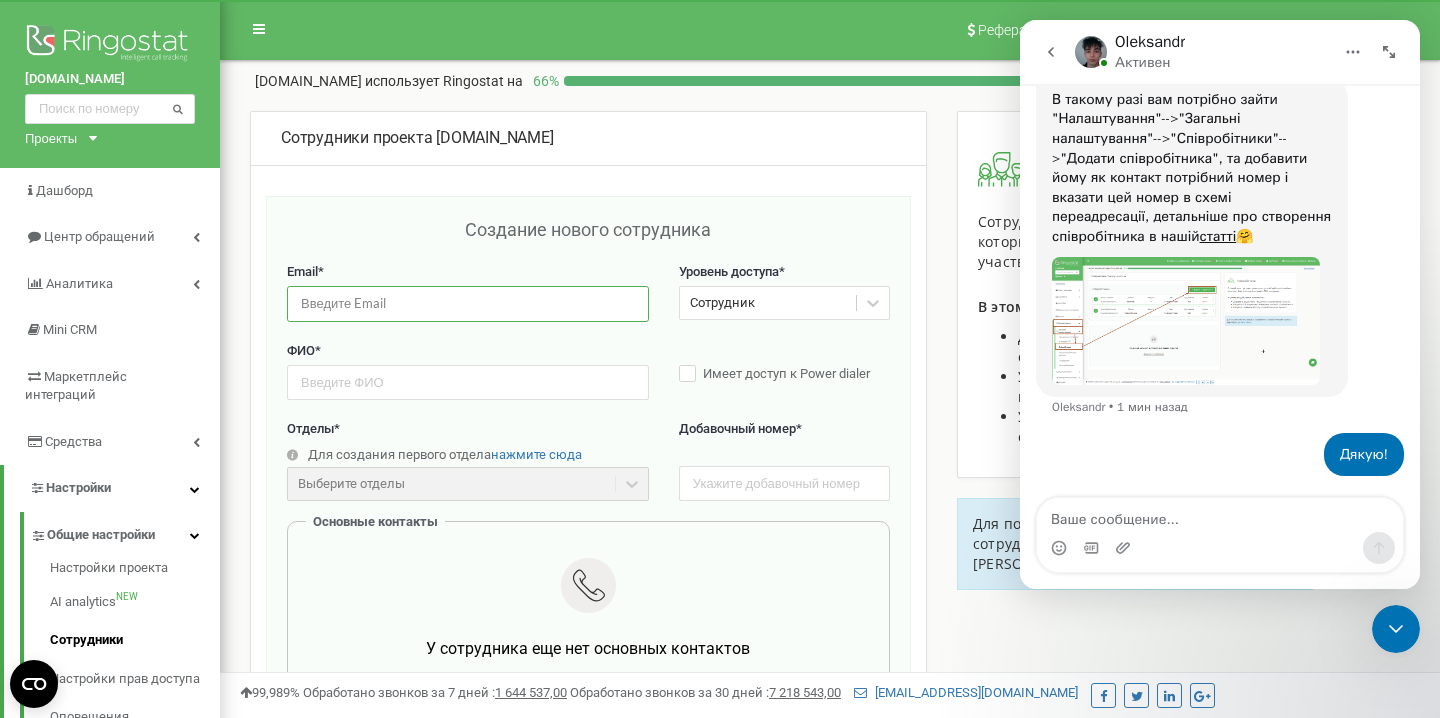 scroll, scrollTop: 1380, scrollLeft: 0, axis: vertical 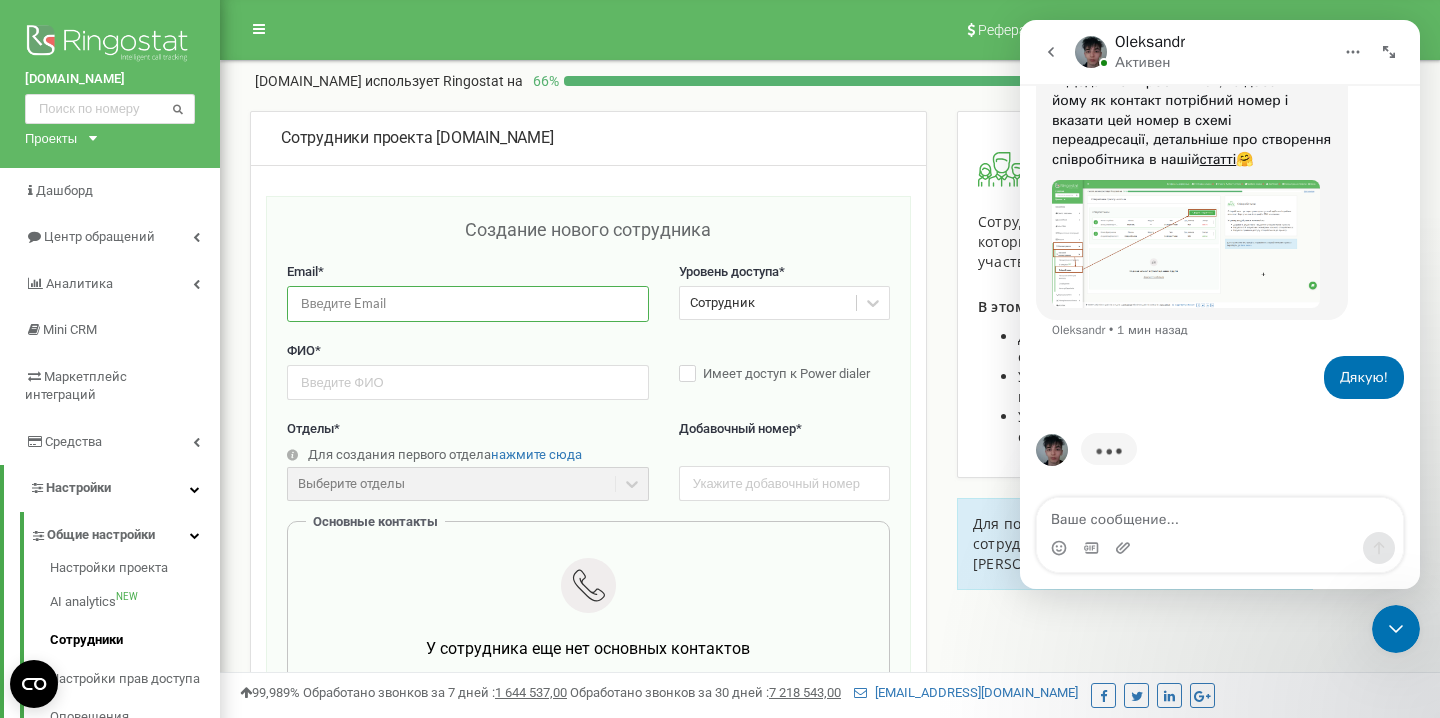 paste on "klymok@r-v.com.ua" 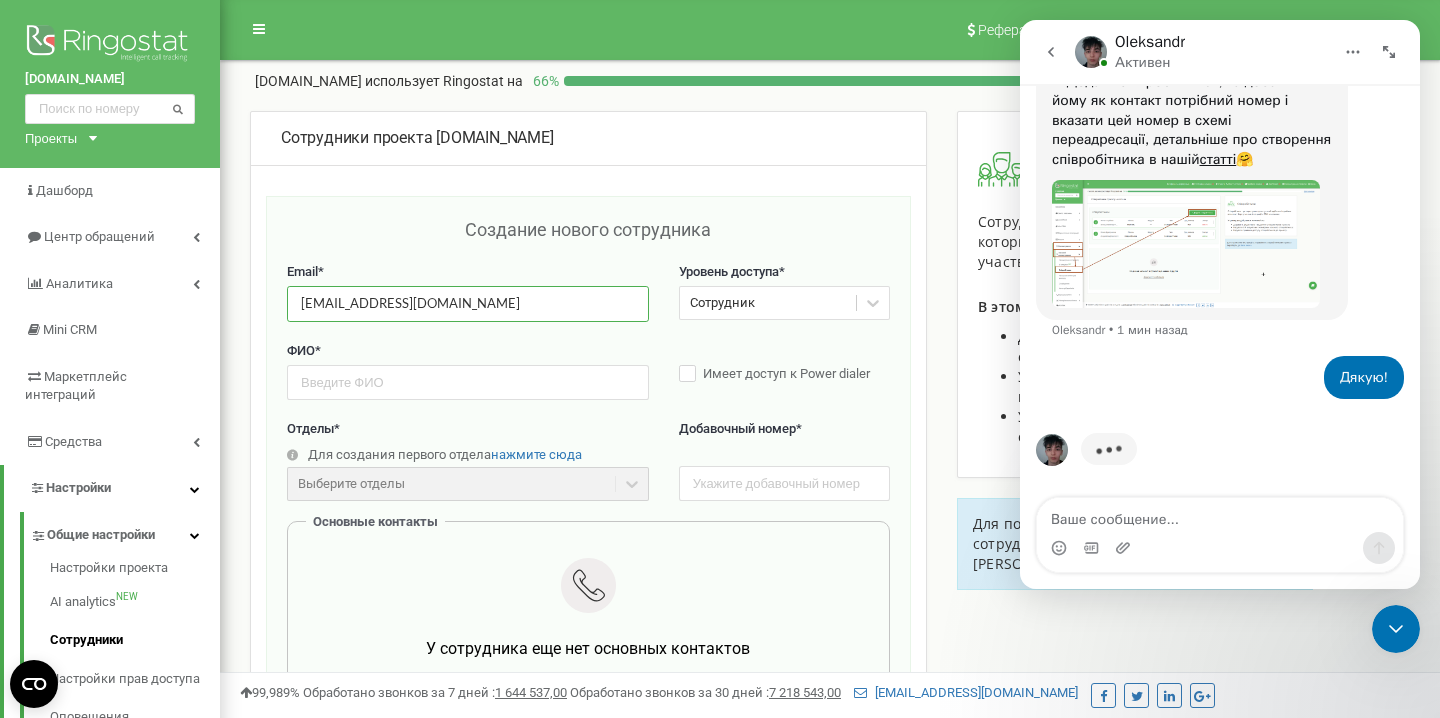 type on "klymok@r-v.com.ua" 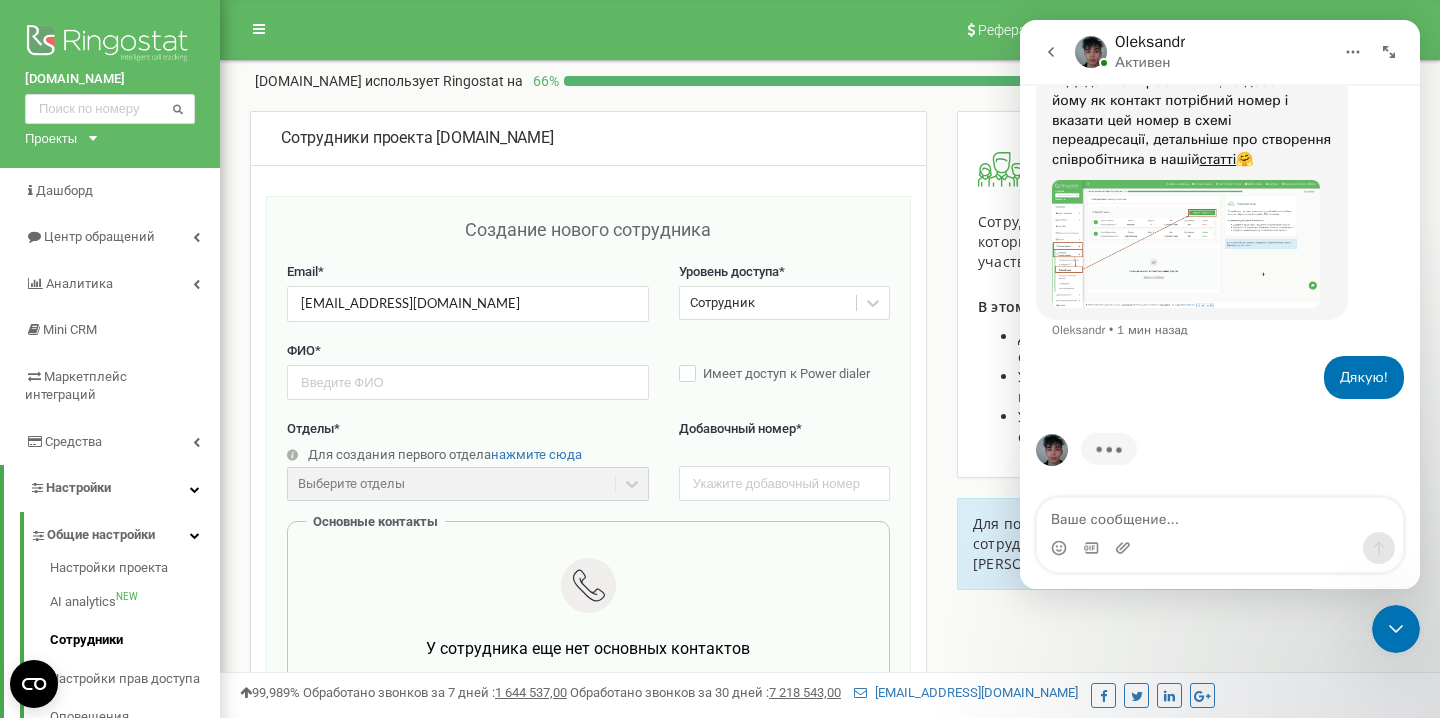 click on "Сотрудник" at bounding box center [768, 303] 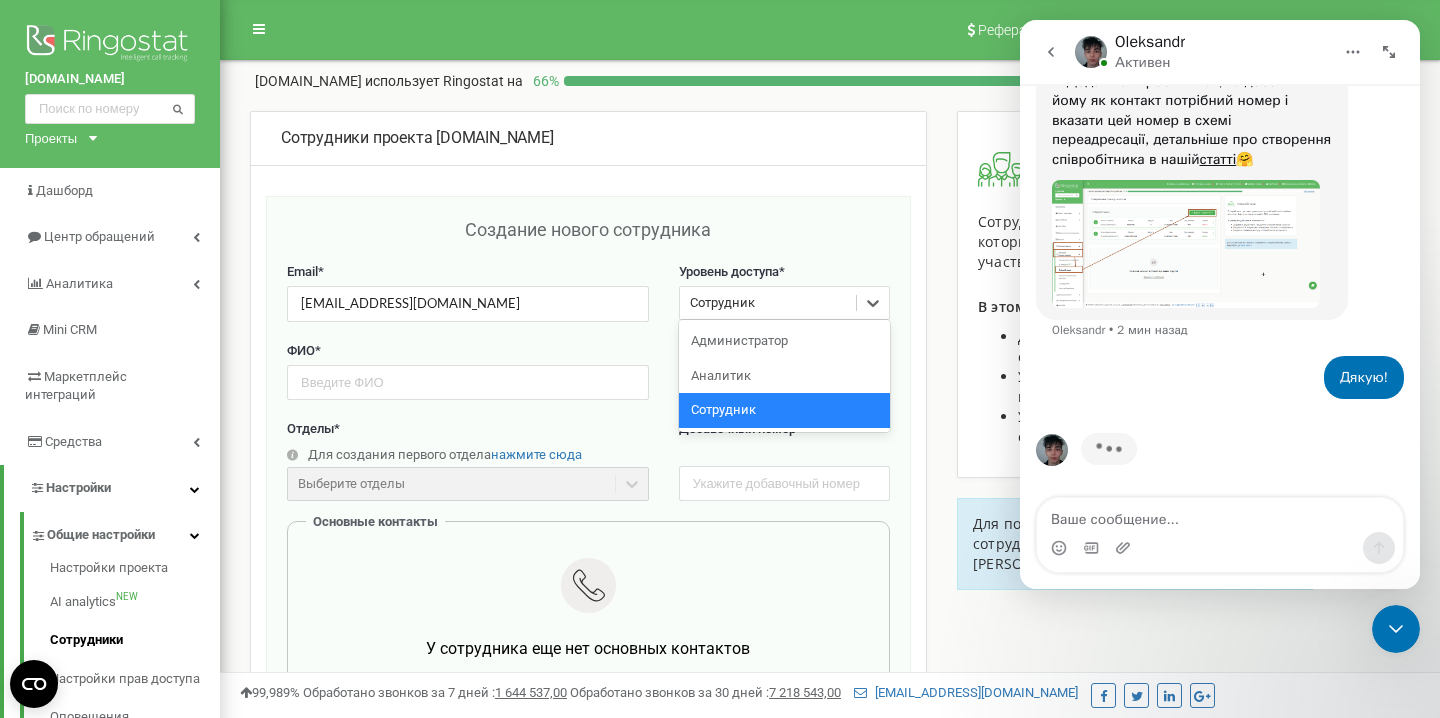 click on "Сотрудник" at bounding box center [768, 303] 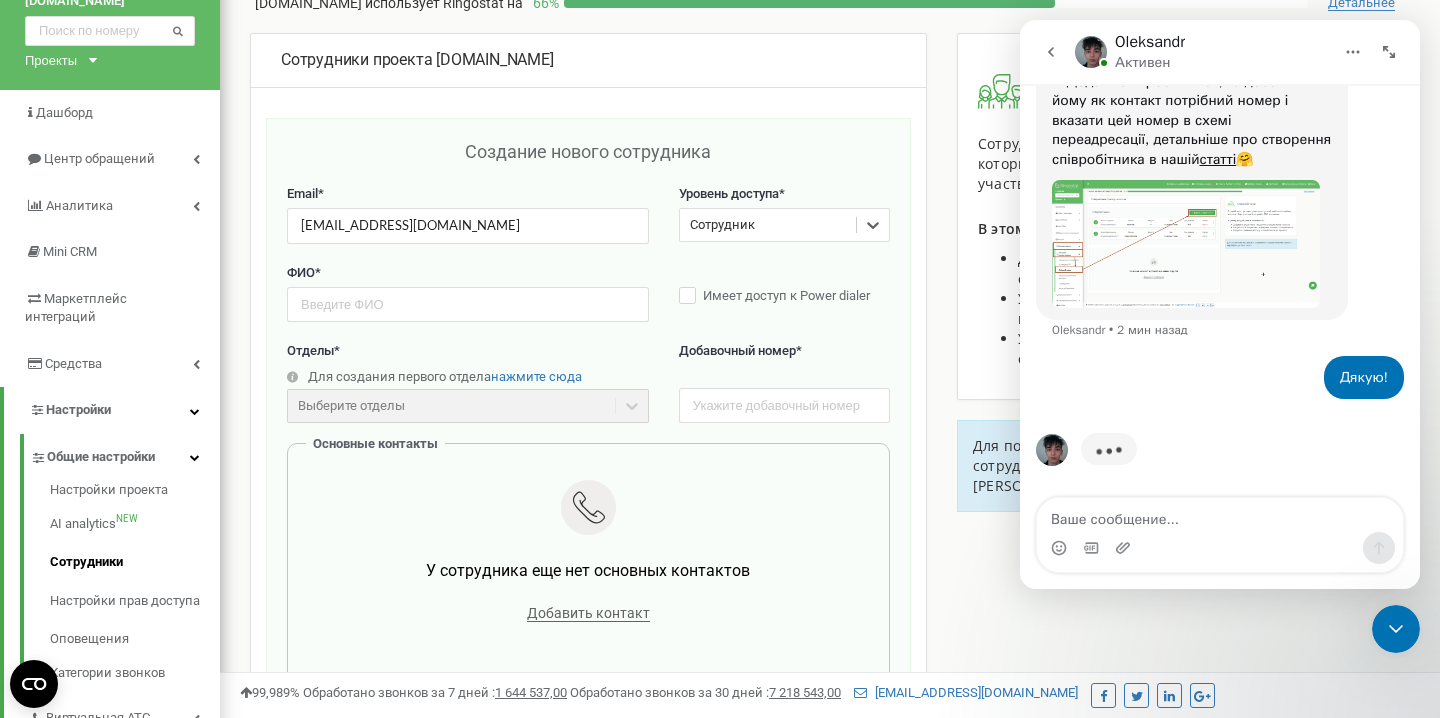 scroll, scrollTop: 87, scrollLeft: 0, axis: vertical 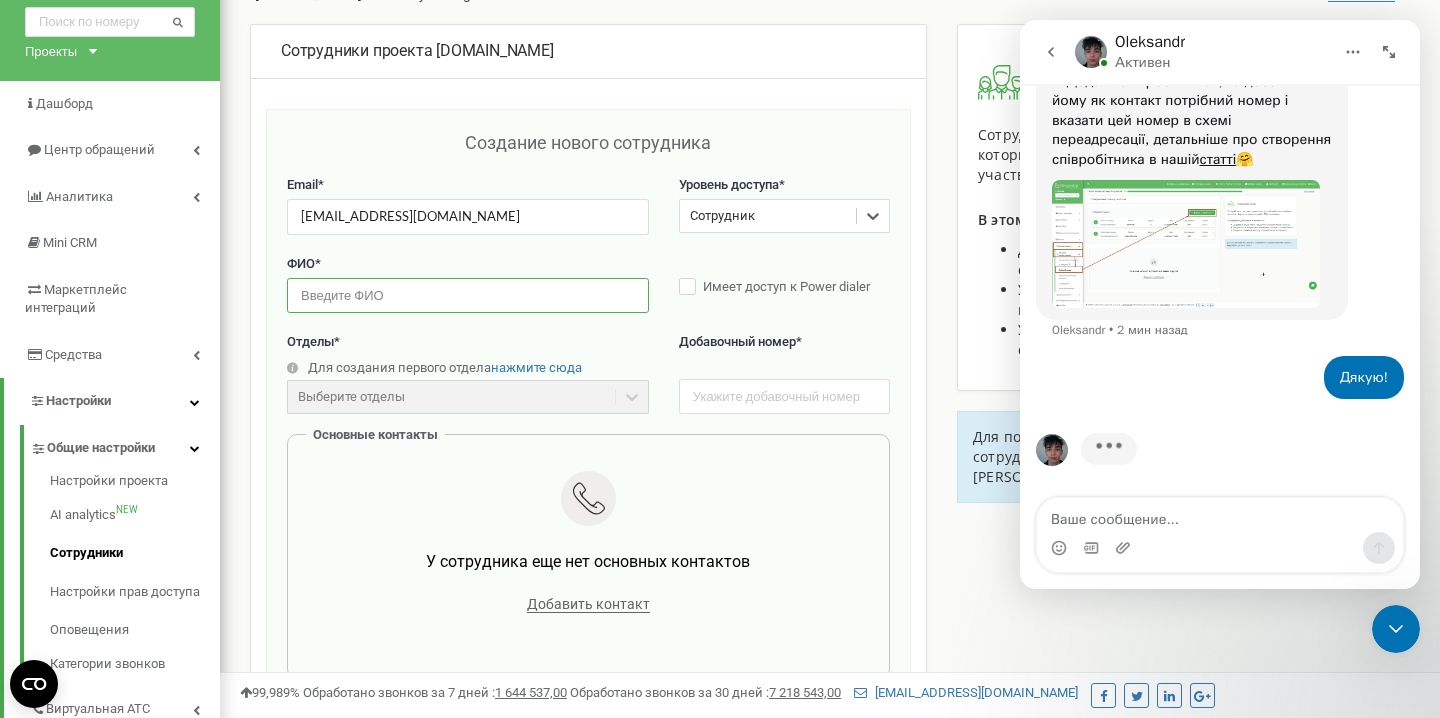 click at bounding box center [468, 295] 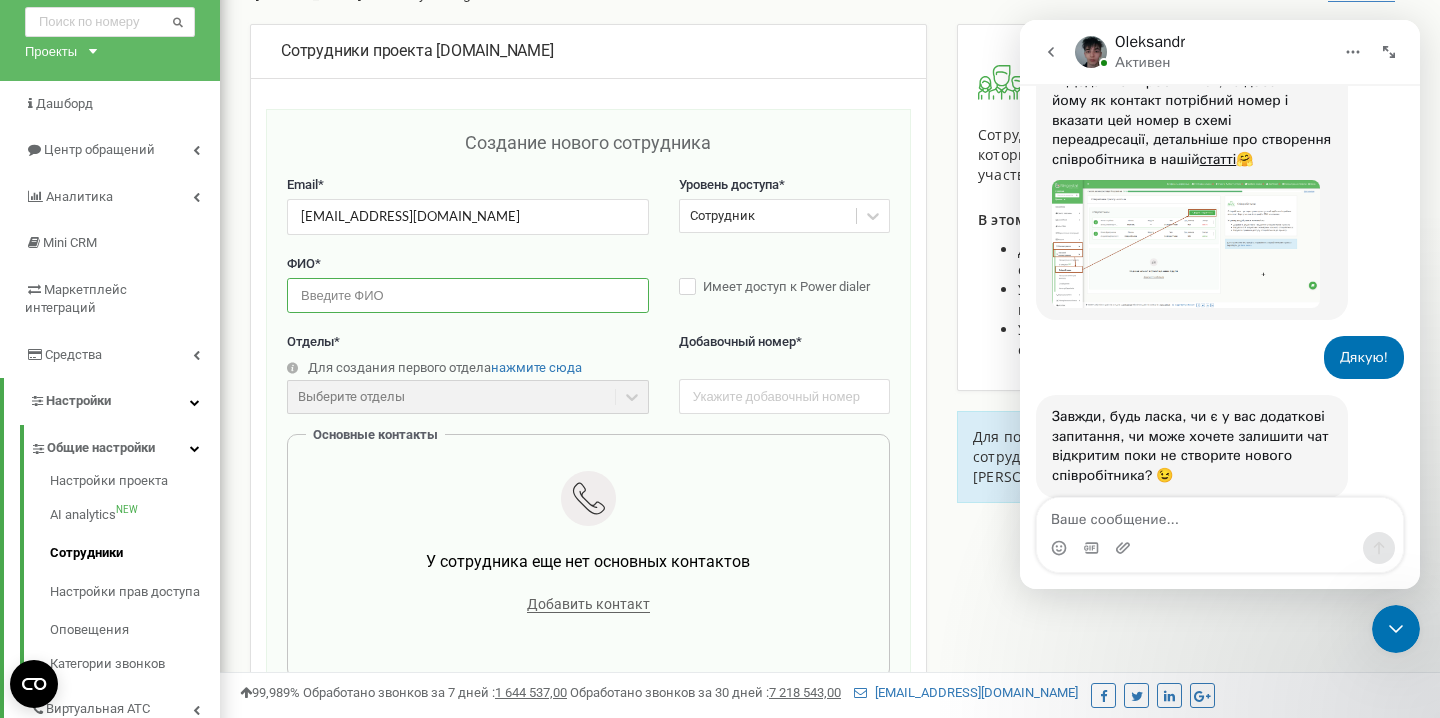 scroll, scrollTop: 1422, scrollLeft: 0, axis: vertical 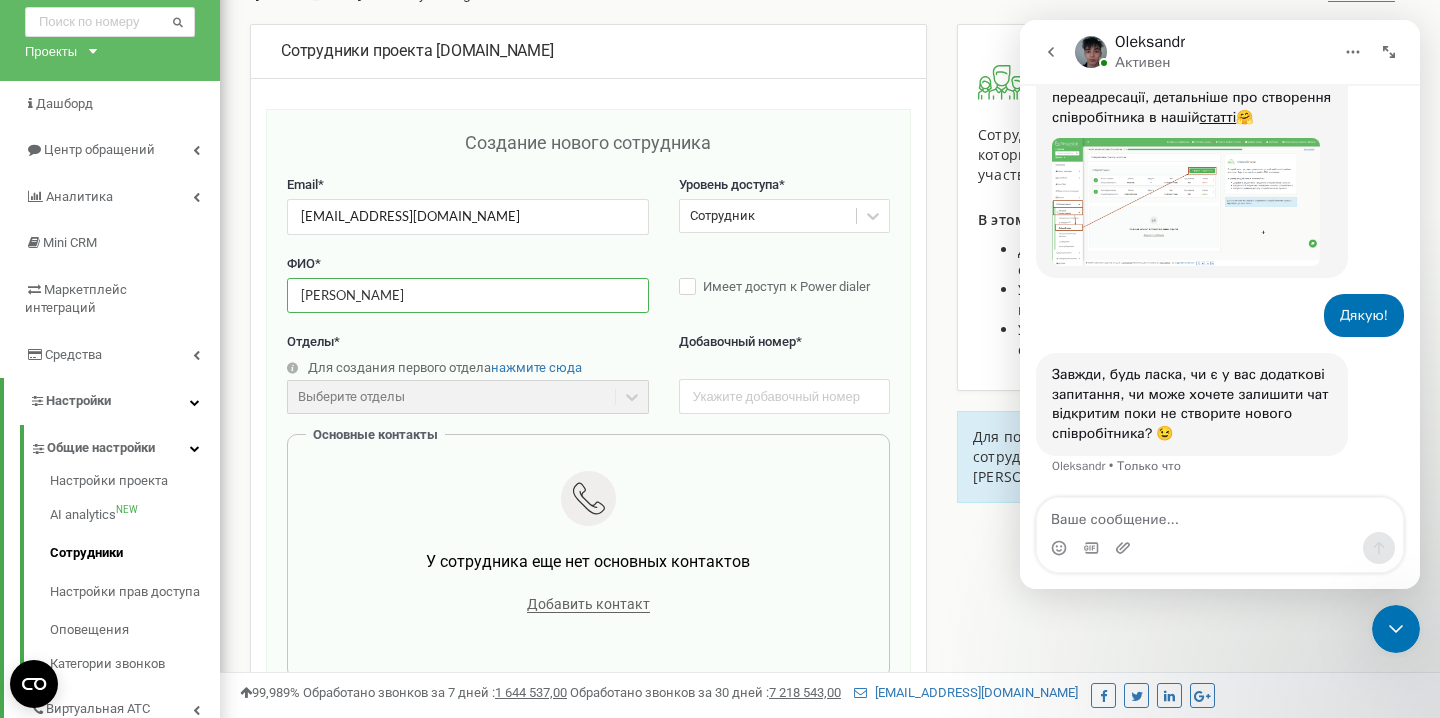 click on "[PERSON_NAME]" at bounding box center (468, 295) 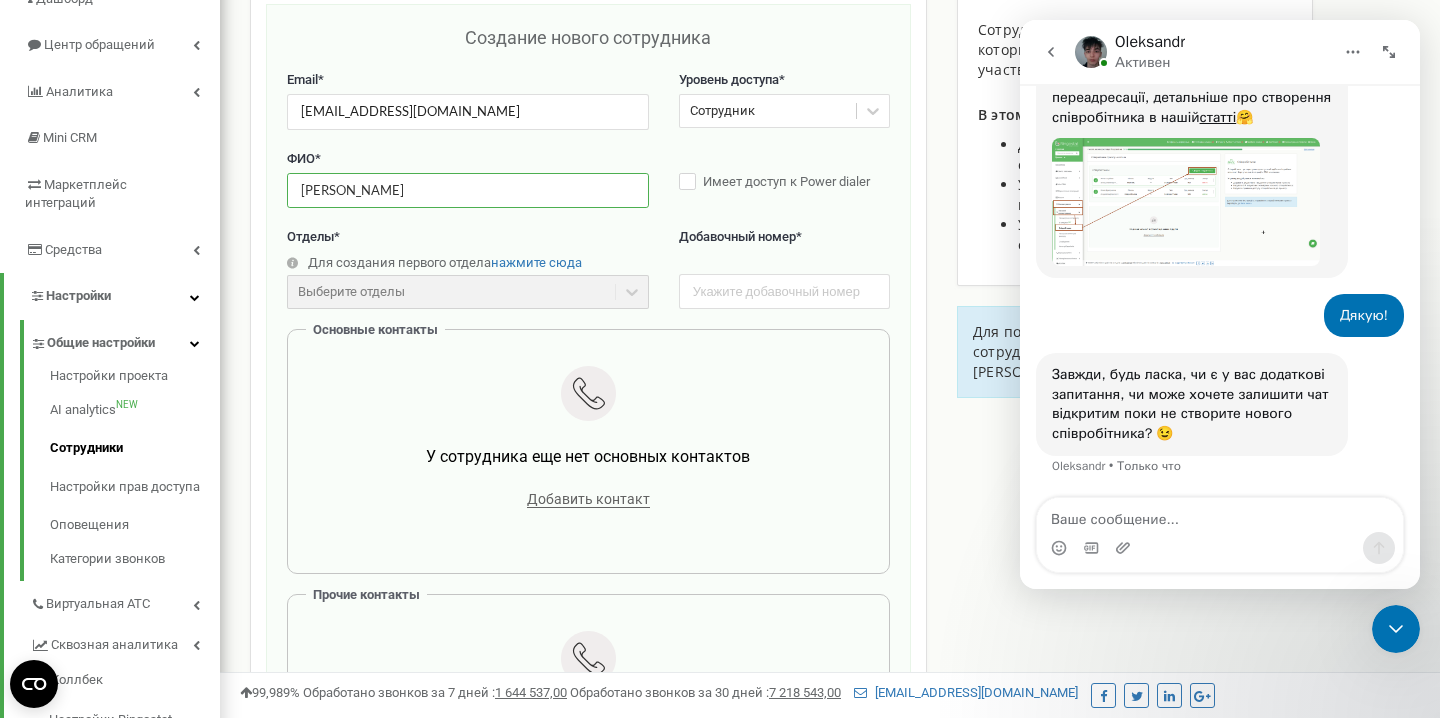 scroll, scrollTop: 205, scrollLeft: 0, axis: vertical 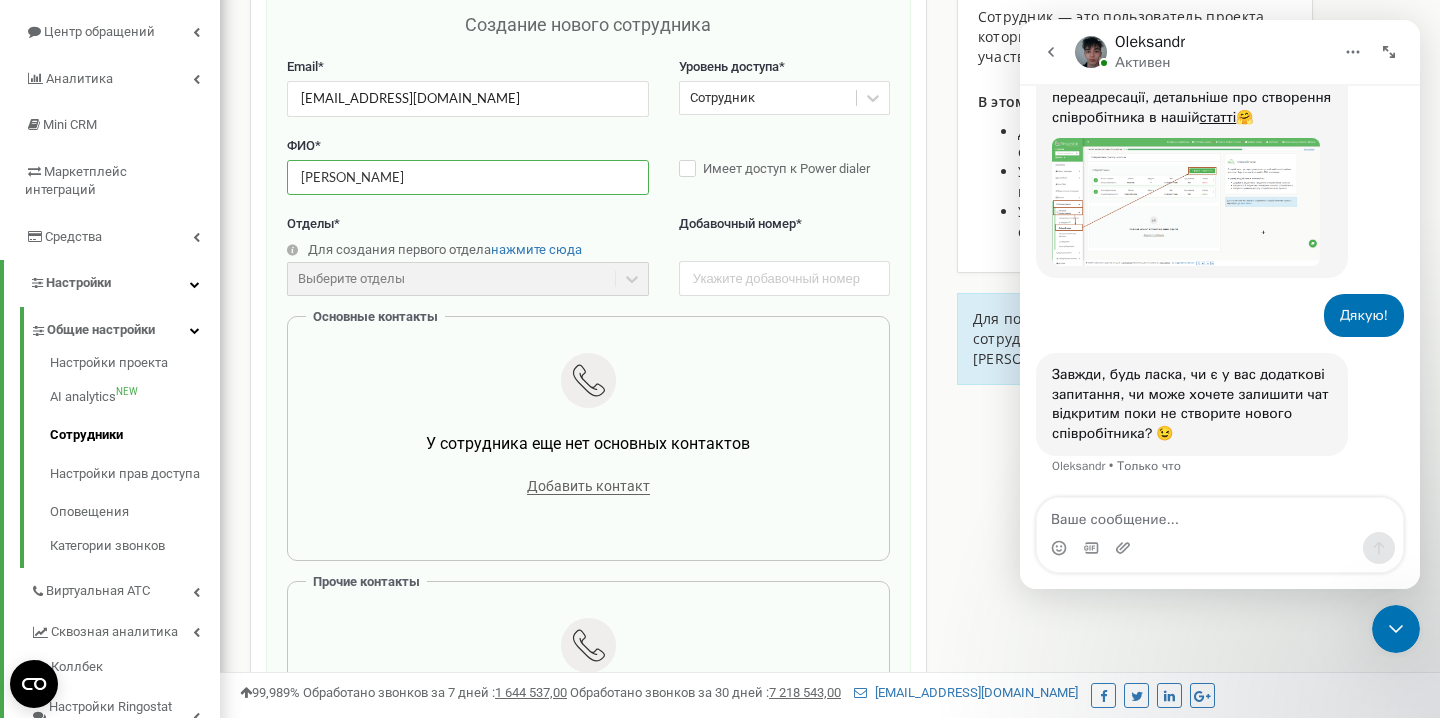 type on "[PERSON_NAME]" 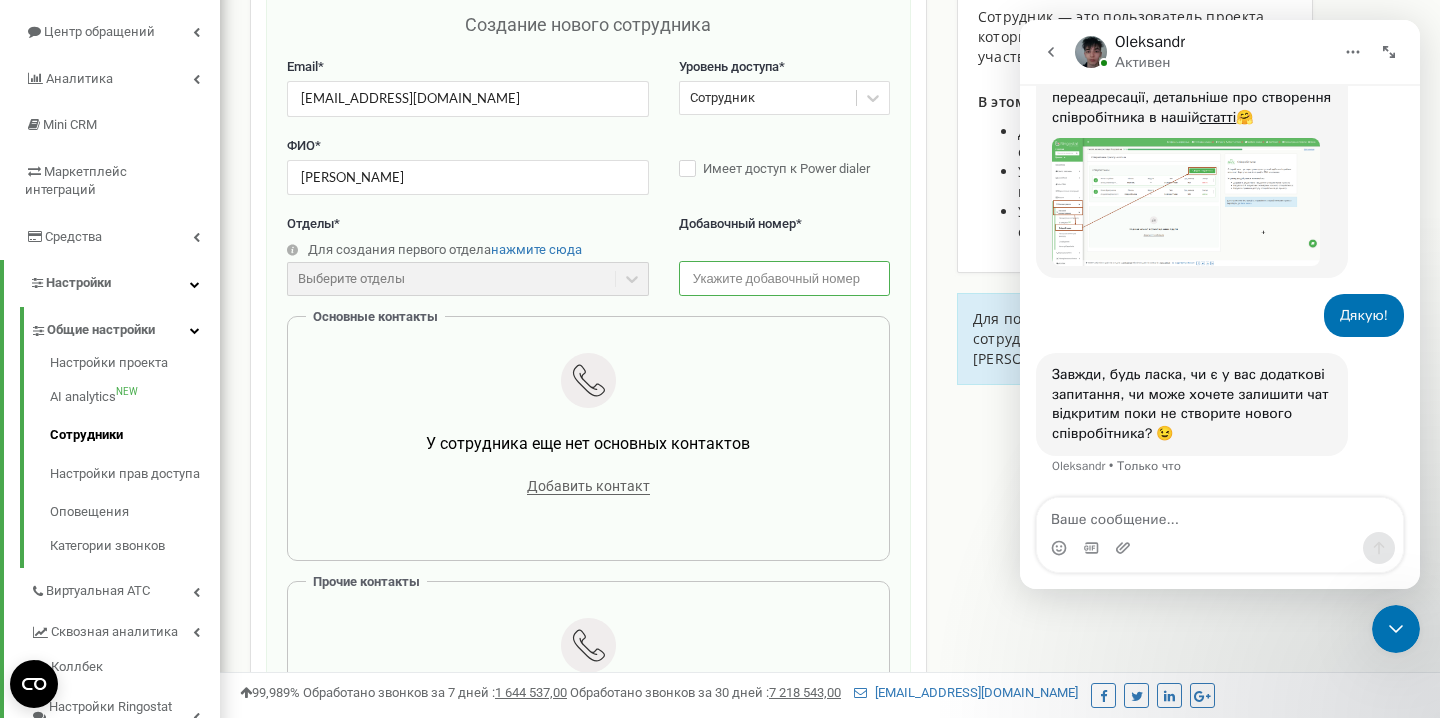 click at bounding box center [784, 278] 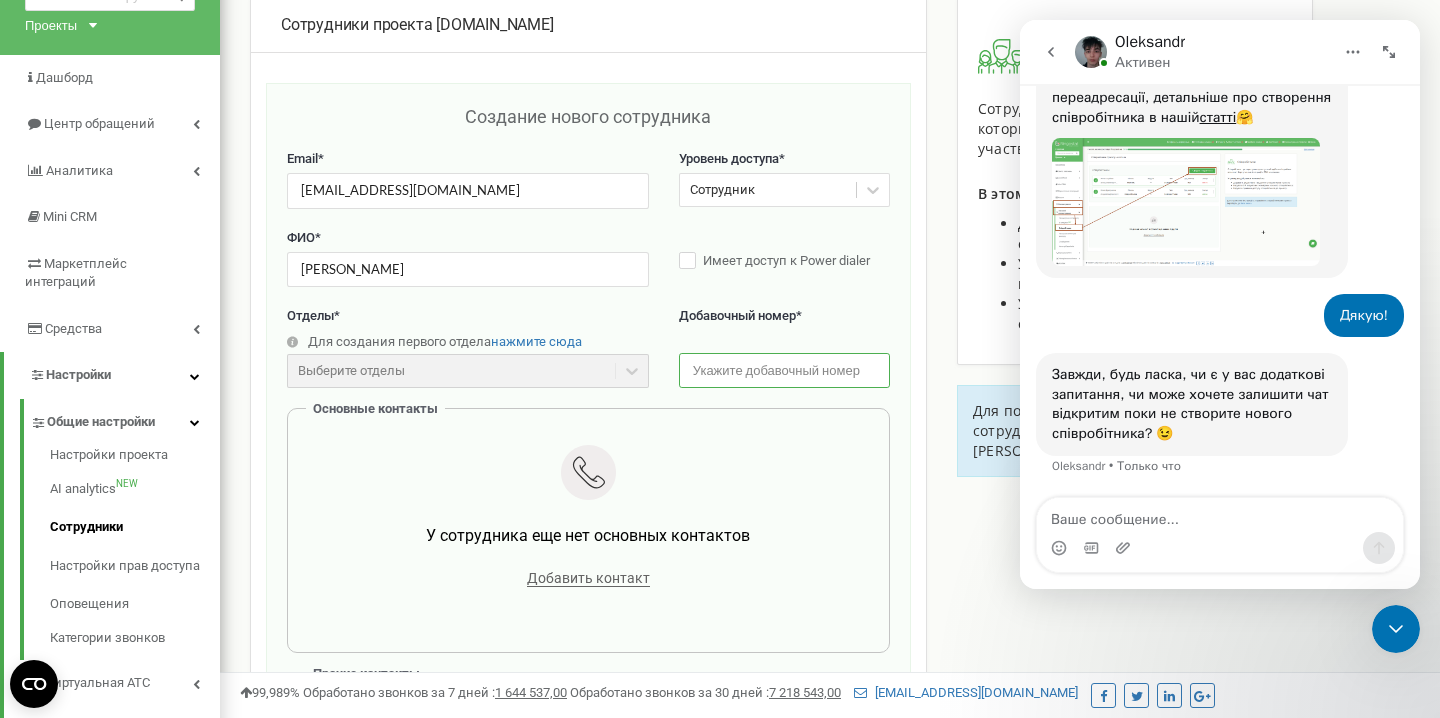 scroll, scrollTop: 213, scrollLeft: 0, axis: vertical 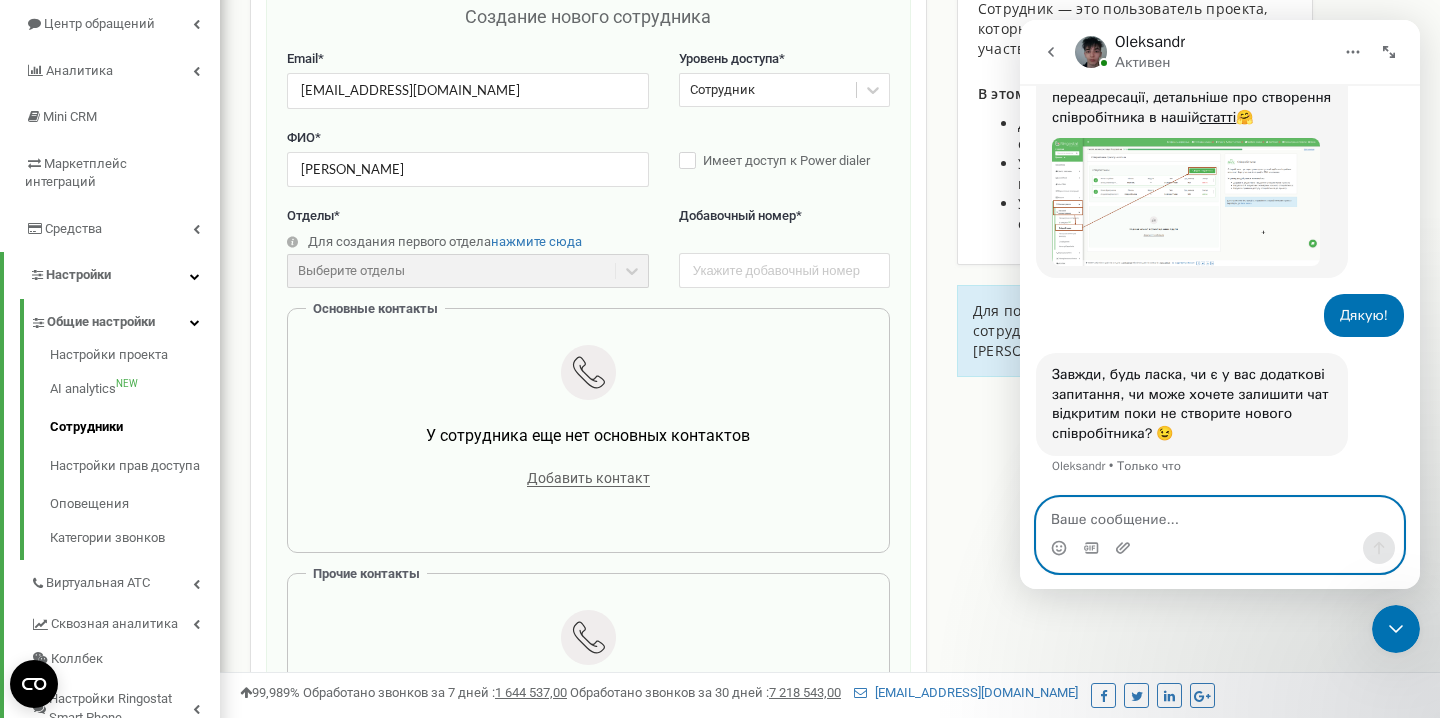 click at bounding box center [1220, 515] 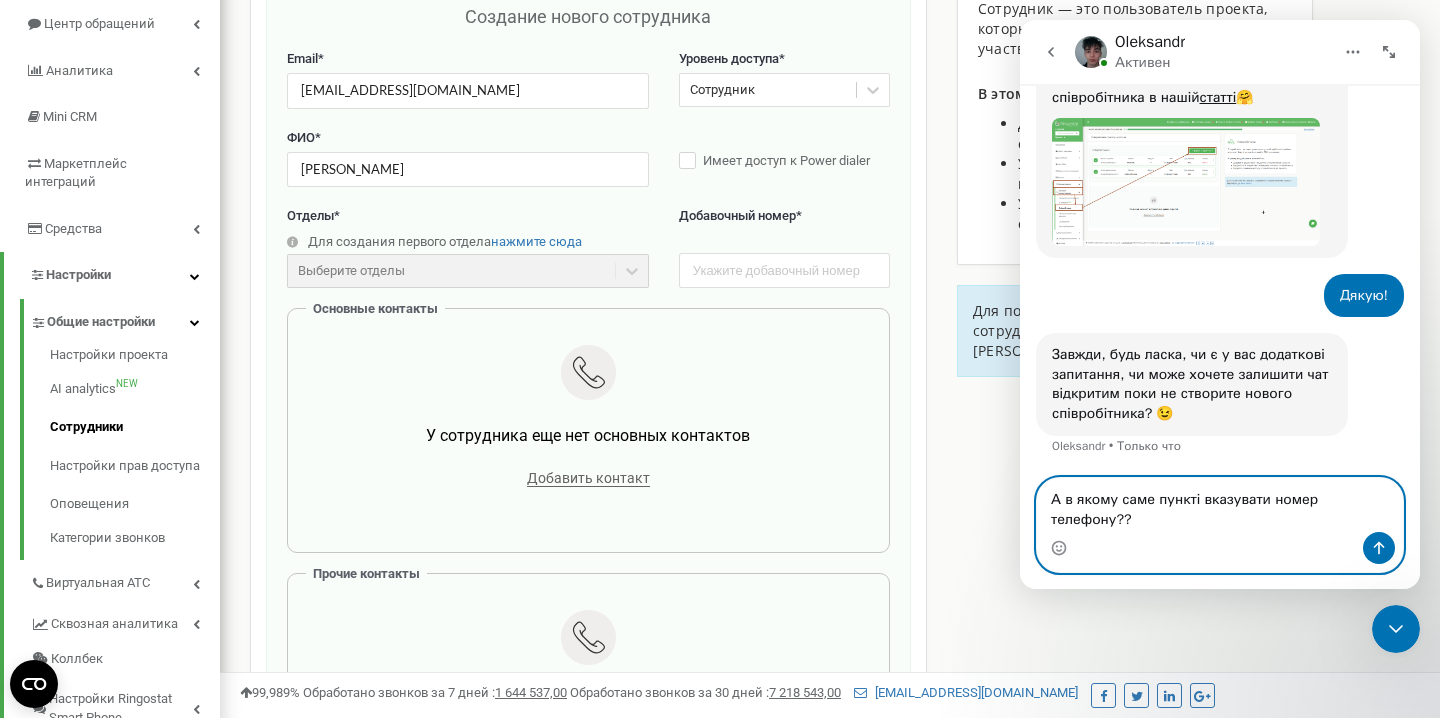 type on "А в якому саме пункті вказувати номер телефону?" 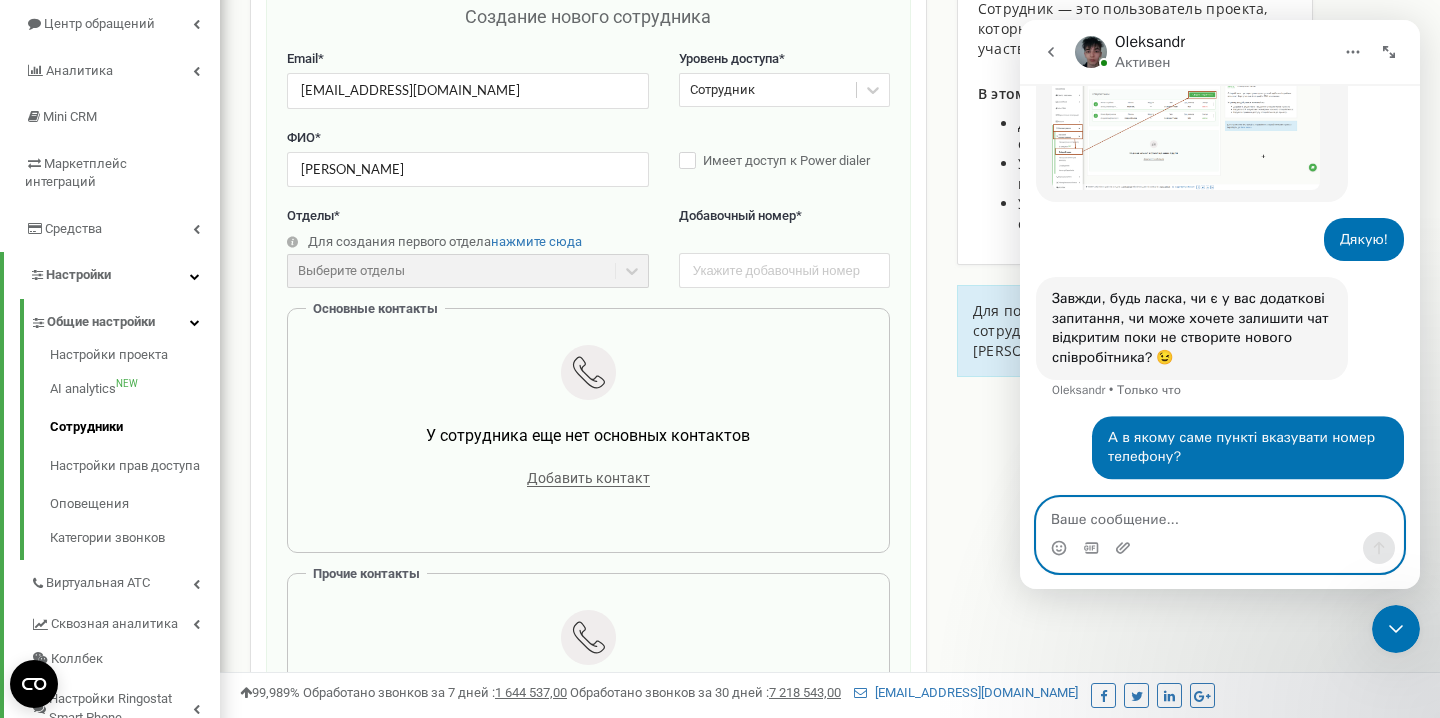 scroll, scrollTop: 1501, scrollLeft: 0, axis: vertical 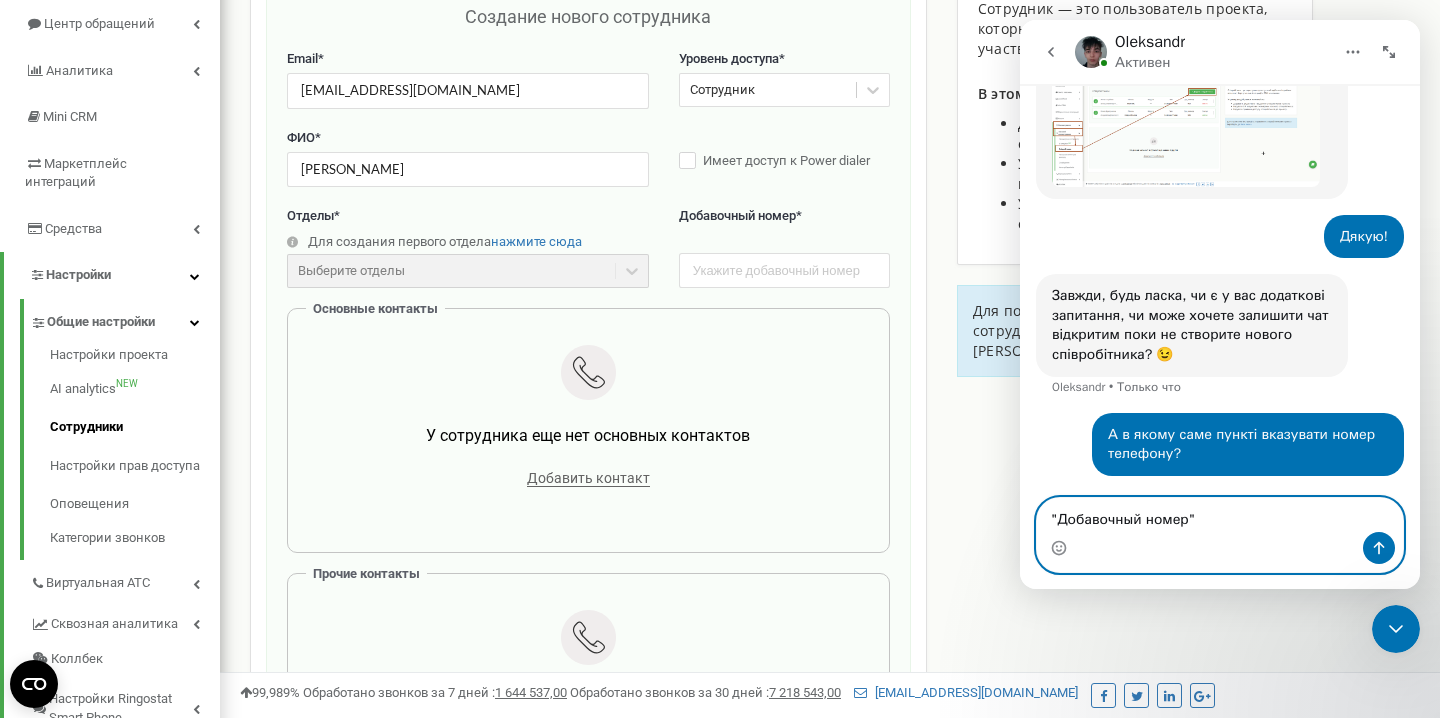 type on ""Добавочный номер"?" 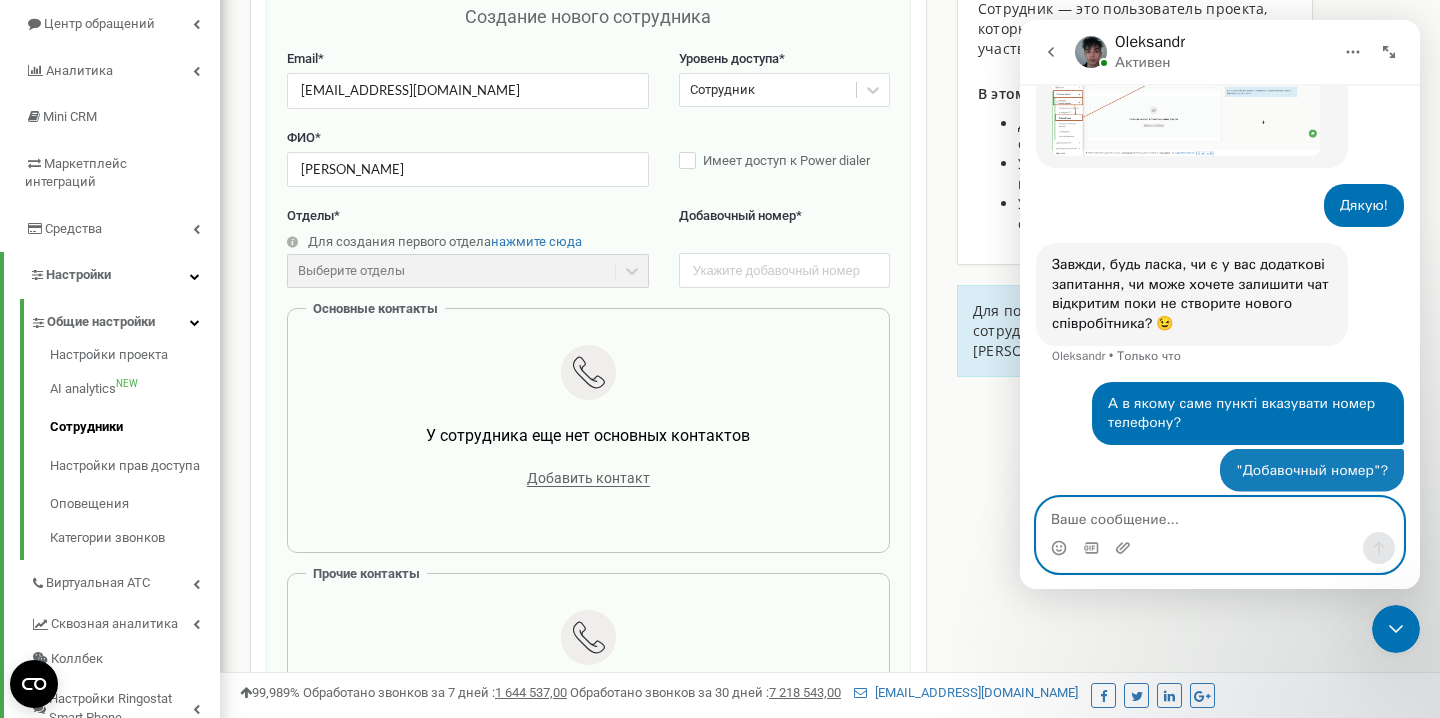 scroll, scrollTop: 1546, scrollLeft: 0, axis: vertical 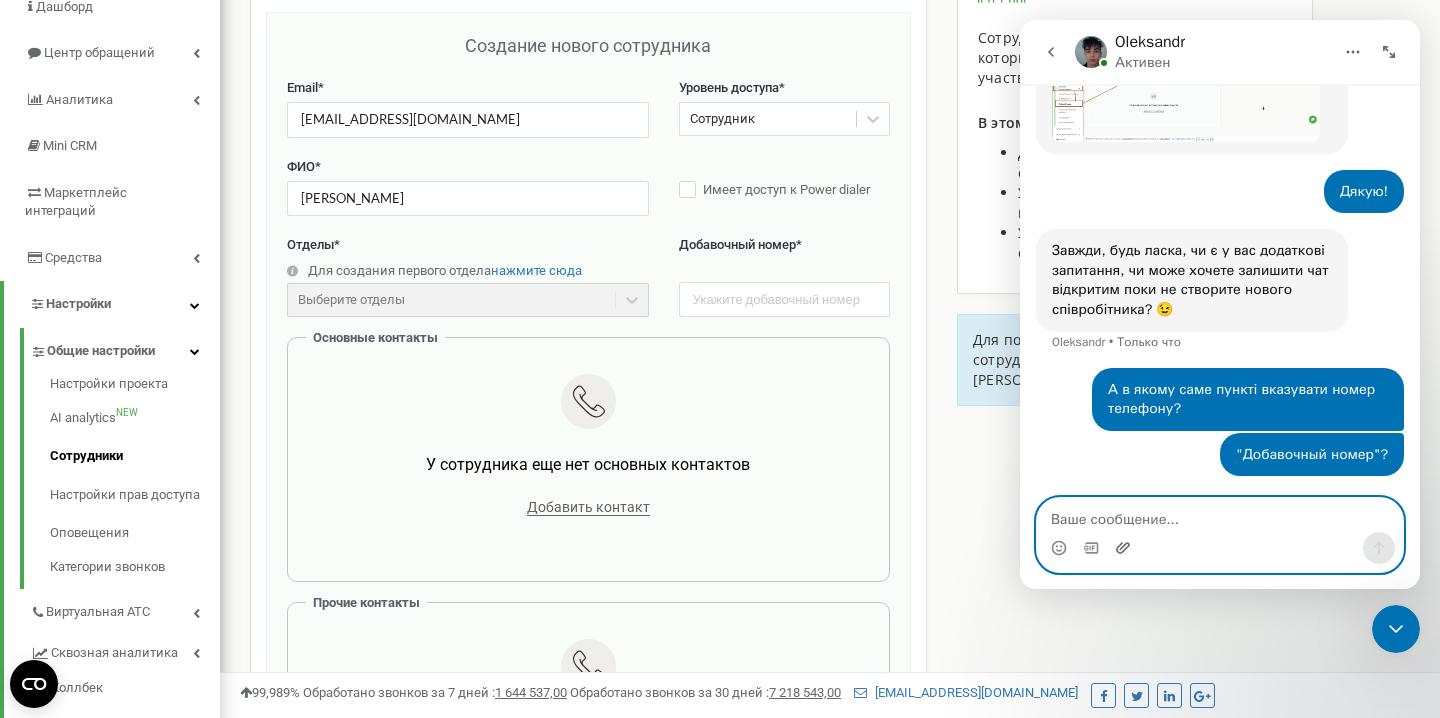 click 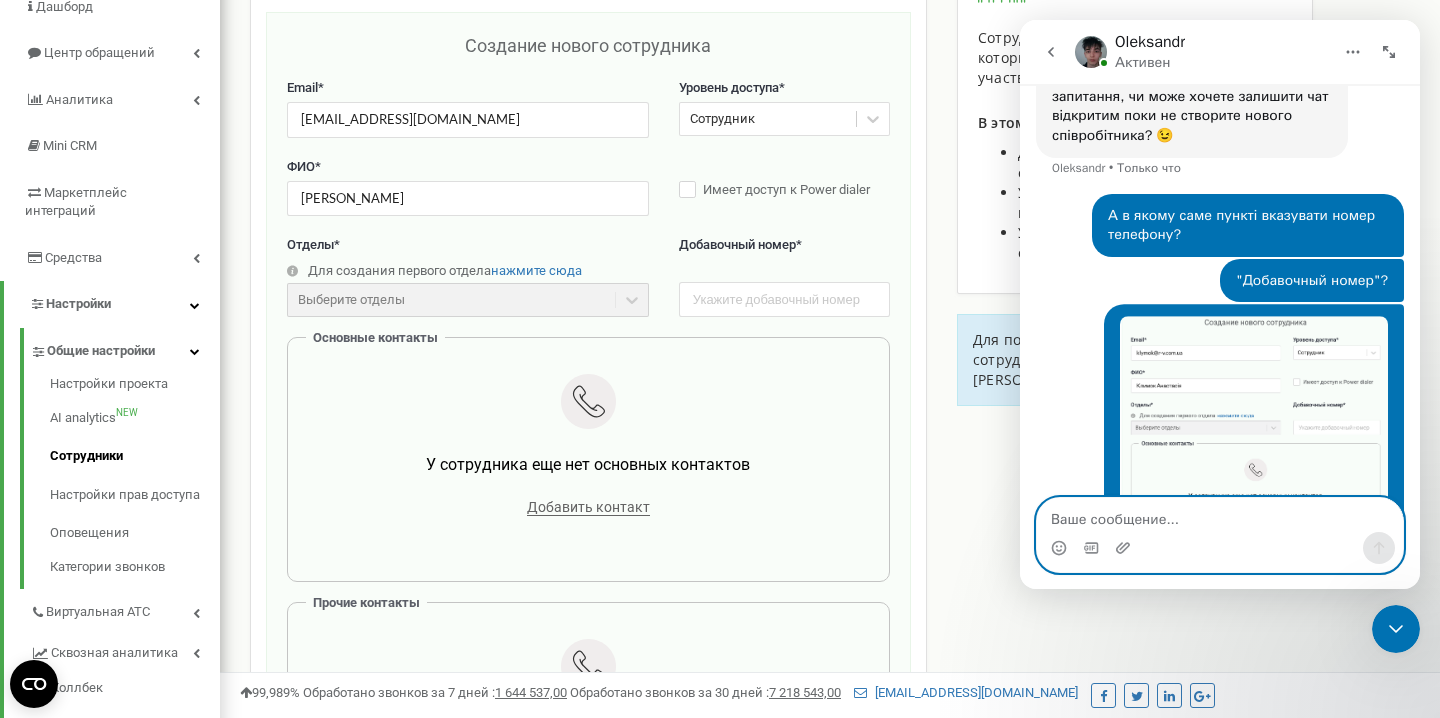 scroll, scrollTop: 1832, scrollLeft: 0, axis: vertical 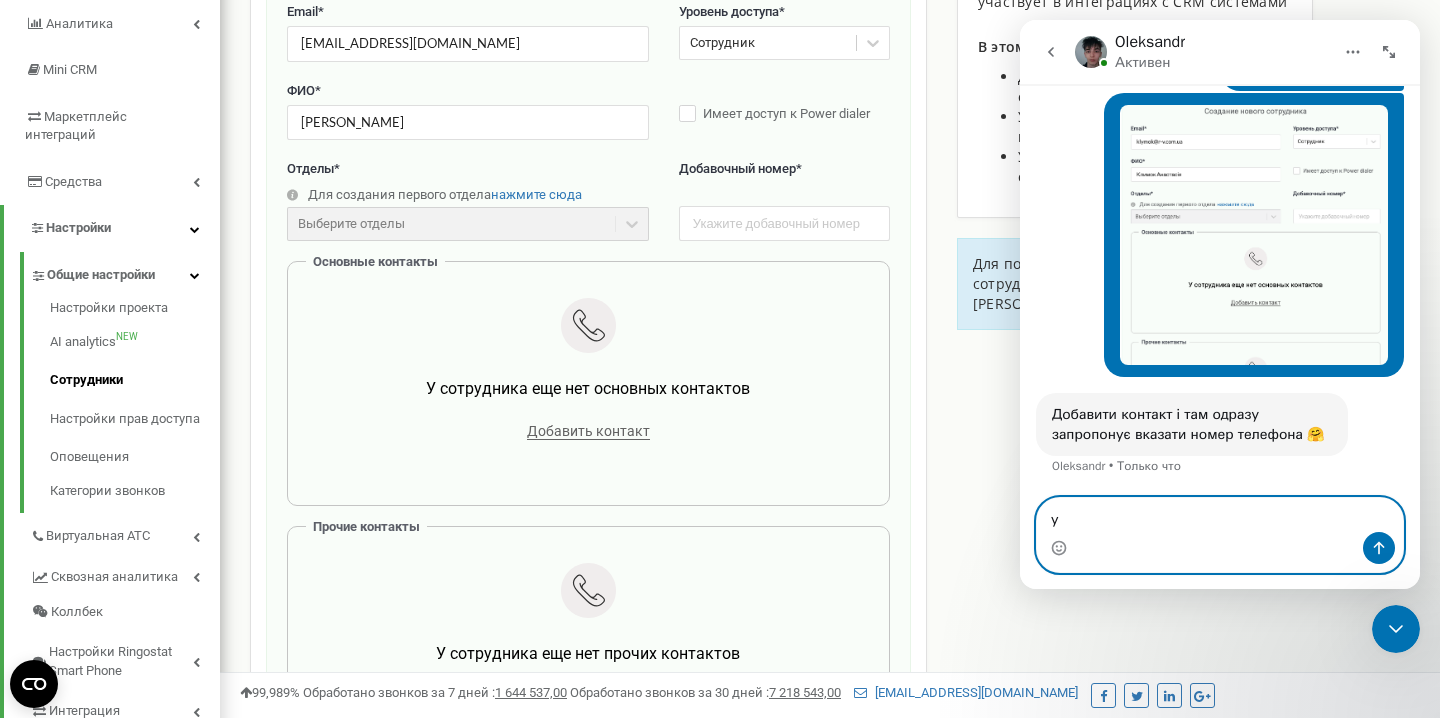 type on "у" 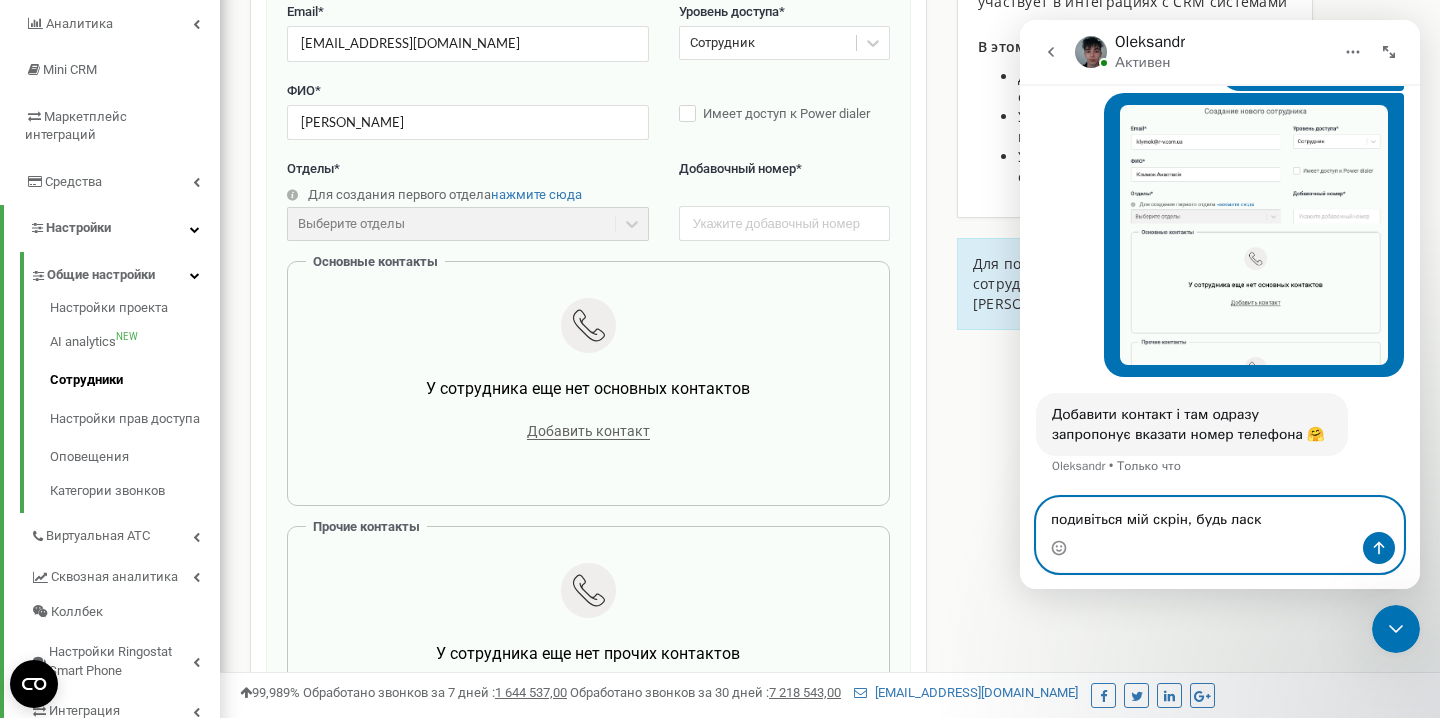 type on "подивіться мій скрін, будь ласка" 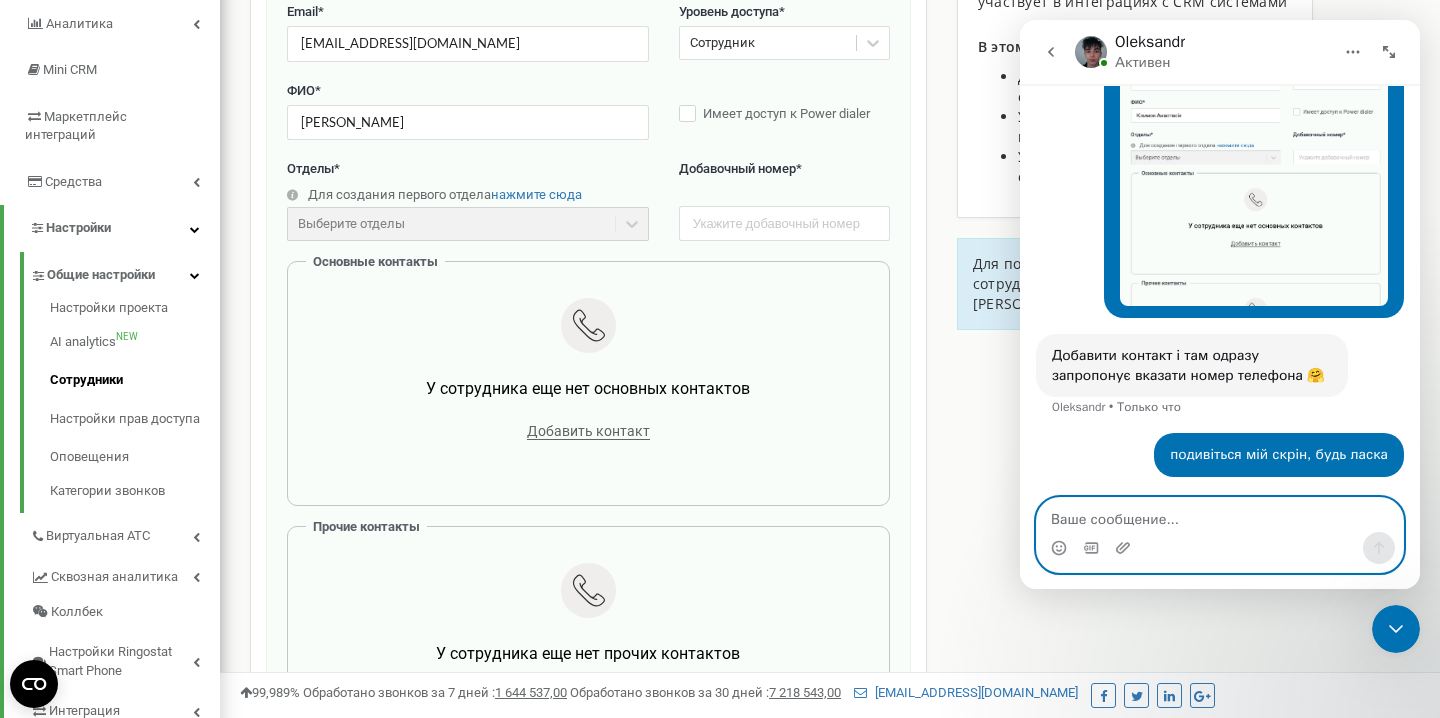 scroll, scrollTop: 1971, scrollLeft: 0, axis: vertical 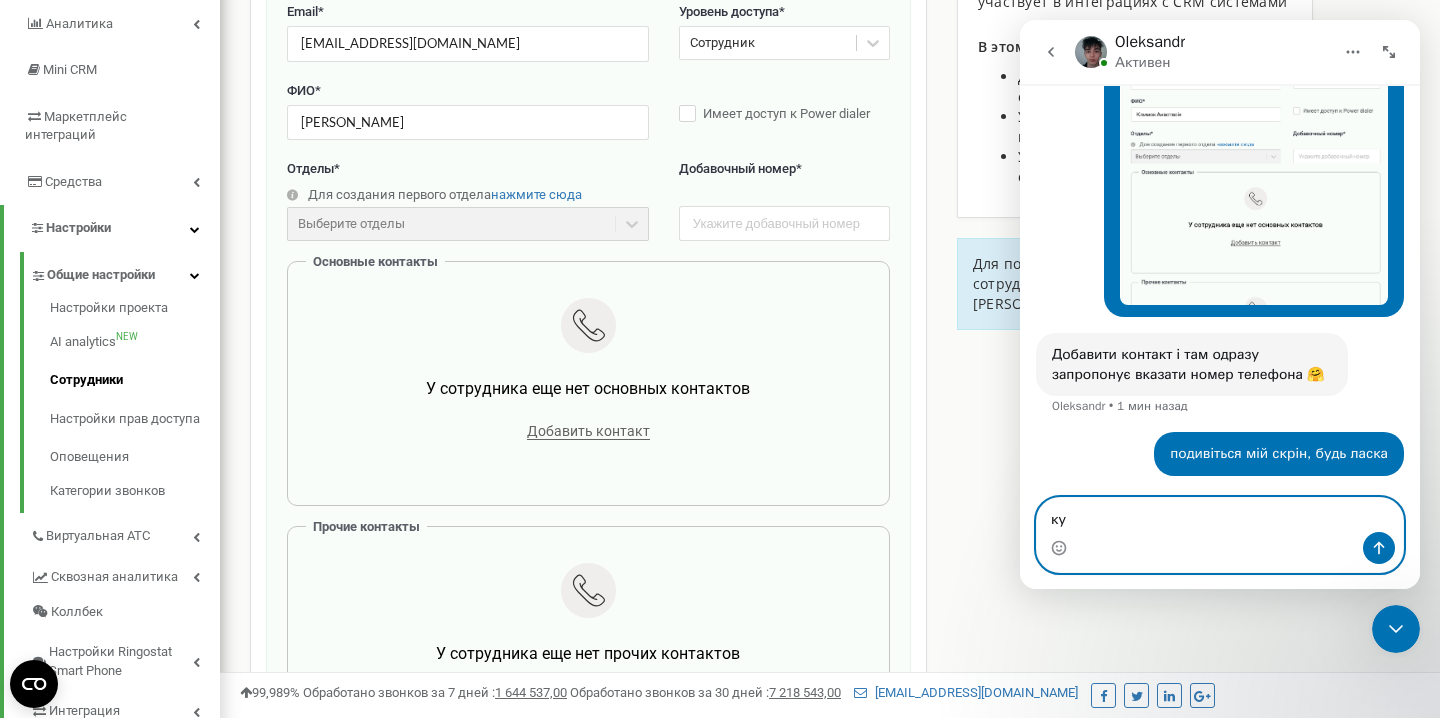 type on "к" 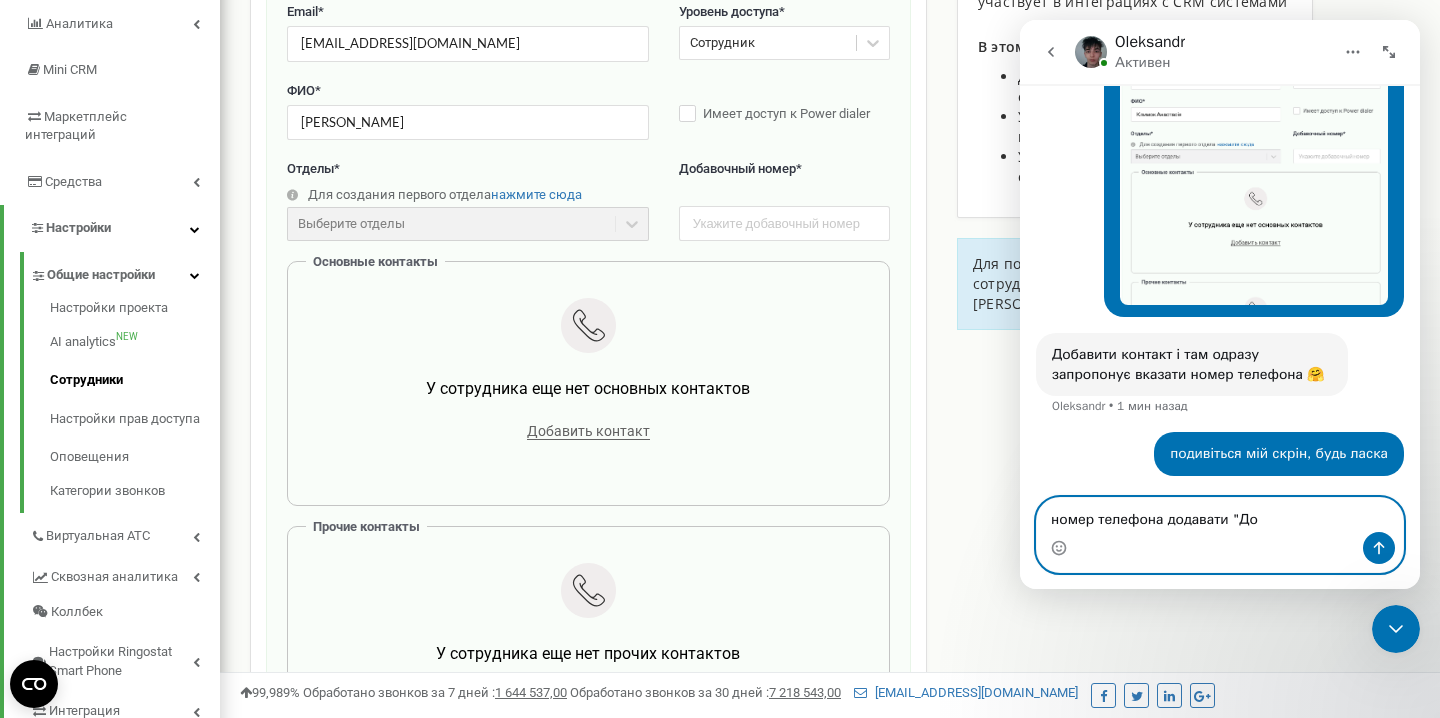 scroll, scrollTop: 2048, scrollLeft: 0, axis: vertical 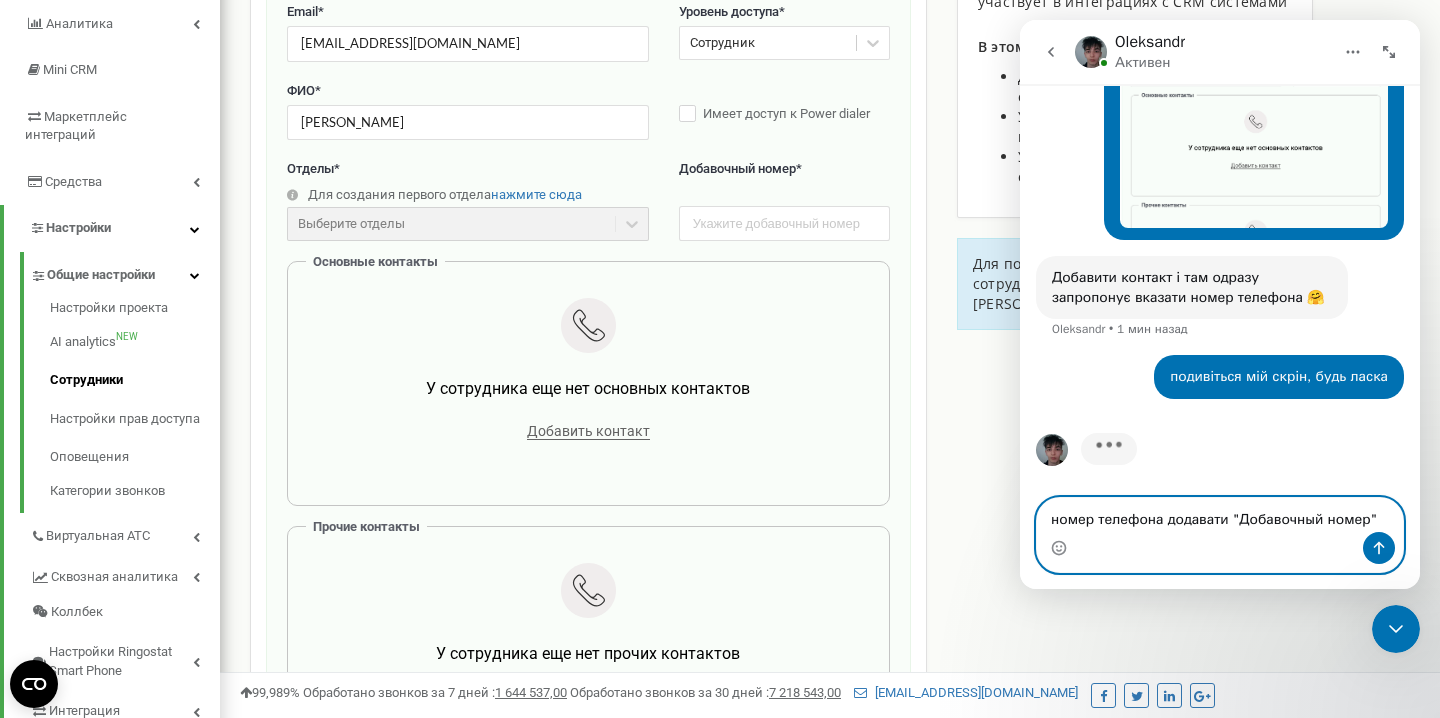 click on "номер телефона додавати "Добавочный номер"" at bounding box center (1220, 515) 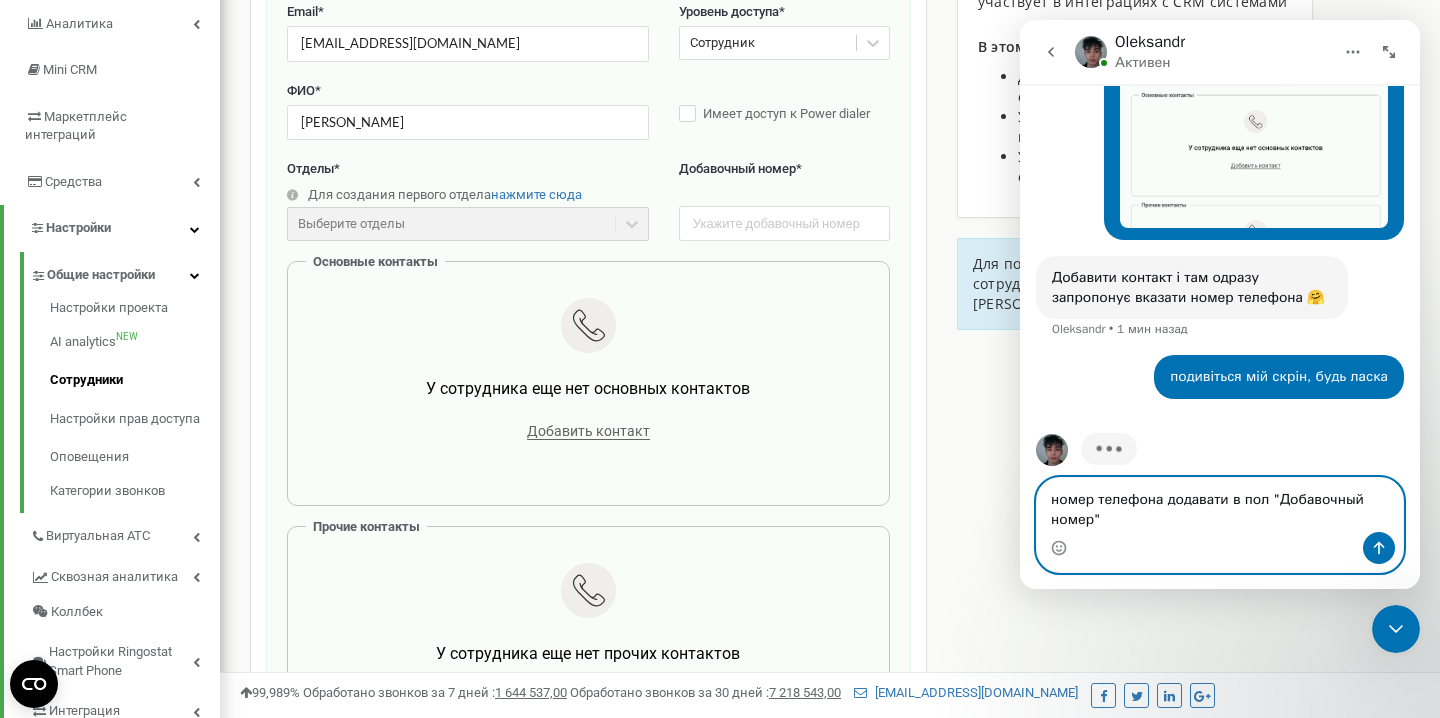 scroll, scrollTop: 2068, scrollLeft: 0, axis: vertical 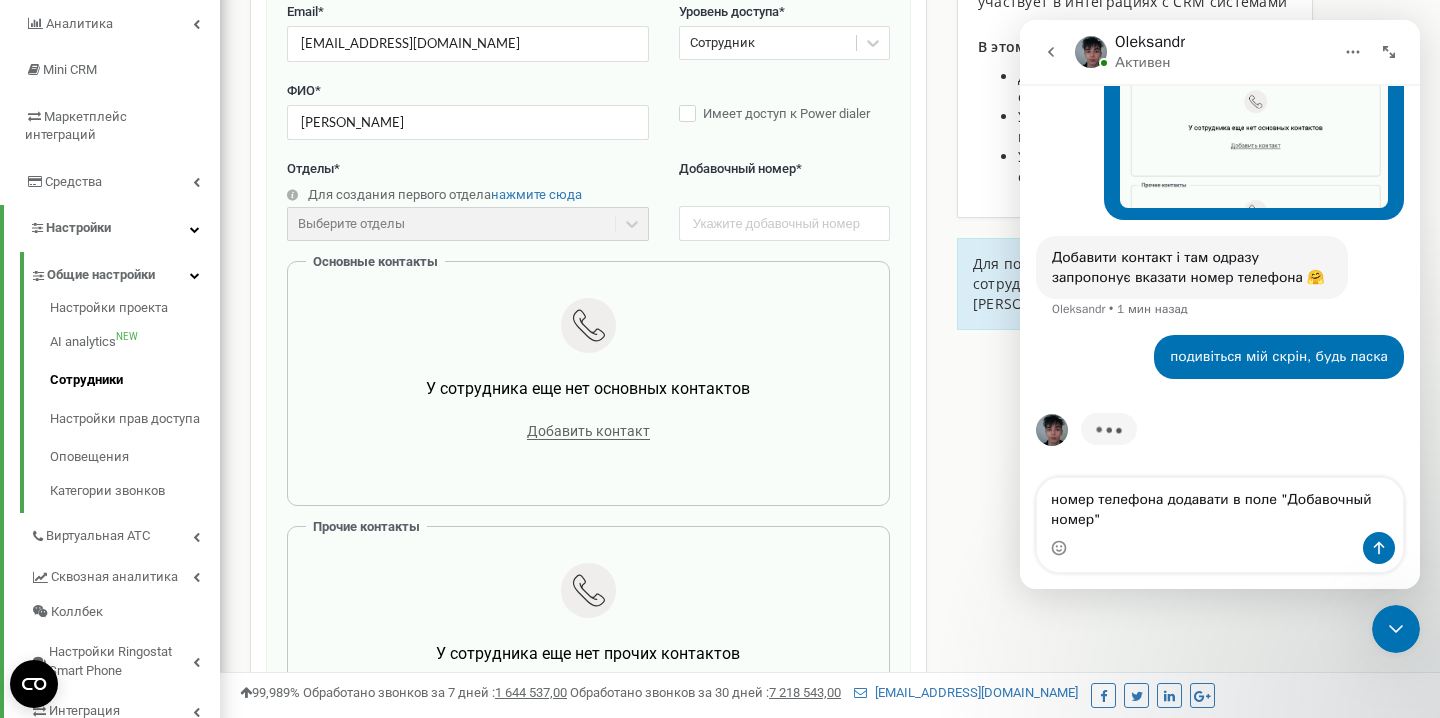 click at bounding box center (1220, 548) 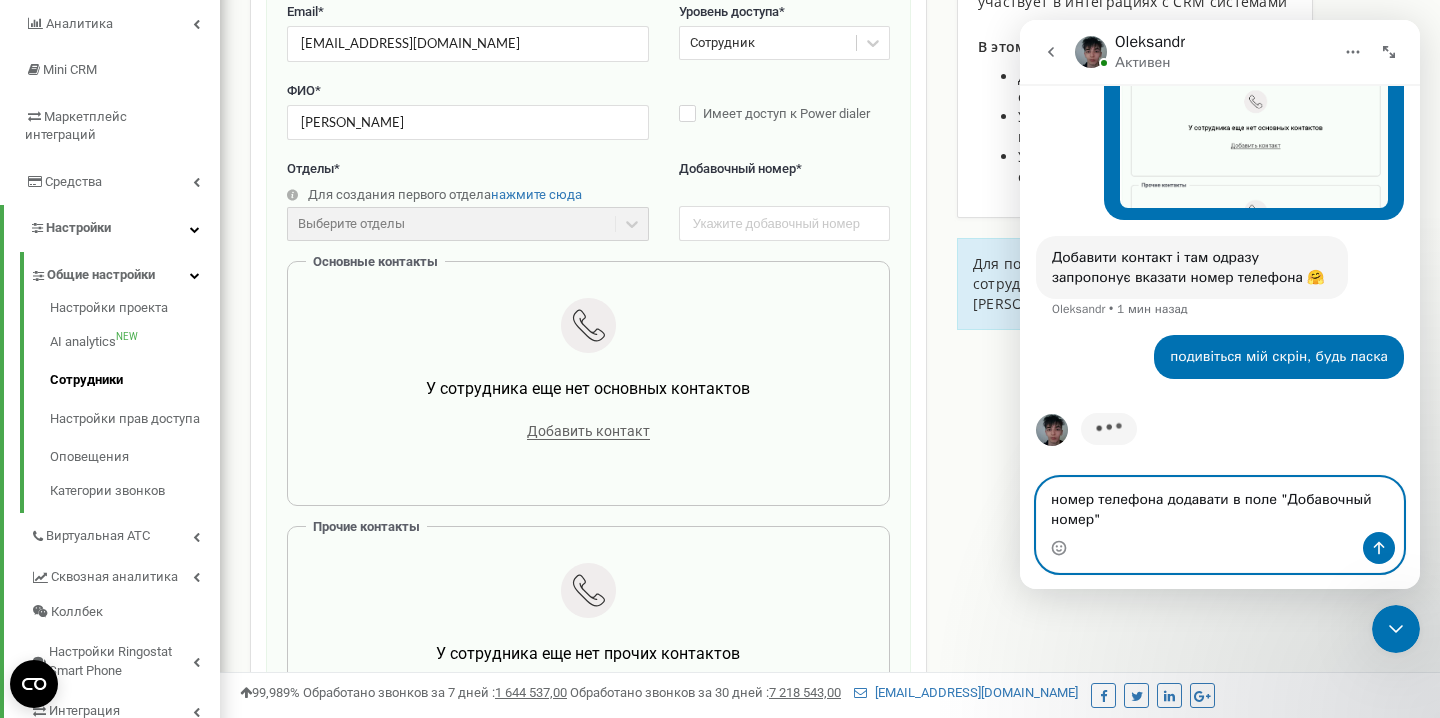 click on "номер телефона додавати в поле "Добавочный номер"" at bounding box center (1220, 505) 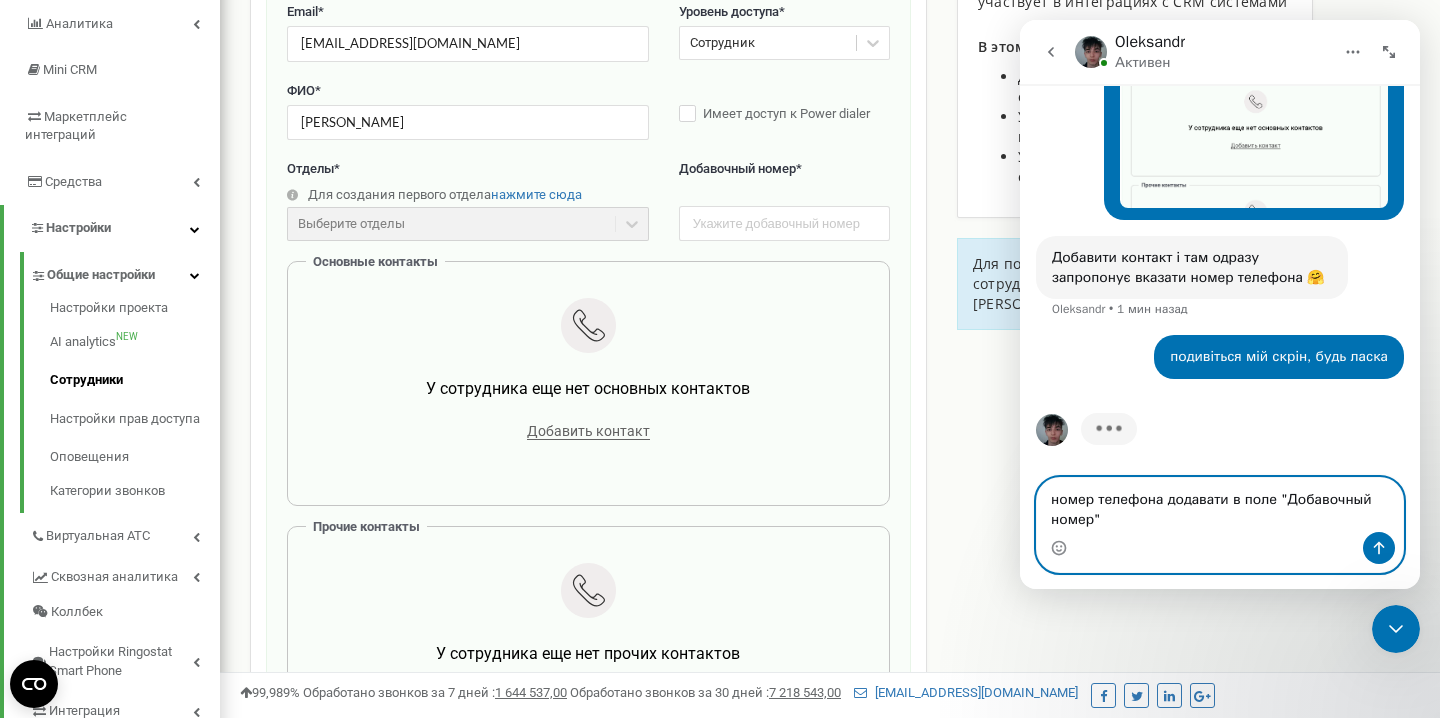 type on "номер телефона додавати в поле "Добавочный номер"?" 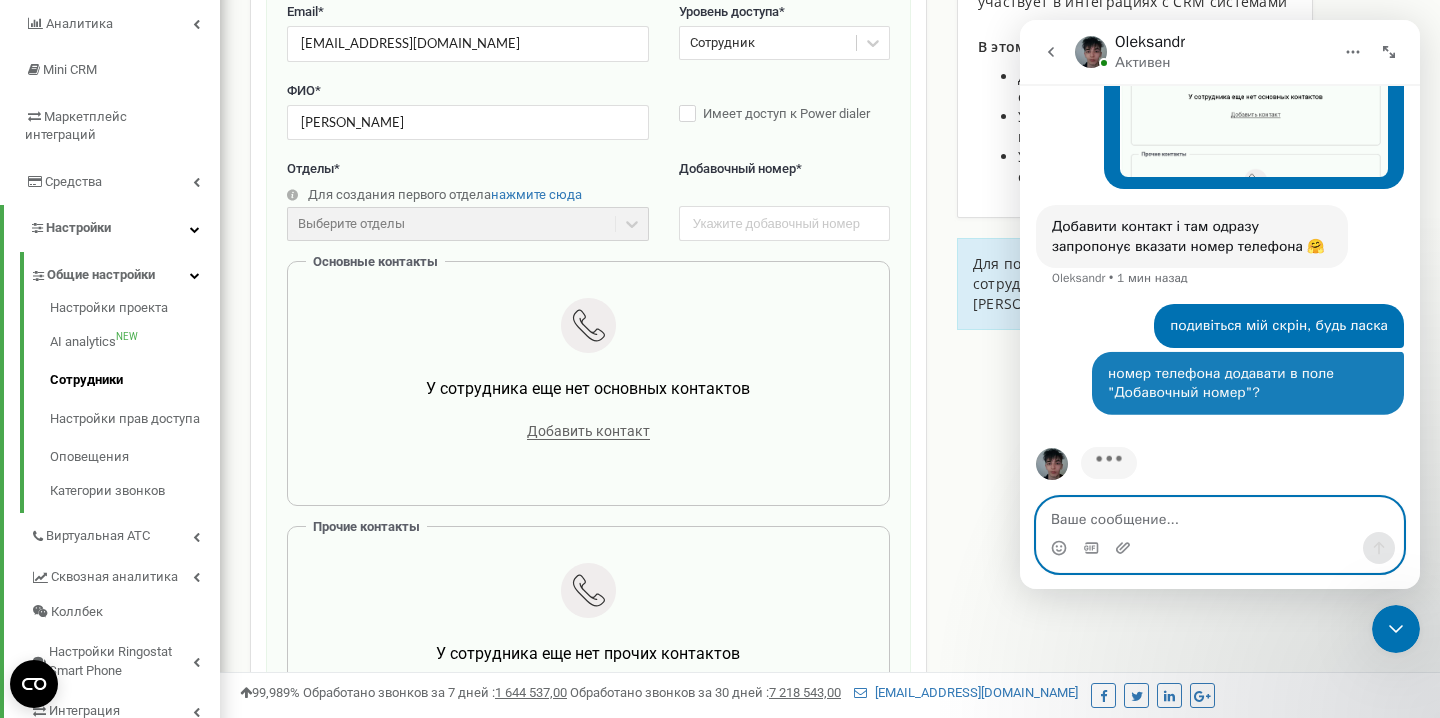 scroll, scrollTop: 2113, scrollLeft: 0, axis: vertical 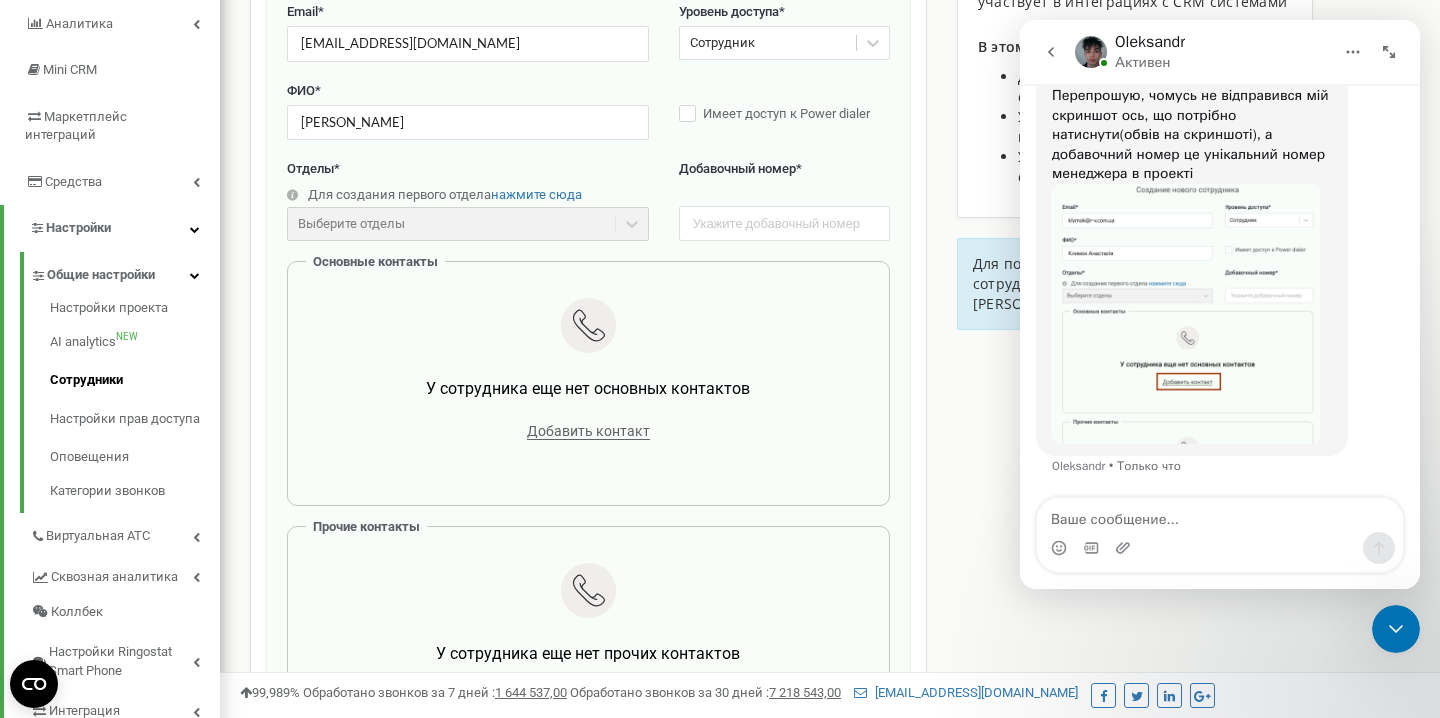 click at bounding box center (1186, 314) 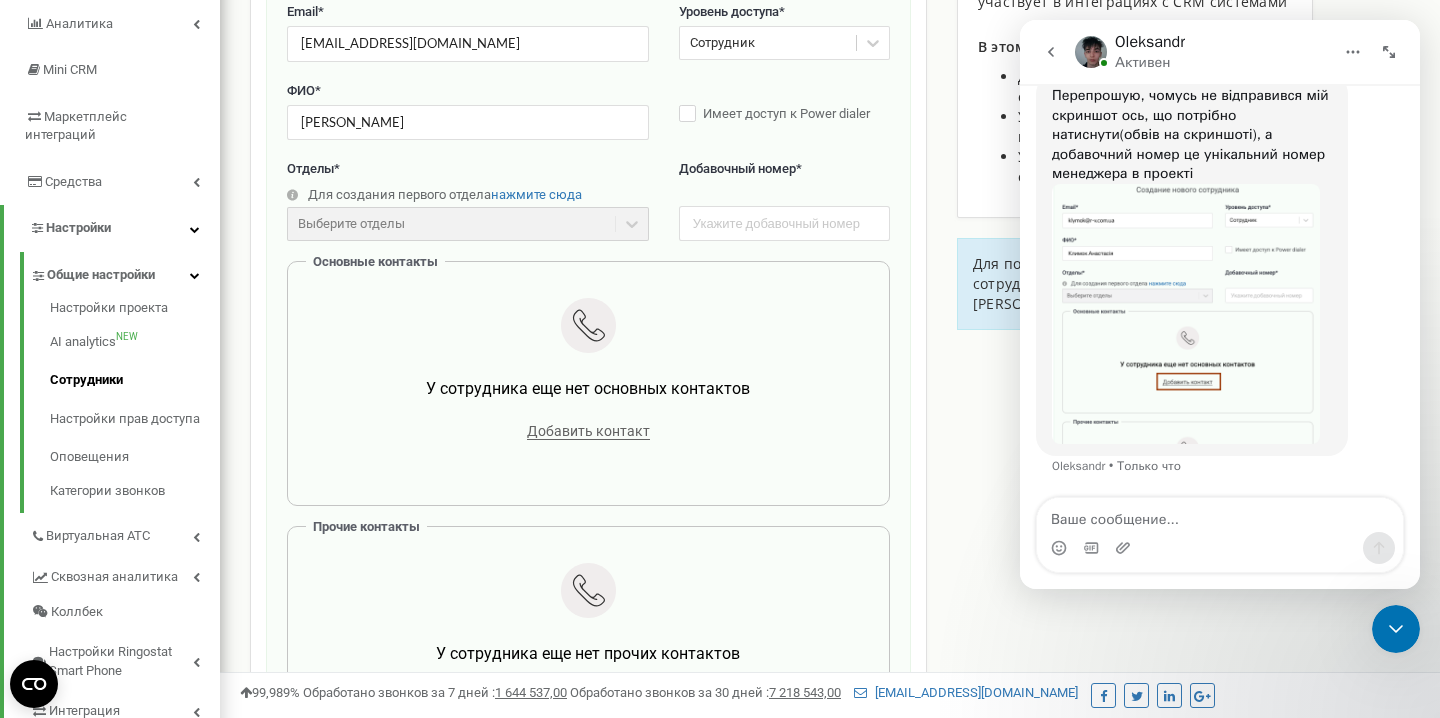 scroll, scrollTop: 0, scrollLeft: 0, axis: both 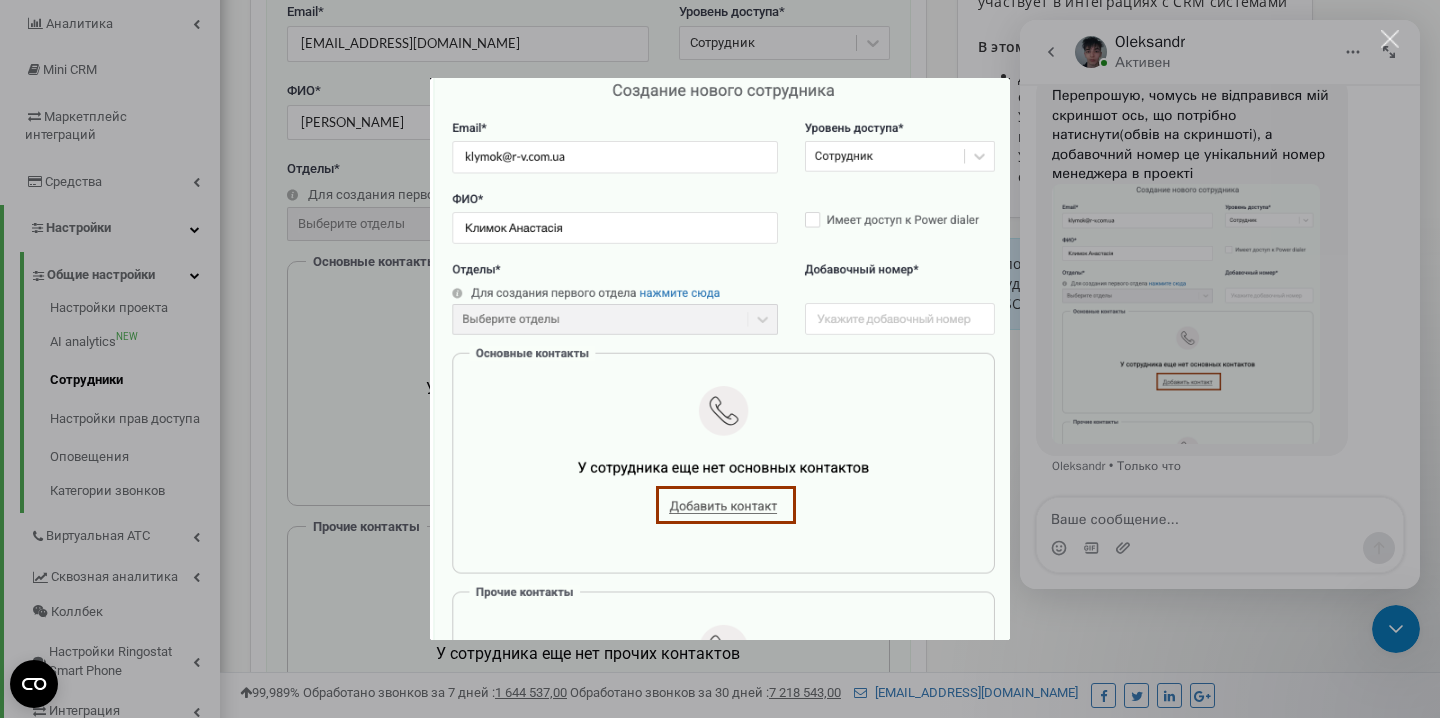 click at bounding box center (1390, 39) 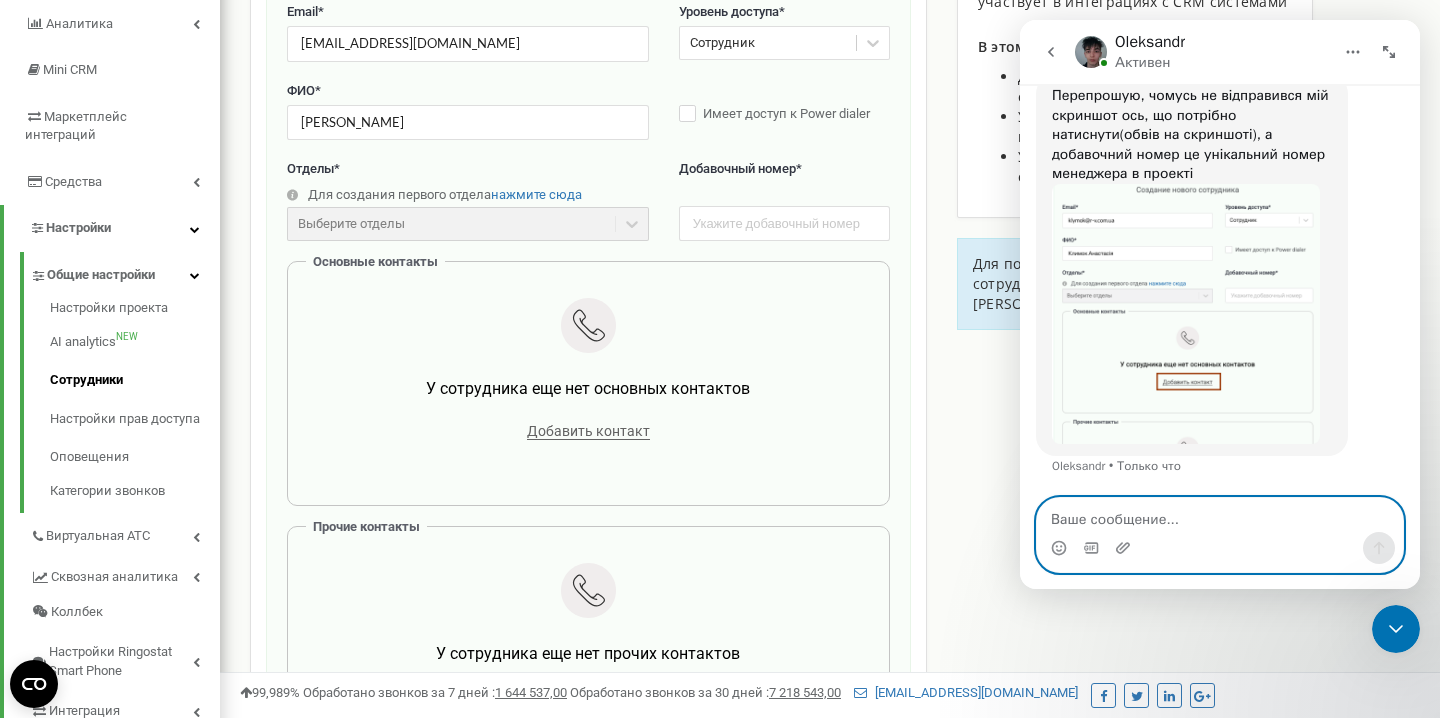 click at bounding box center (1220, 515) 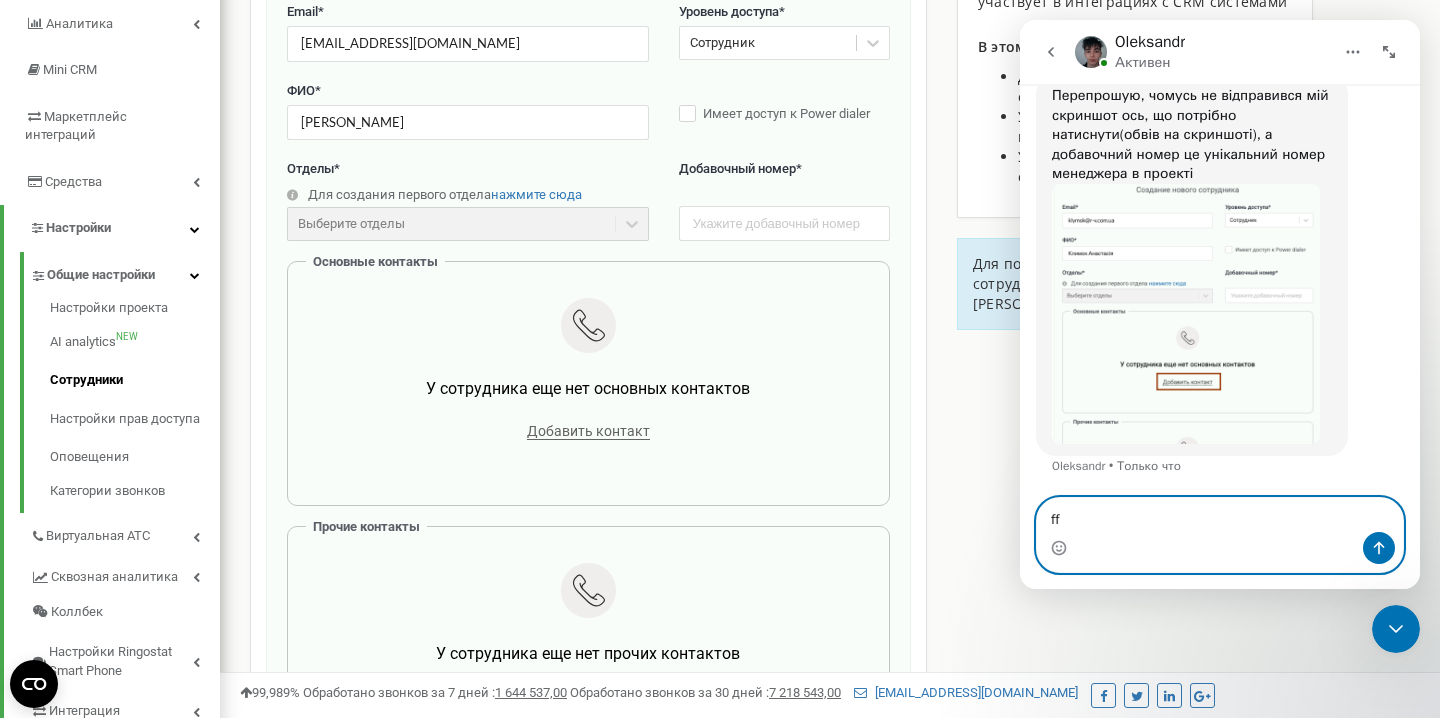 type on "f" 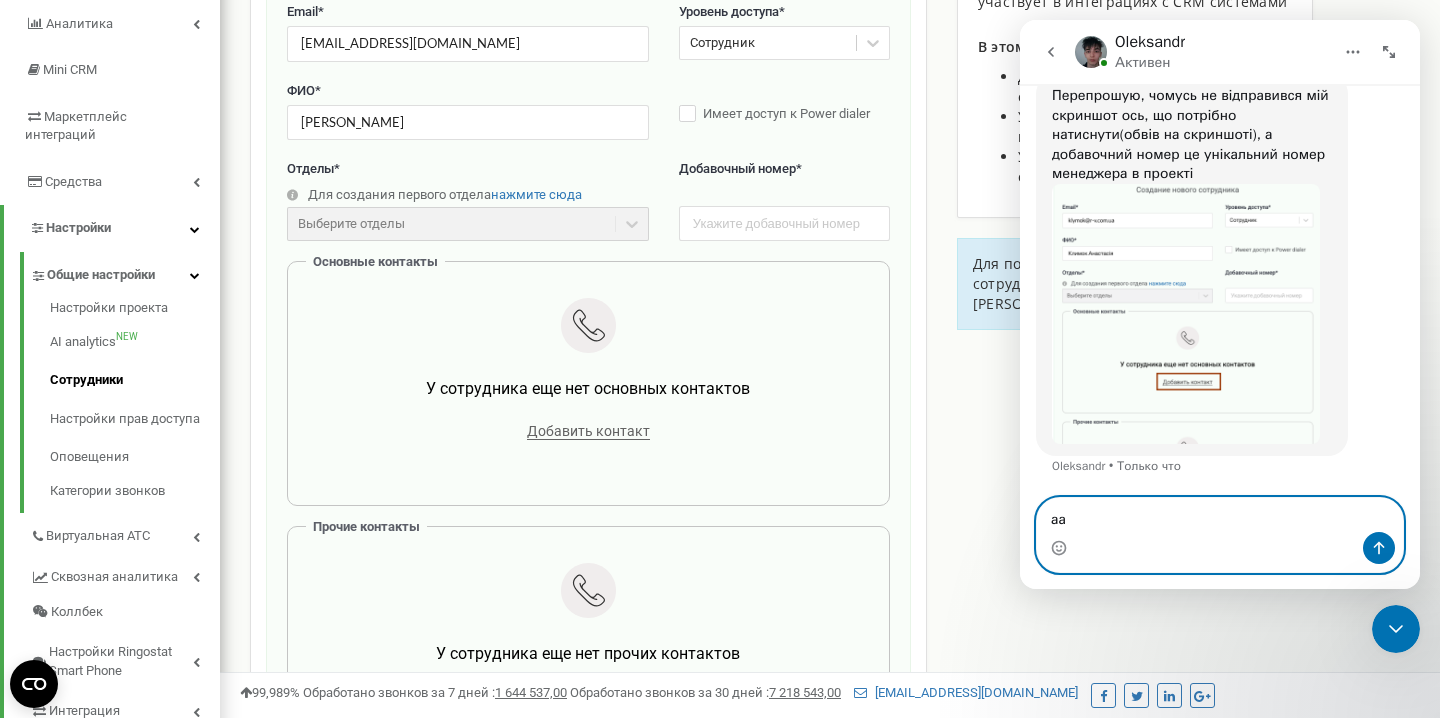 type on "а" 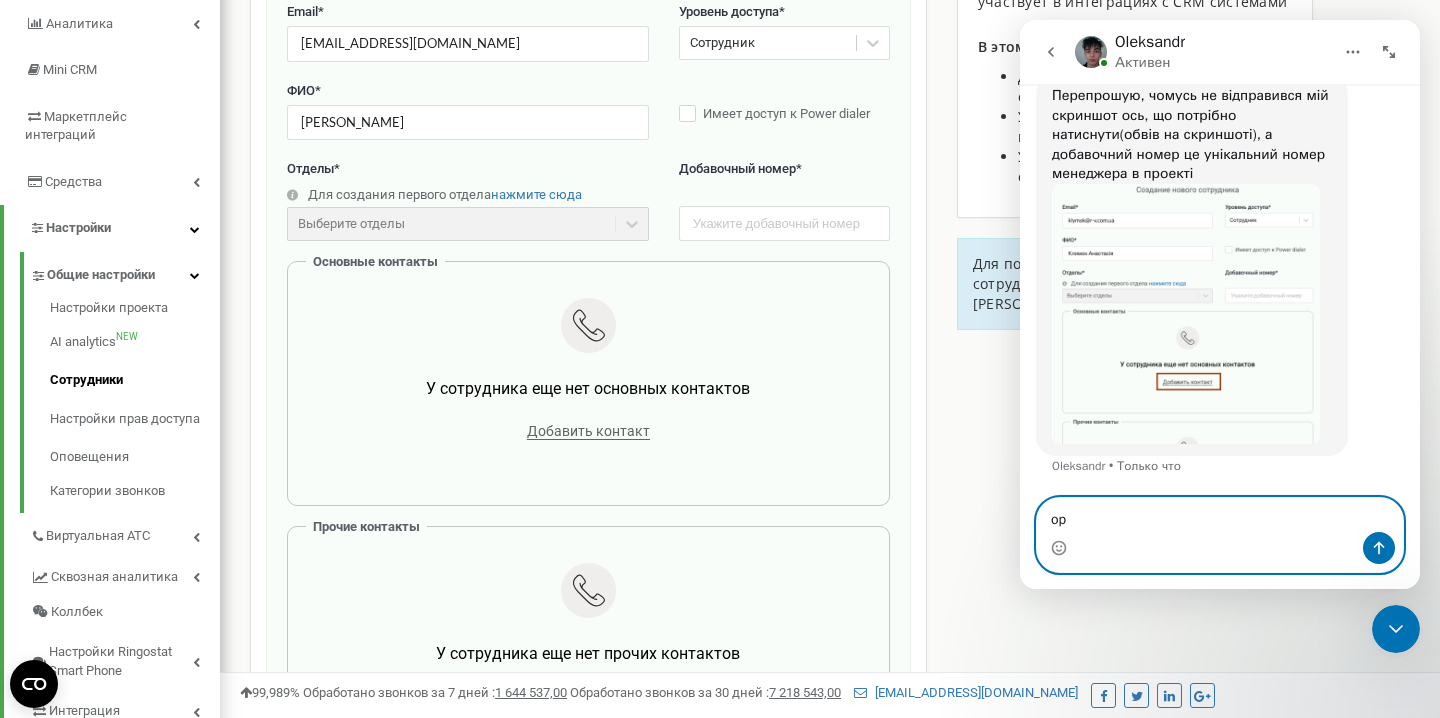 type on "o" 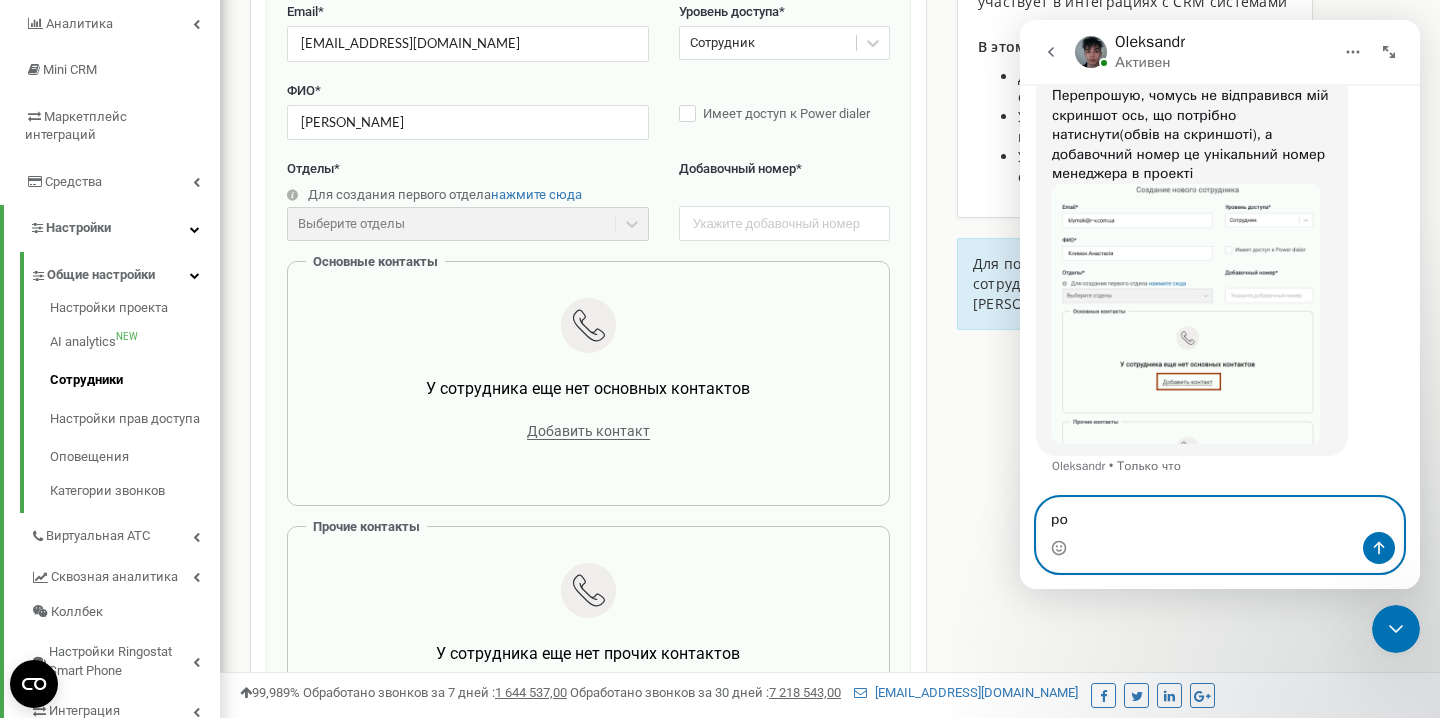 type on "р" 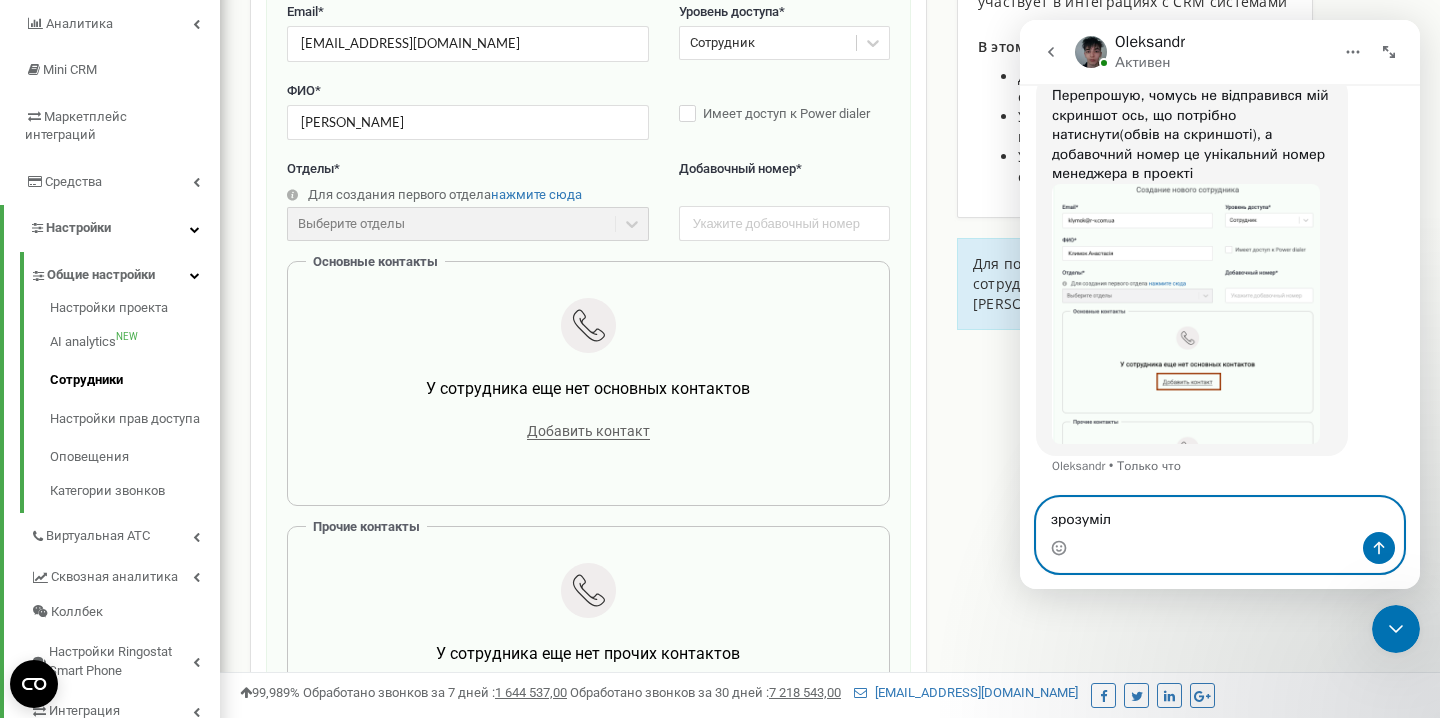 type on "зрозуміла" 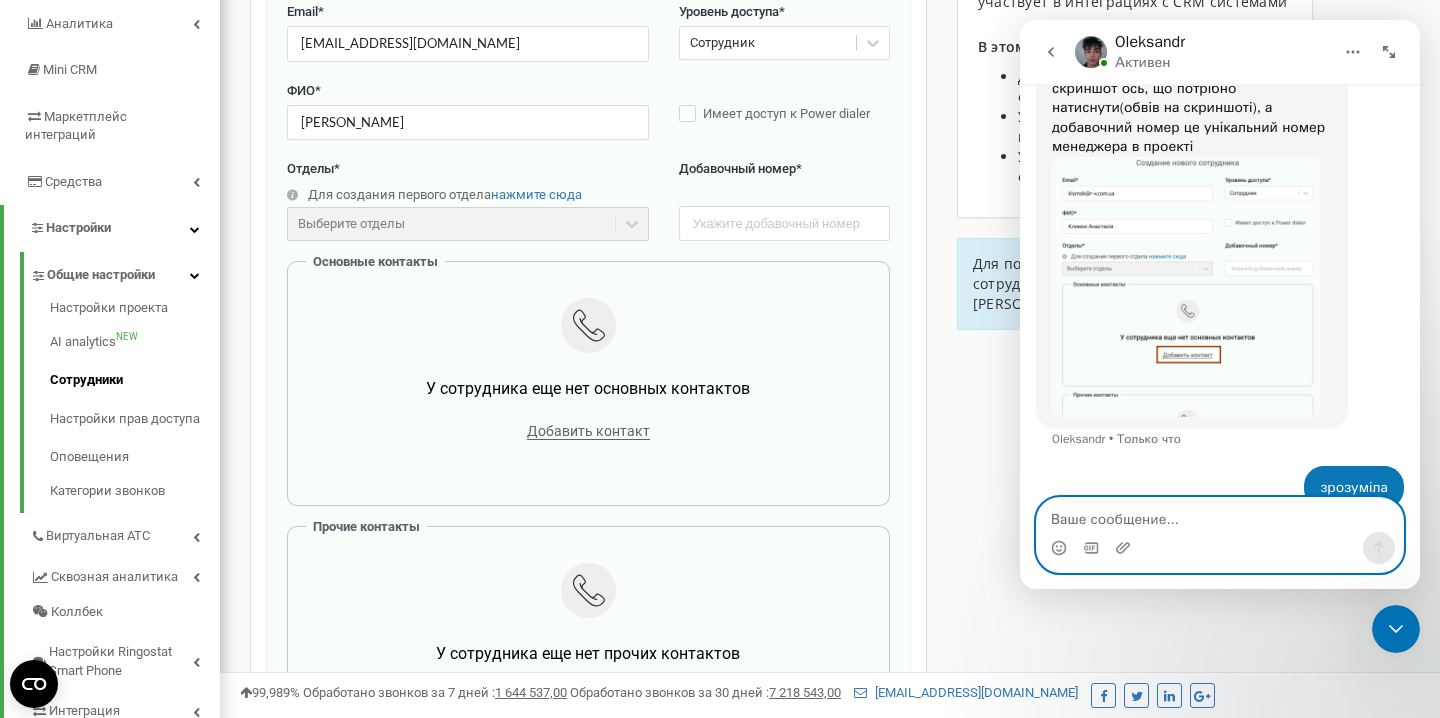 scroll, scrollTop: 2493, scrollLeft: 0, axis: vertical 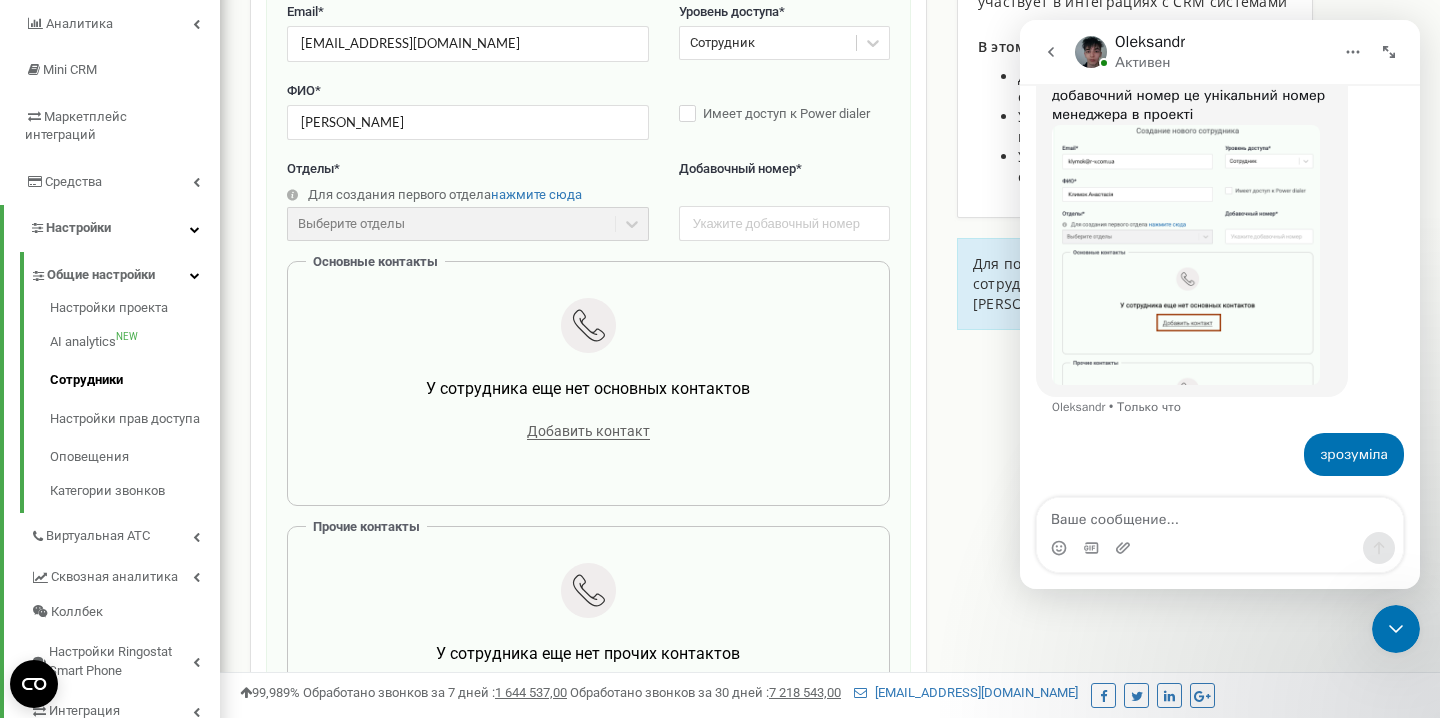 click at bounding box center (1186, 255) 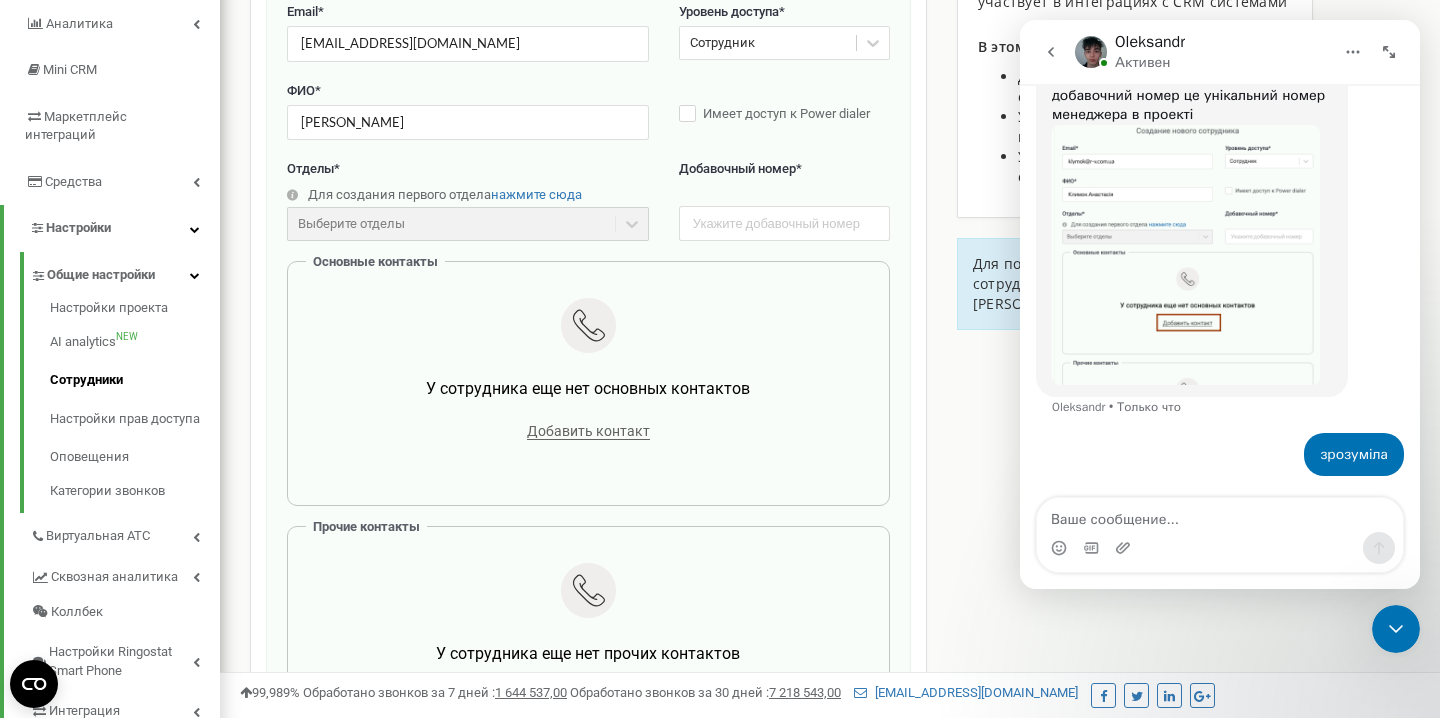 scroll, scrollTop: 0, scrollLeft: 0, axis: both 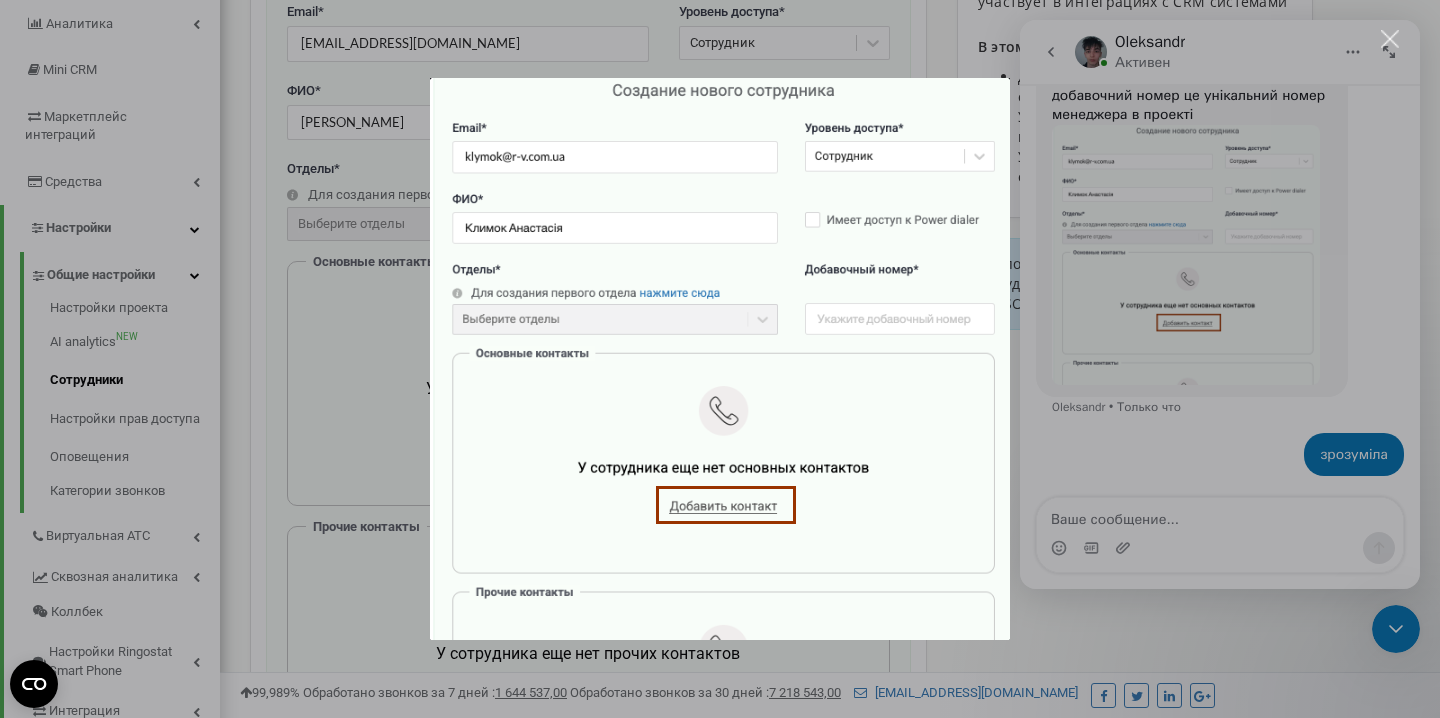 click at bounding box center [720, 359] 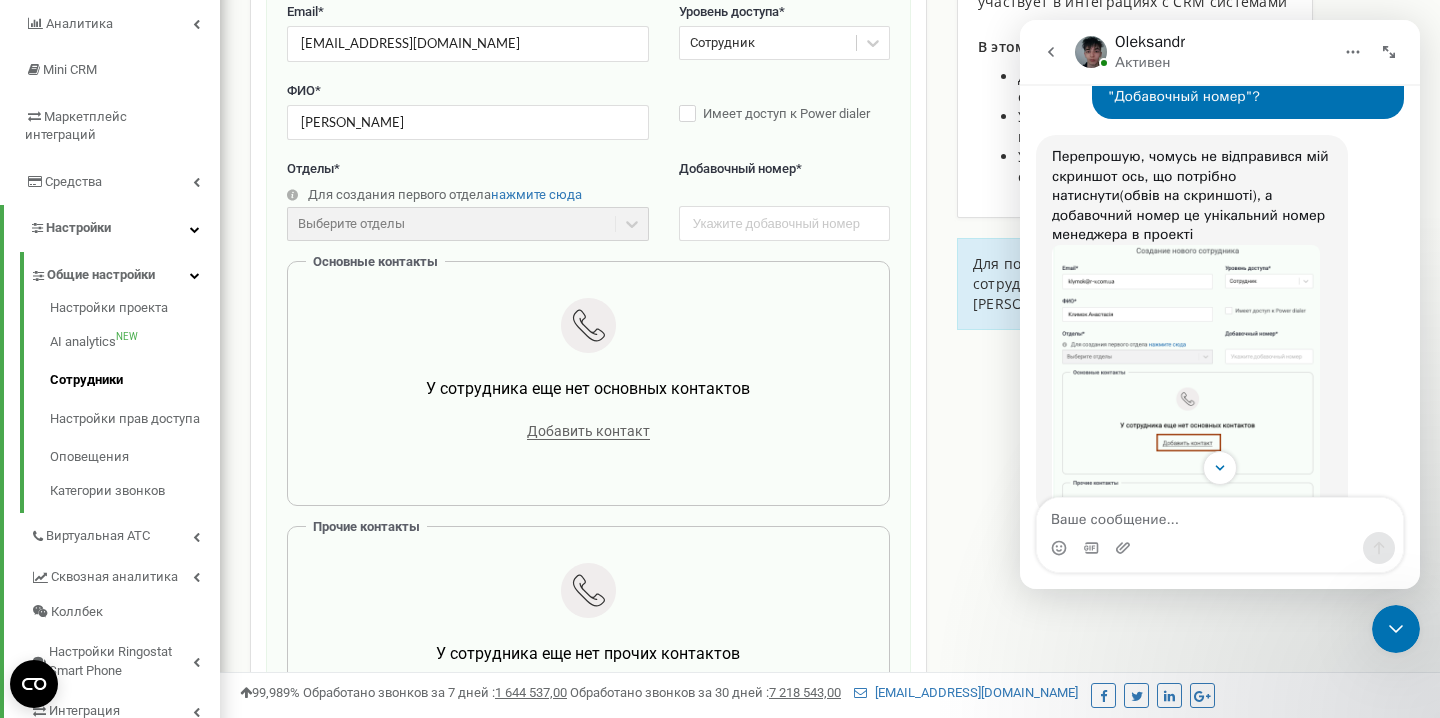 scroll, scrollTop: 2493, scrollLeft: 0, axis: vertical 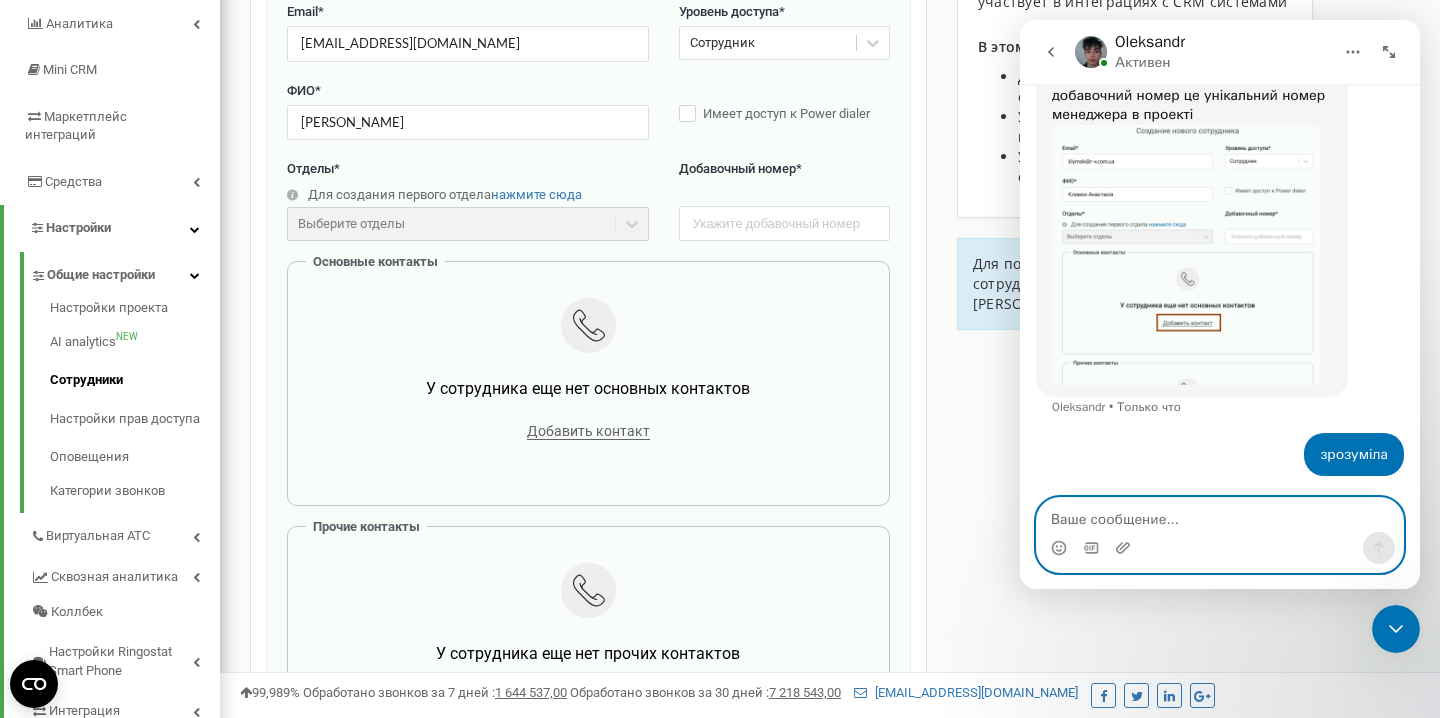 click at bounding box center [1220, 515] 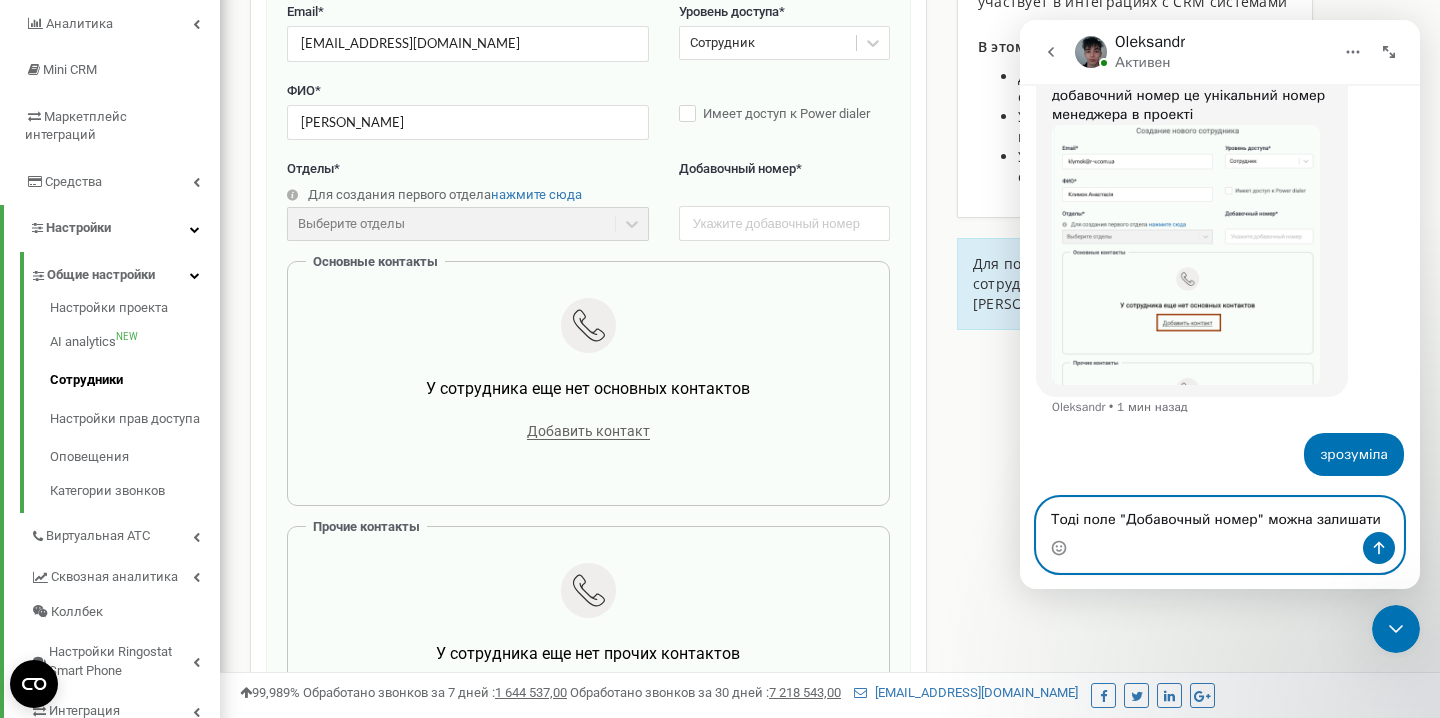 scroll, scrollTop: 2513, scrollLeft: 0, axis: vertical 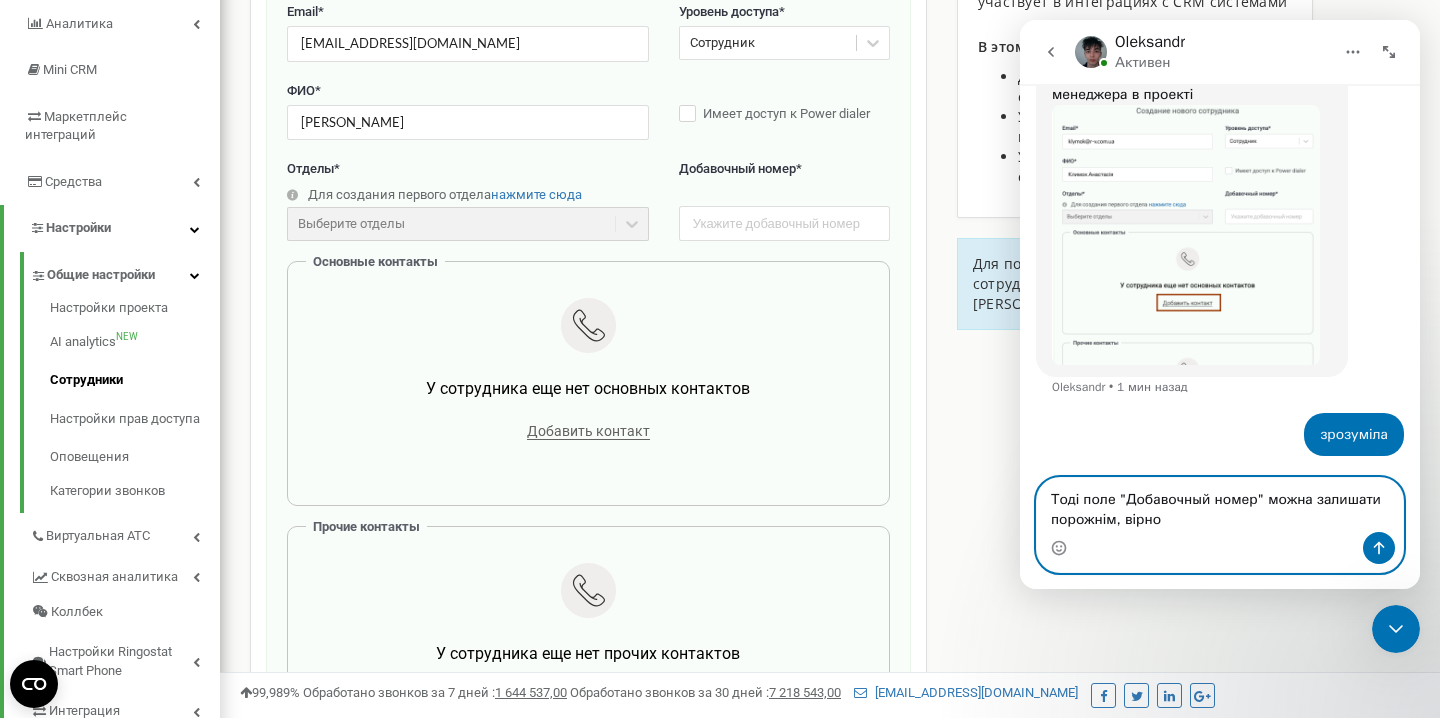 type on "Тоді поле "Добавочный номер" можна залишати порожнім, вірно?" 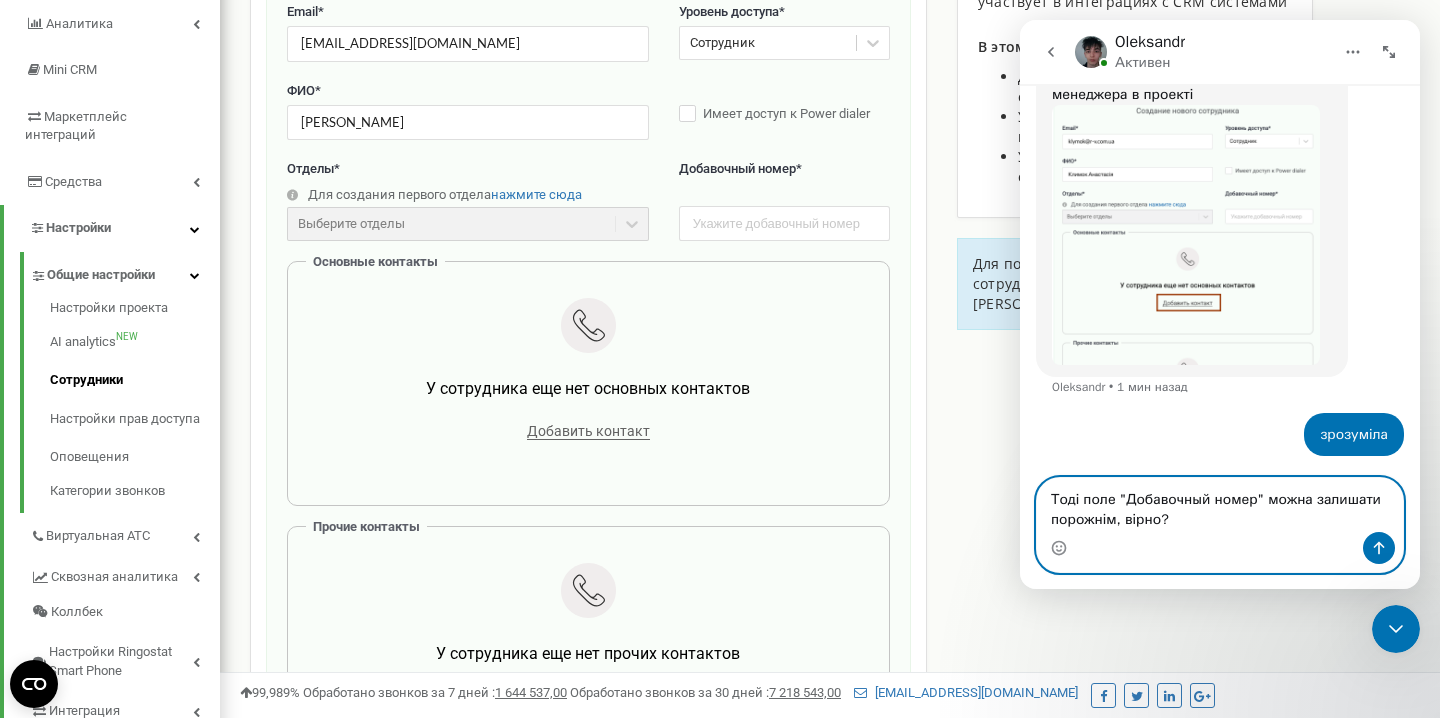type 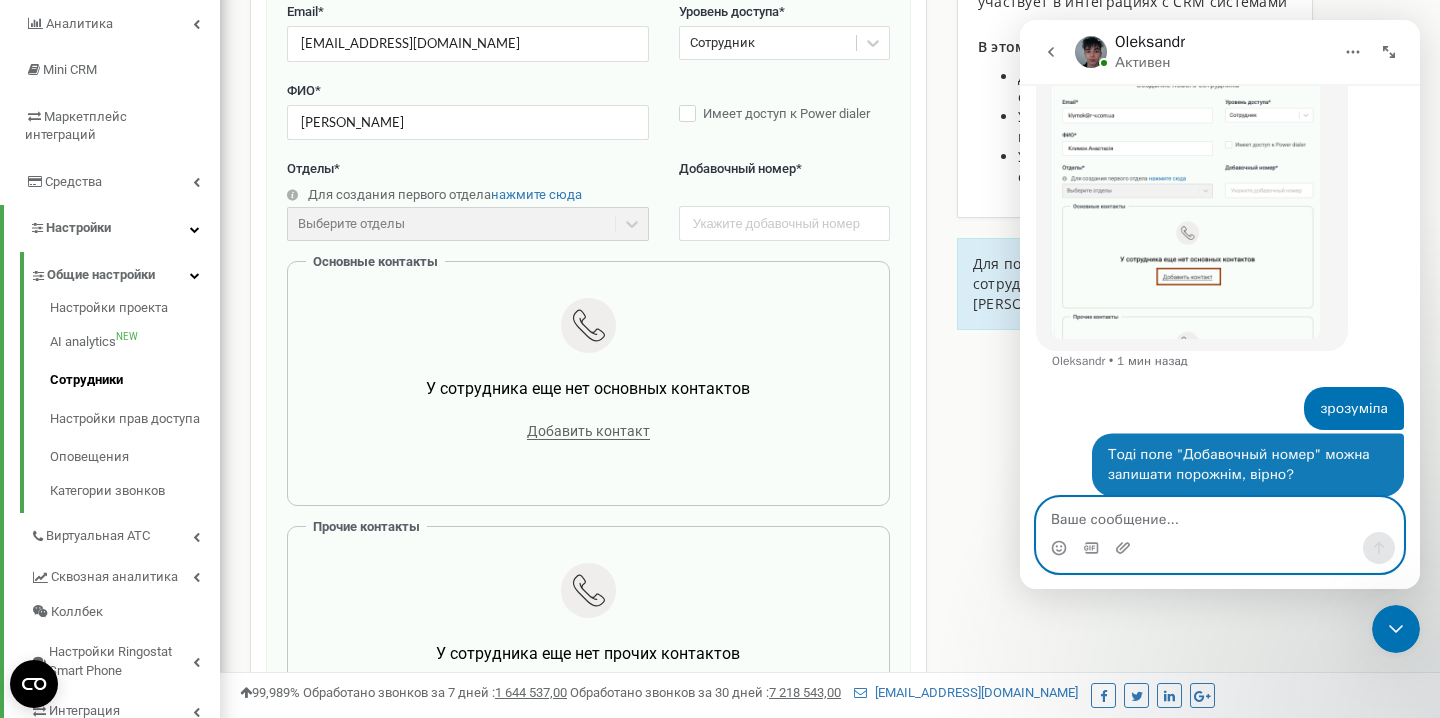 scroll, scrollTop: 2558, scrollLeft: 0, axis: vertical 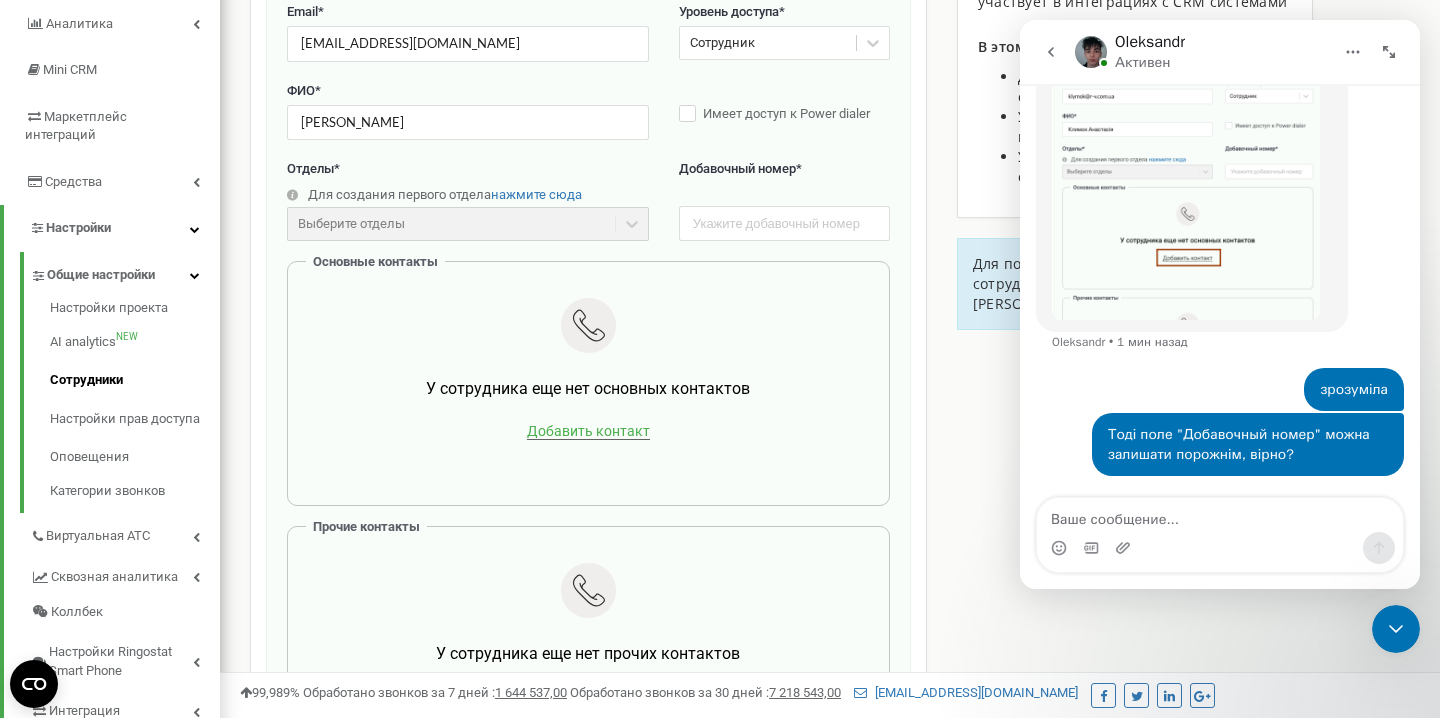 click on "Добавить контакт" at bounding box center [588, 431] 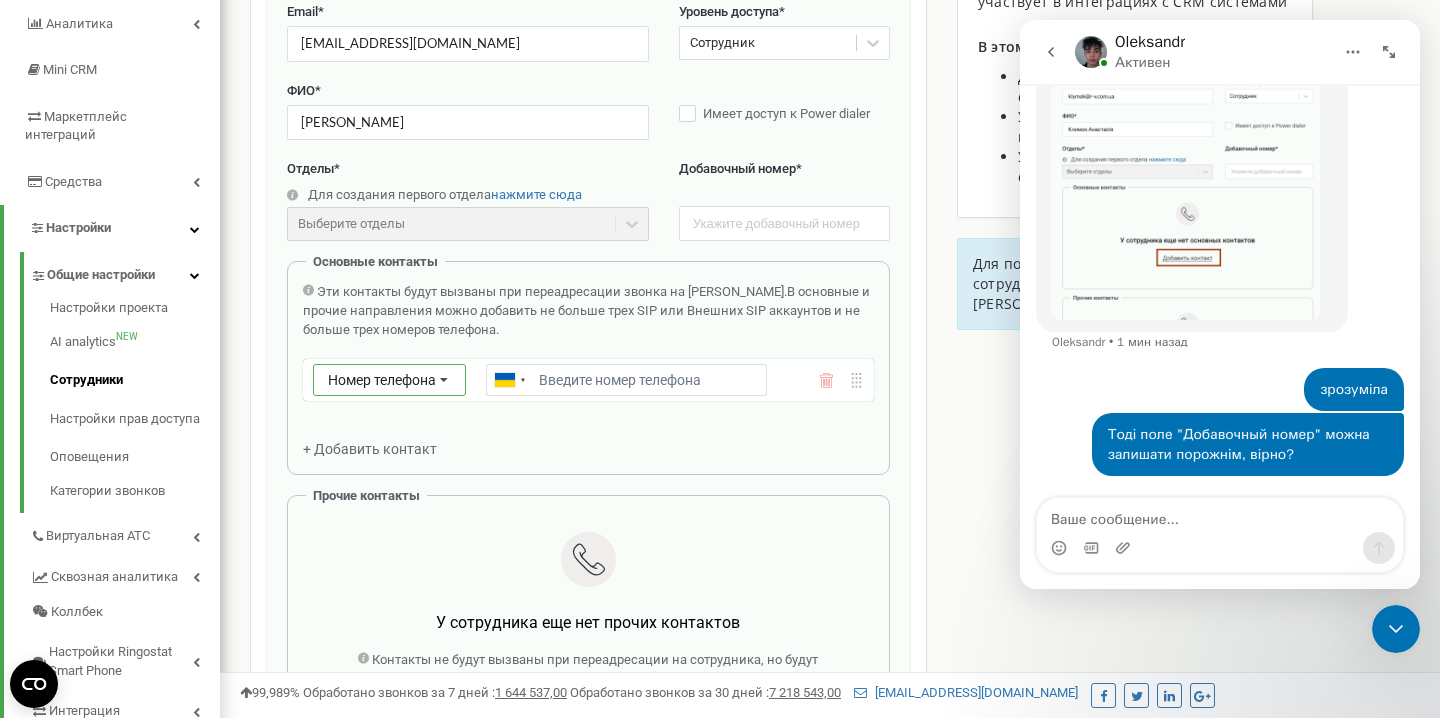 click on "Номер телефона" at bounding box center [382, 380] 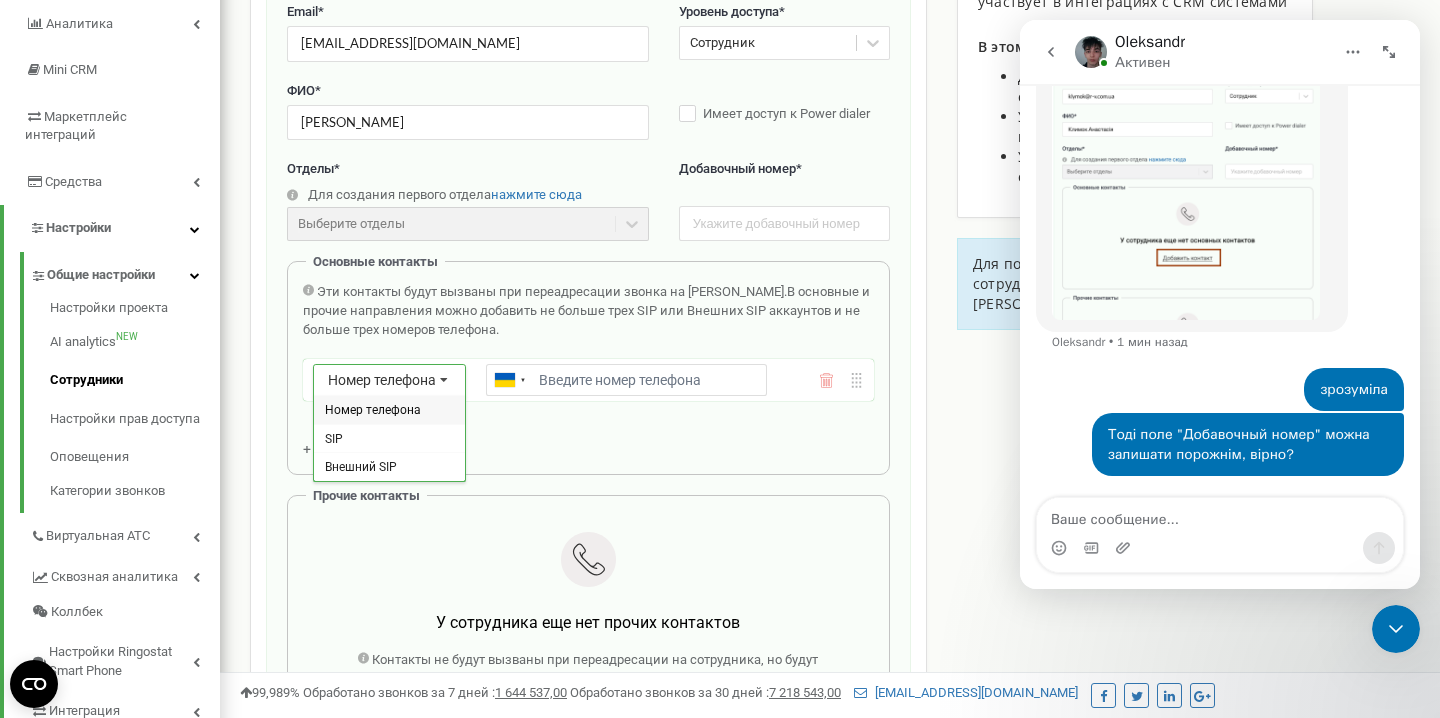 click on "Номер телефона" at bounding box center (382, 380) 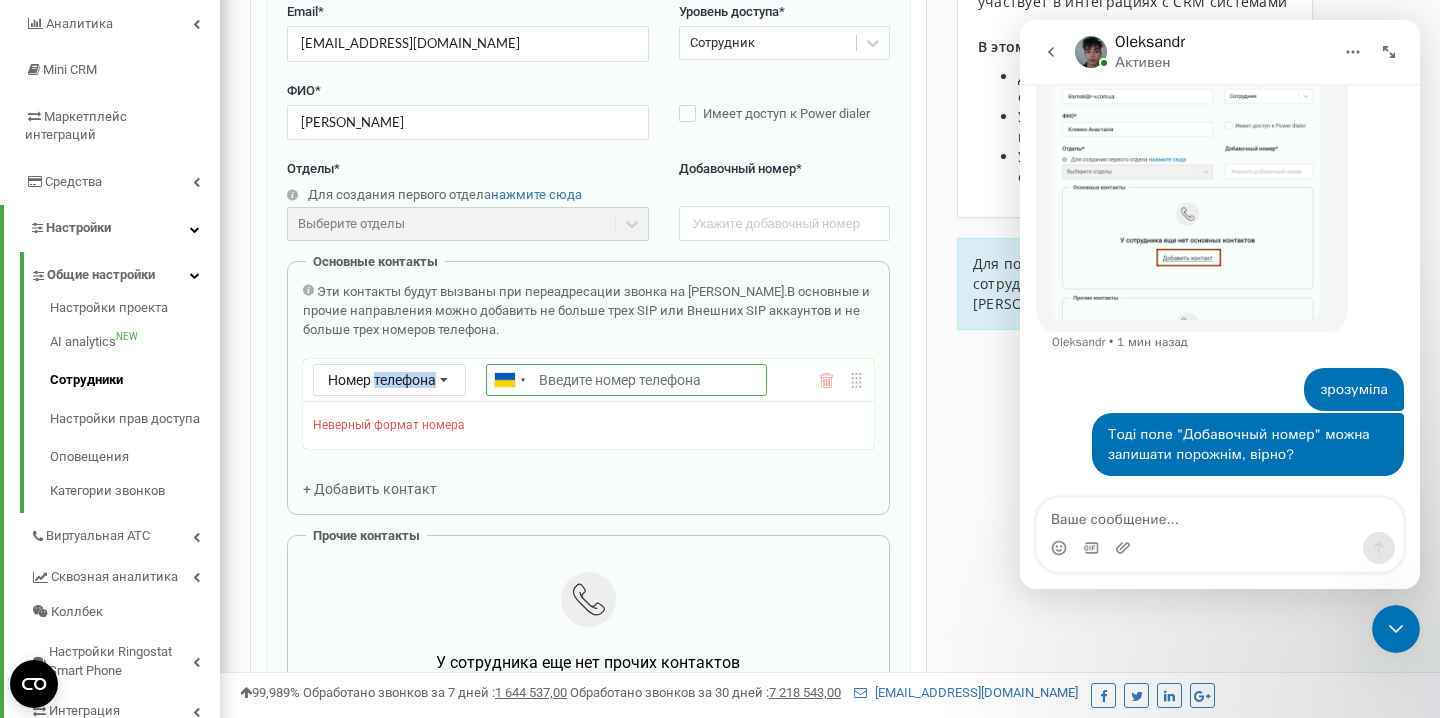 click on "Email *" at bounding box center [626, 380] 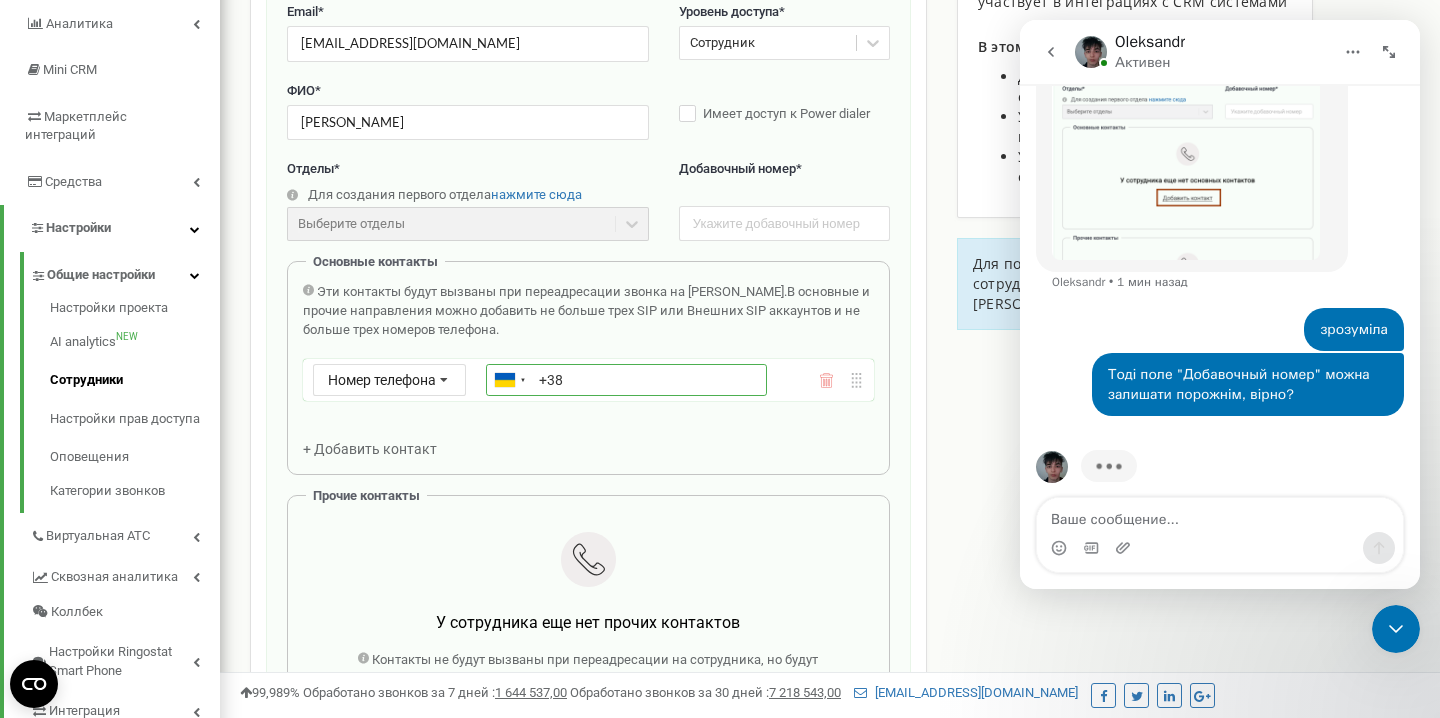 scroll, scrollTop: 2635, scrollLeft: 0, axis: vertical 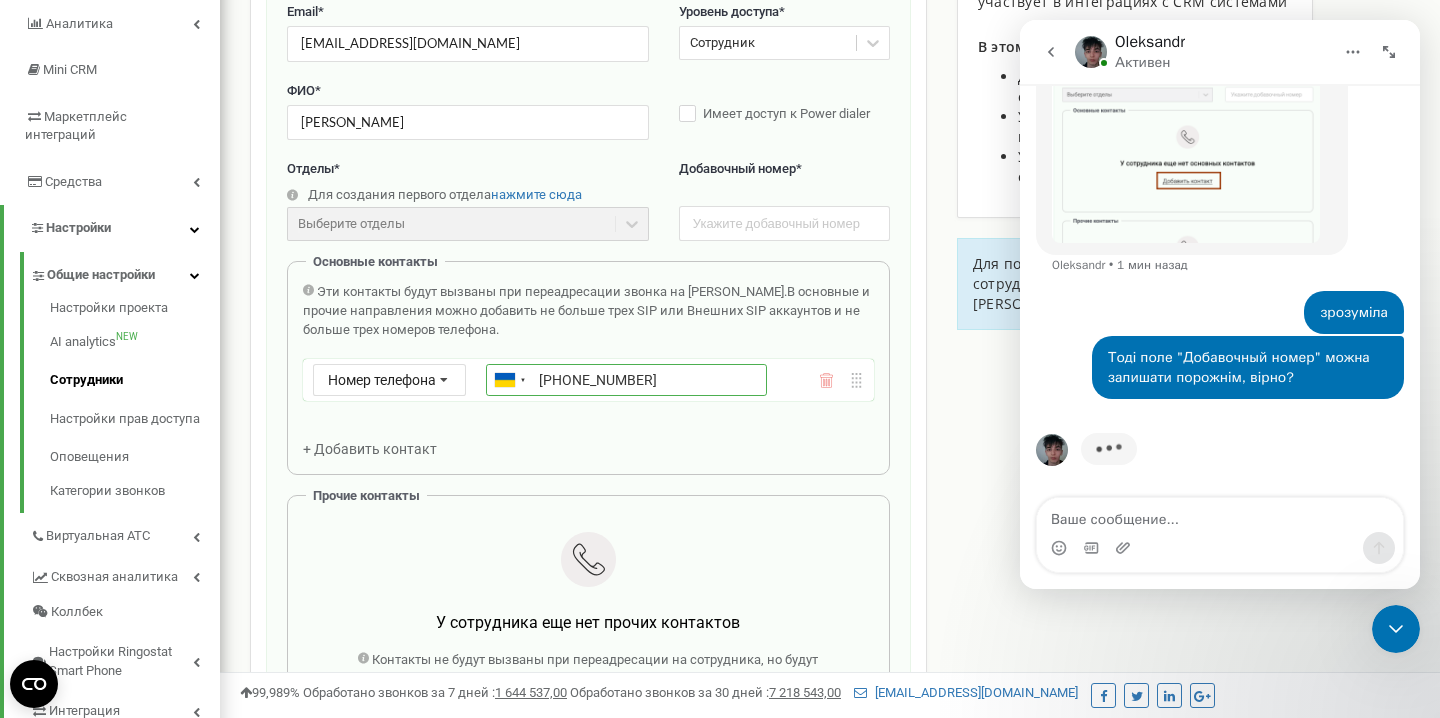 type on "+380634916452" 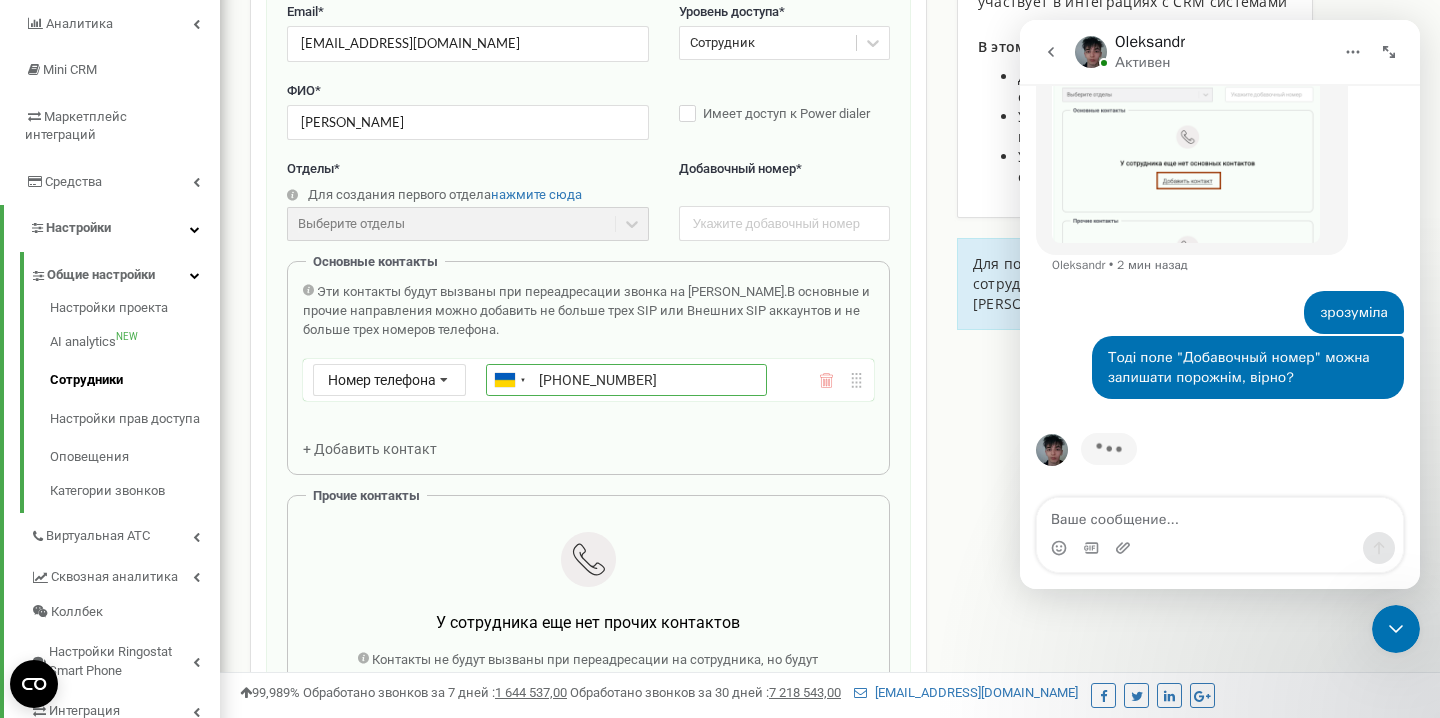 click on "+380634916452" at bounding box center [626, 380] 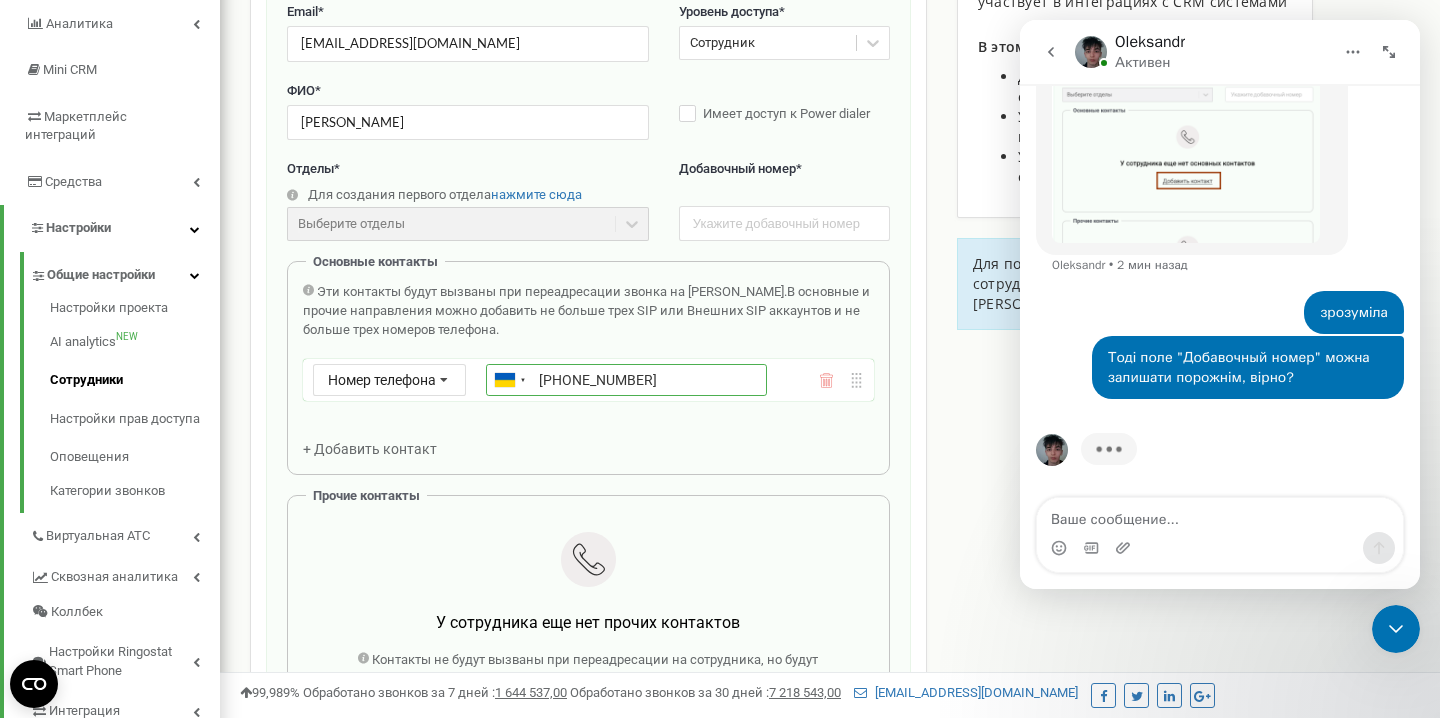 click on "+380634916452" at bounding box center (626, 380) 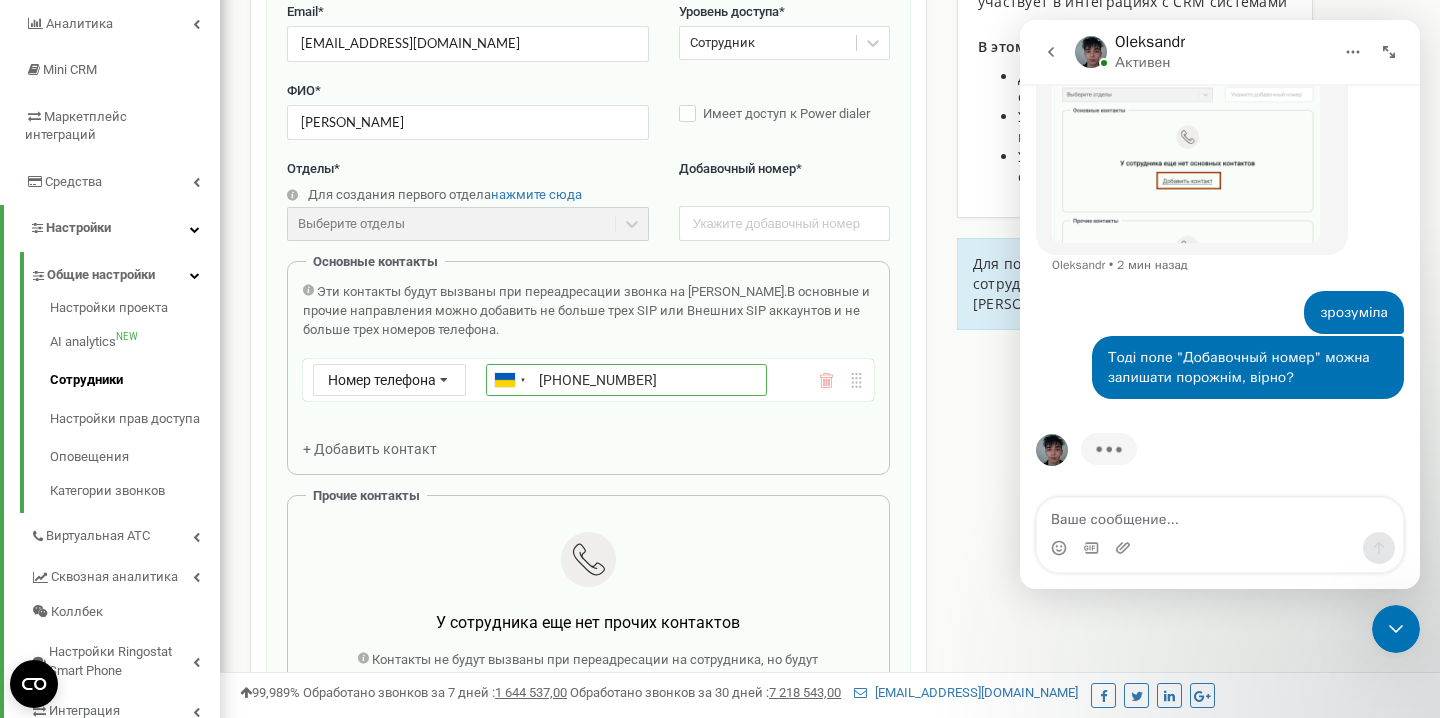 click on "+380634916452" at bounding box center [626, 380] 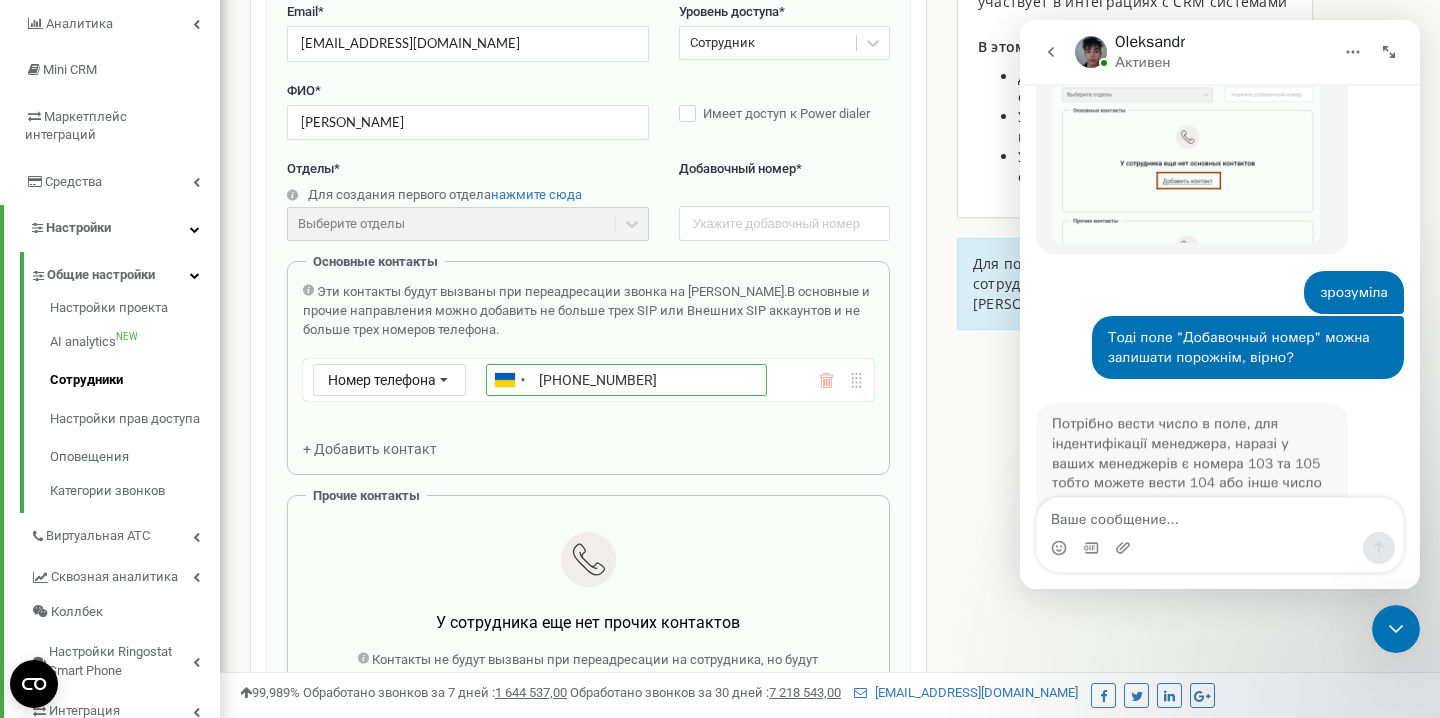 scroll, scrollTop: 2696, scrollLeft: 0, axis: vertical 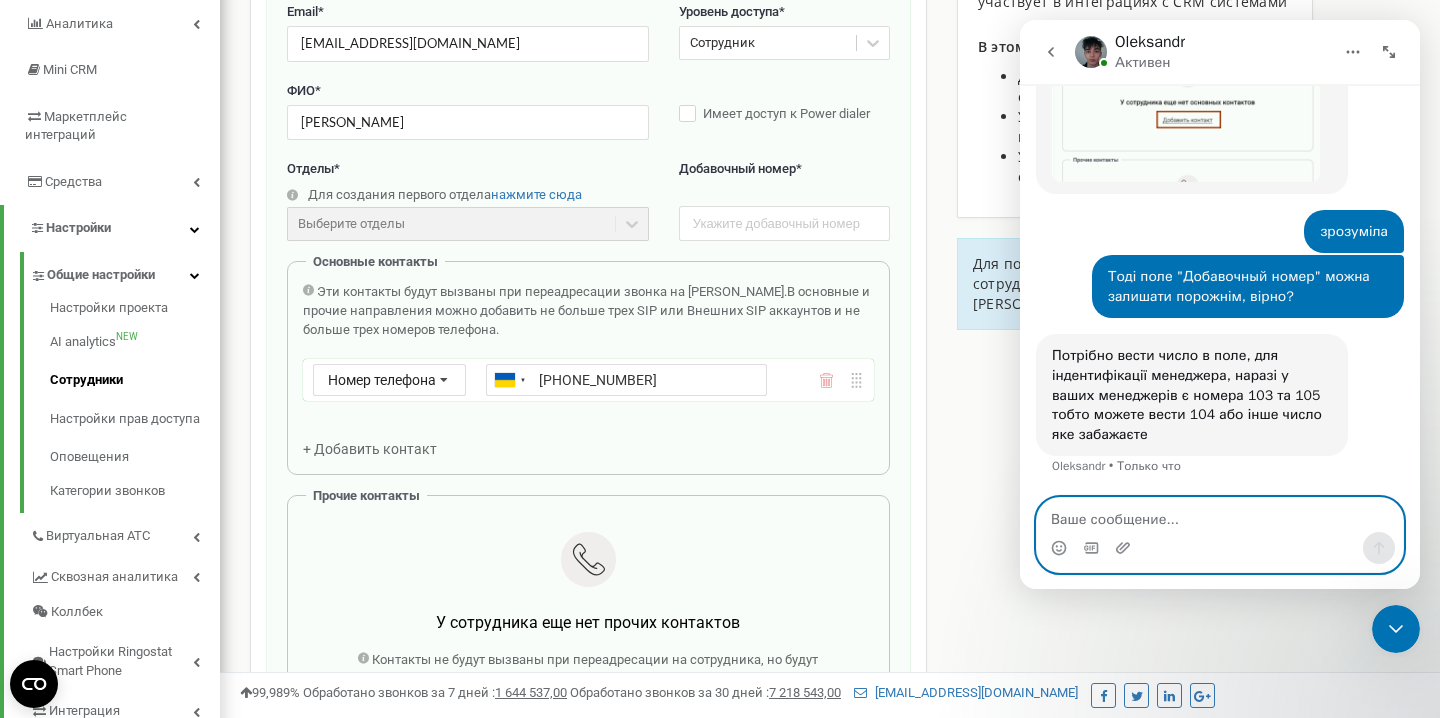click at bounding box center (1220, 515) 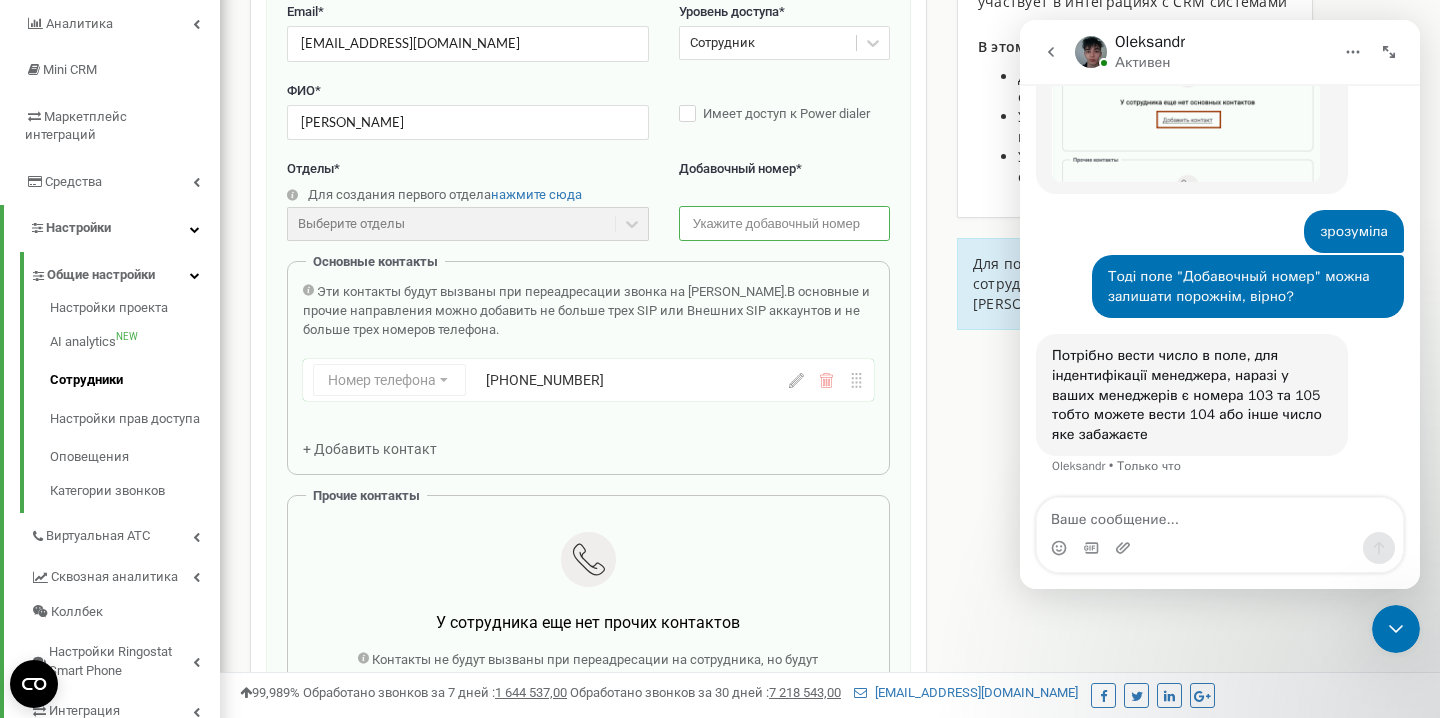 click at bounding box center (784, 223) 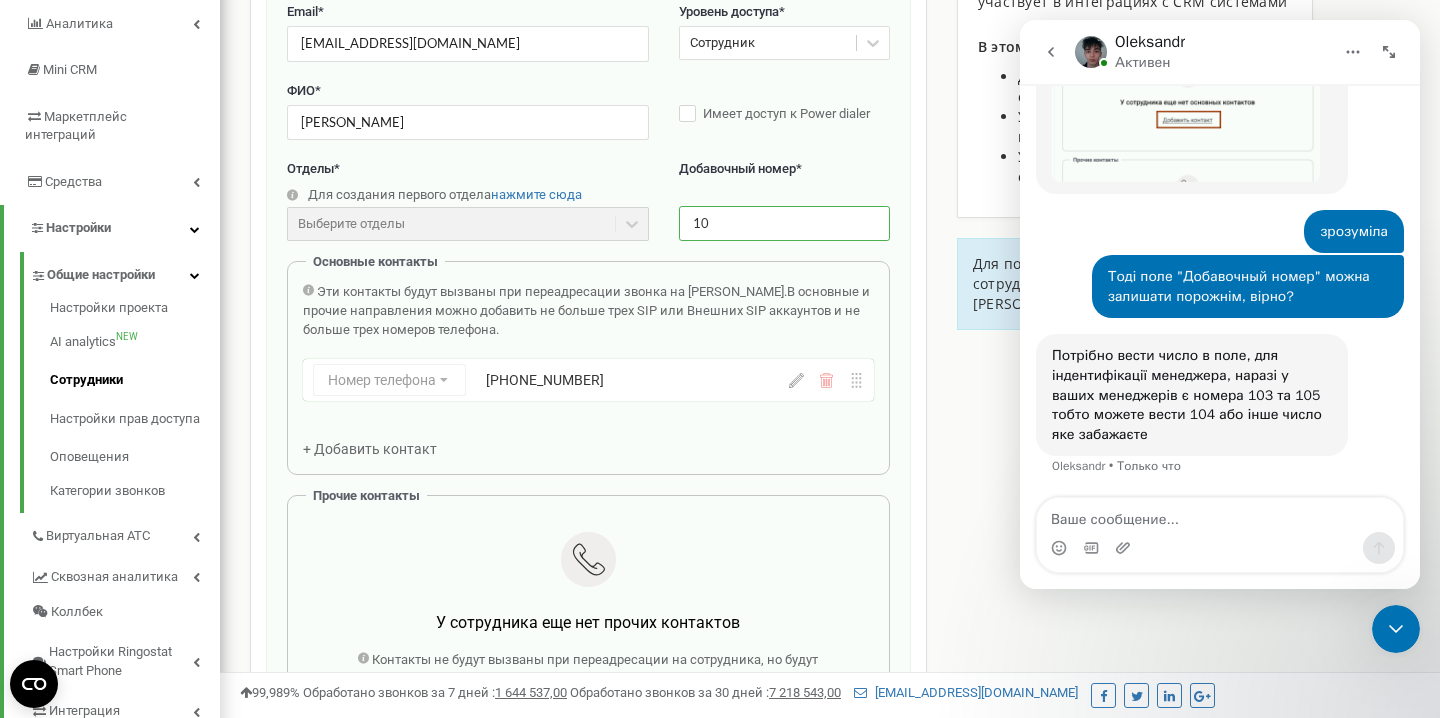 type on "106" 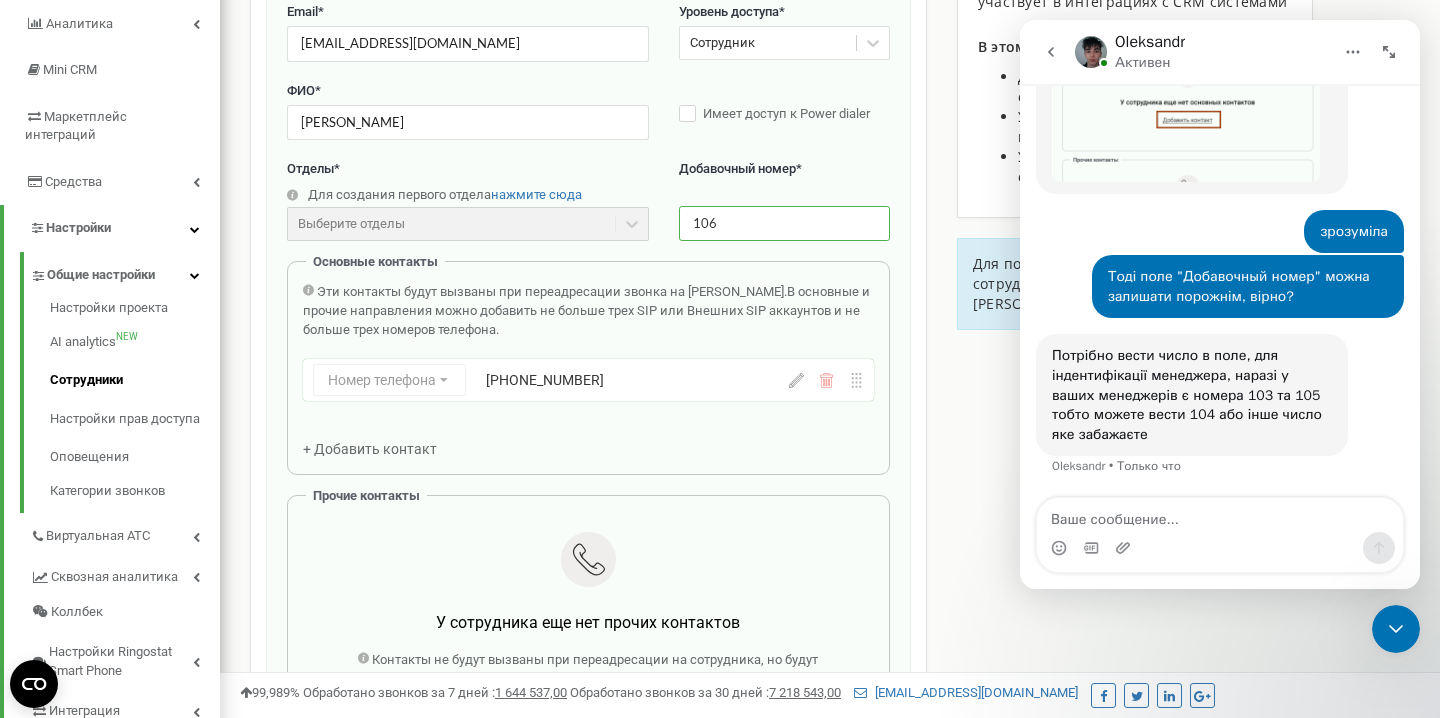 click on "Номер телефона Номер телефона SIP Внешний SIP +380634916452" at bounding box center (547, 380) 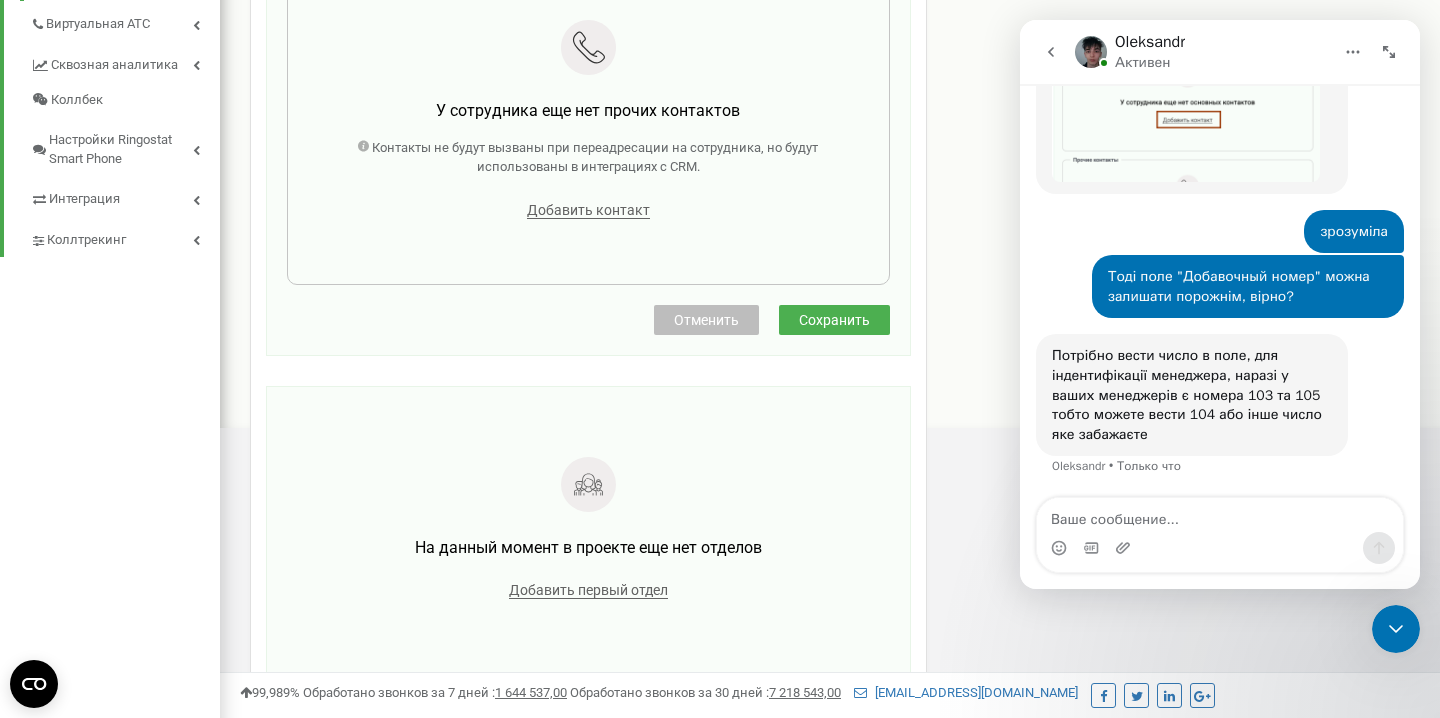 click on "Сохранить" at bounding box center (834, 320) 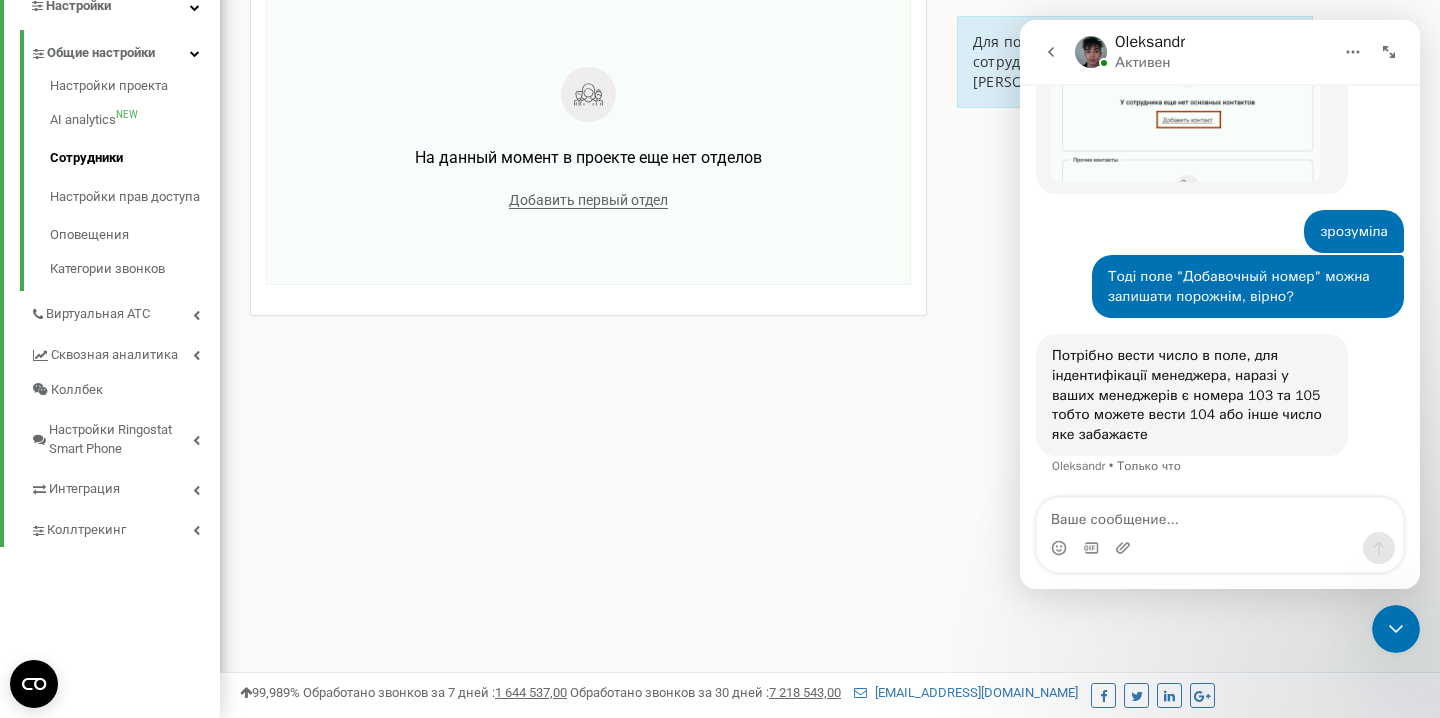 scroll, scrollTop: 0, scrollLeft: 0, axis: both 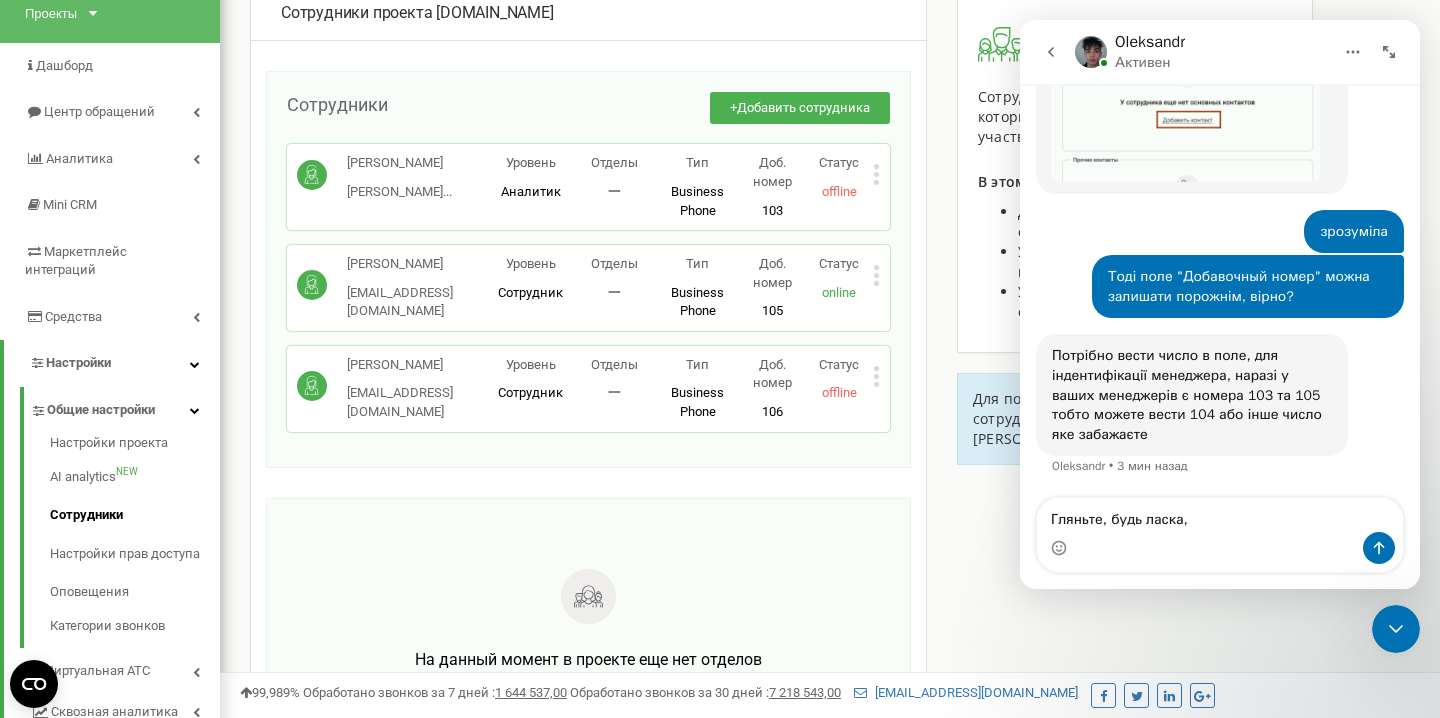 click on "Гляньте, будь ласка," at bounding box center (1220, 515) 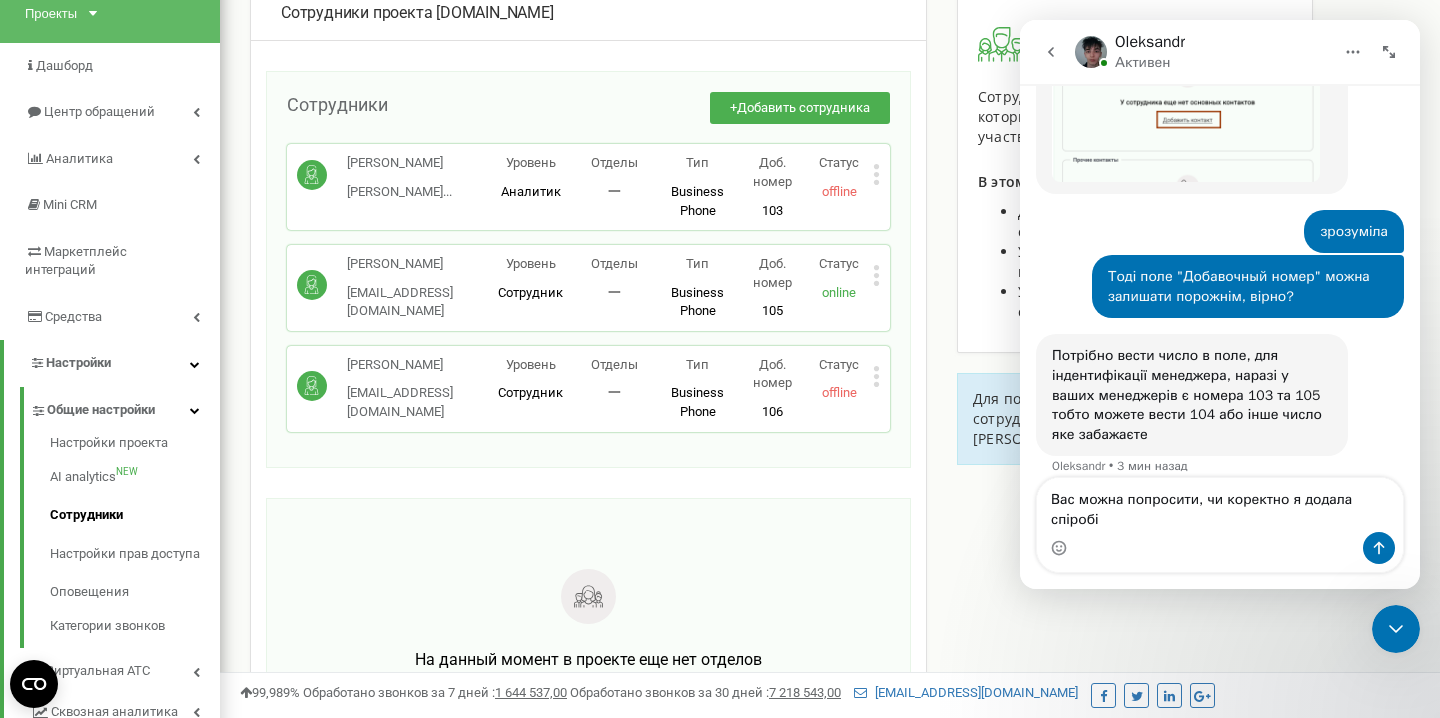 scroll, scrollTop: 2716, scrollLeft: 0, axis: vertical 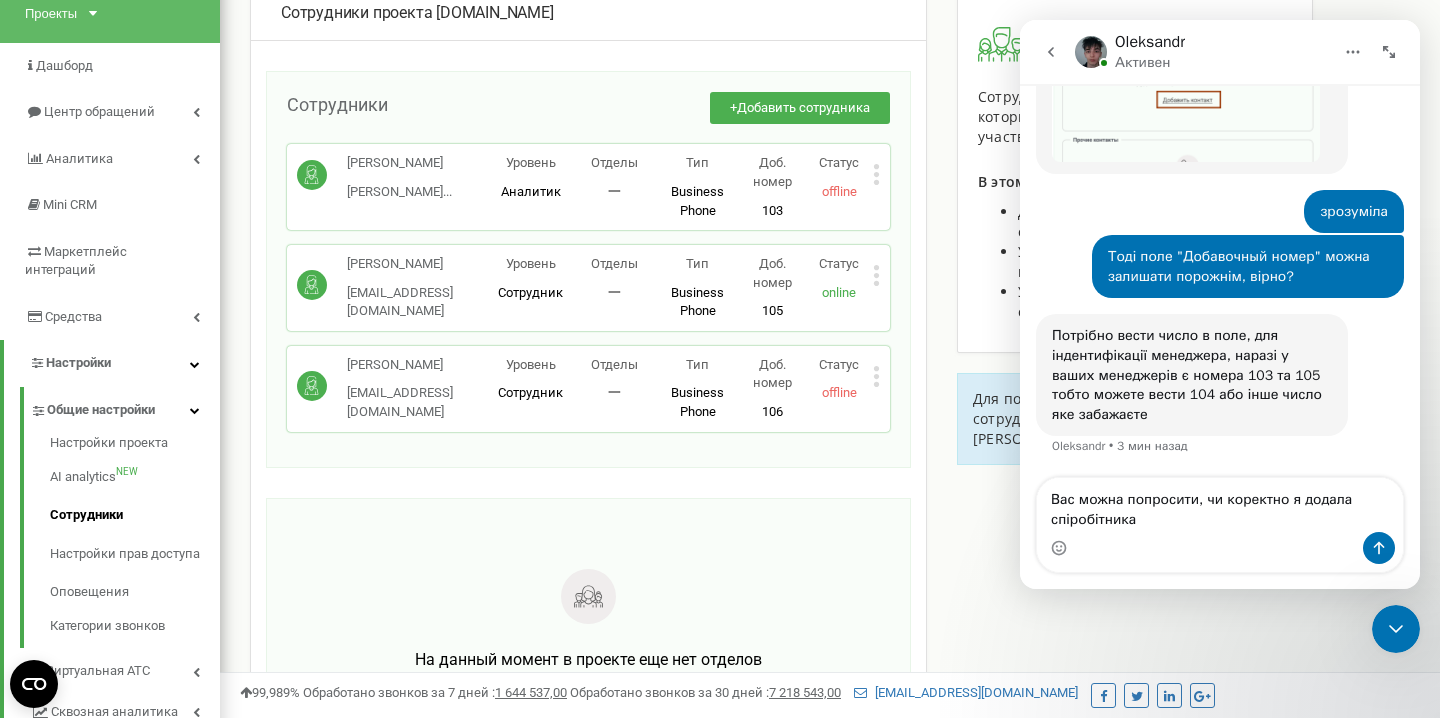 type on "Вас можна попросити, чи коректно я додала спіробітника?" 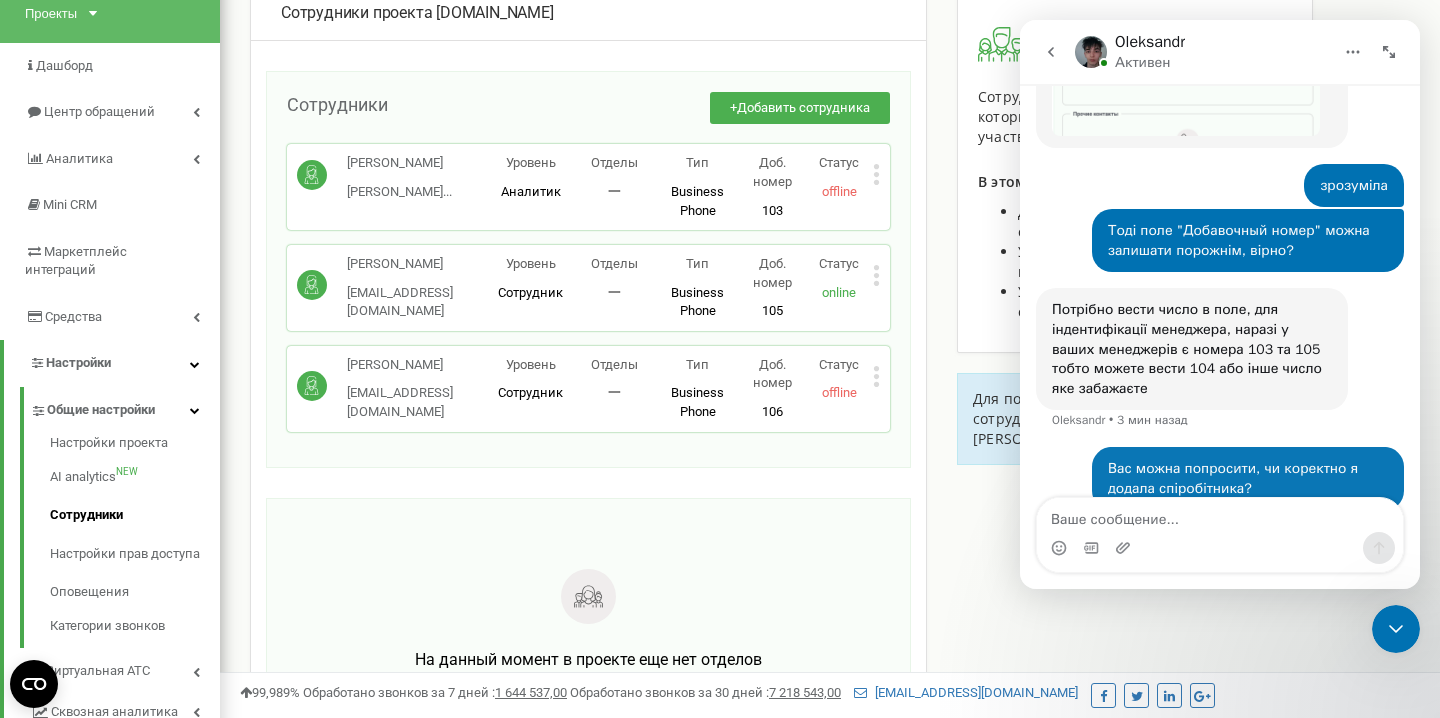 scroll, scrollTop: 2776, scrollLeft: 0, axis: vertical 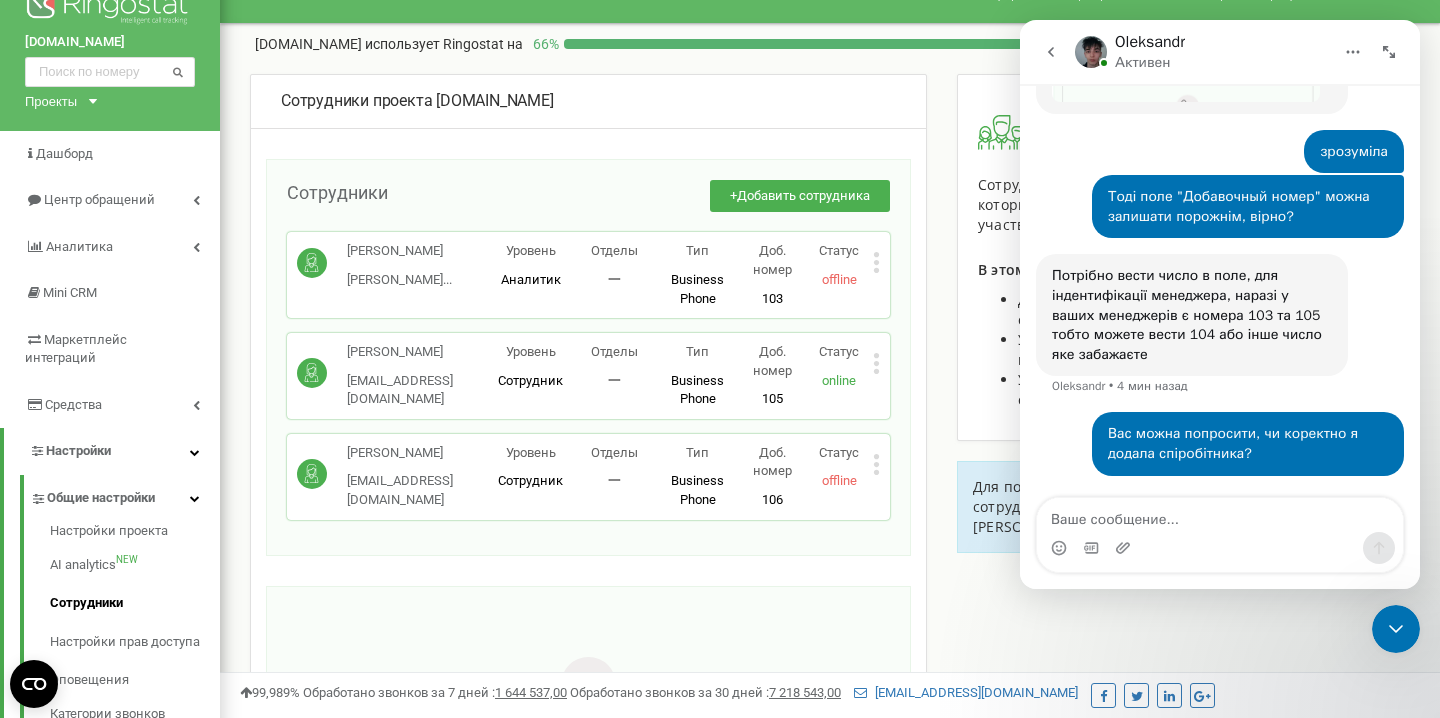 click on "Статус online" at bounding box center [839, 366] 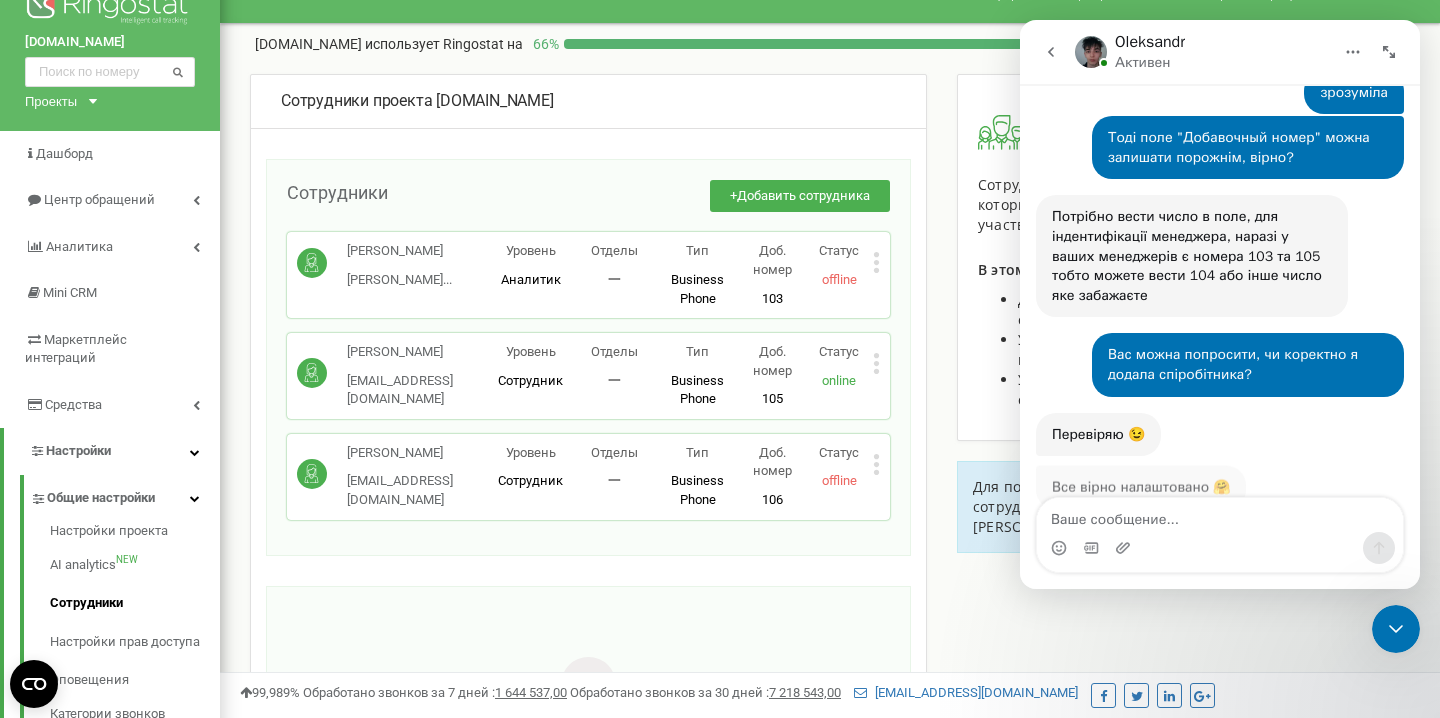 scroll, scrollTop: 2881, scrollLeft: 0, axis: vertical 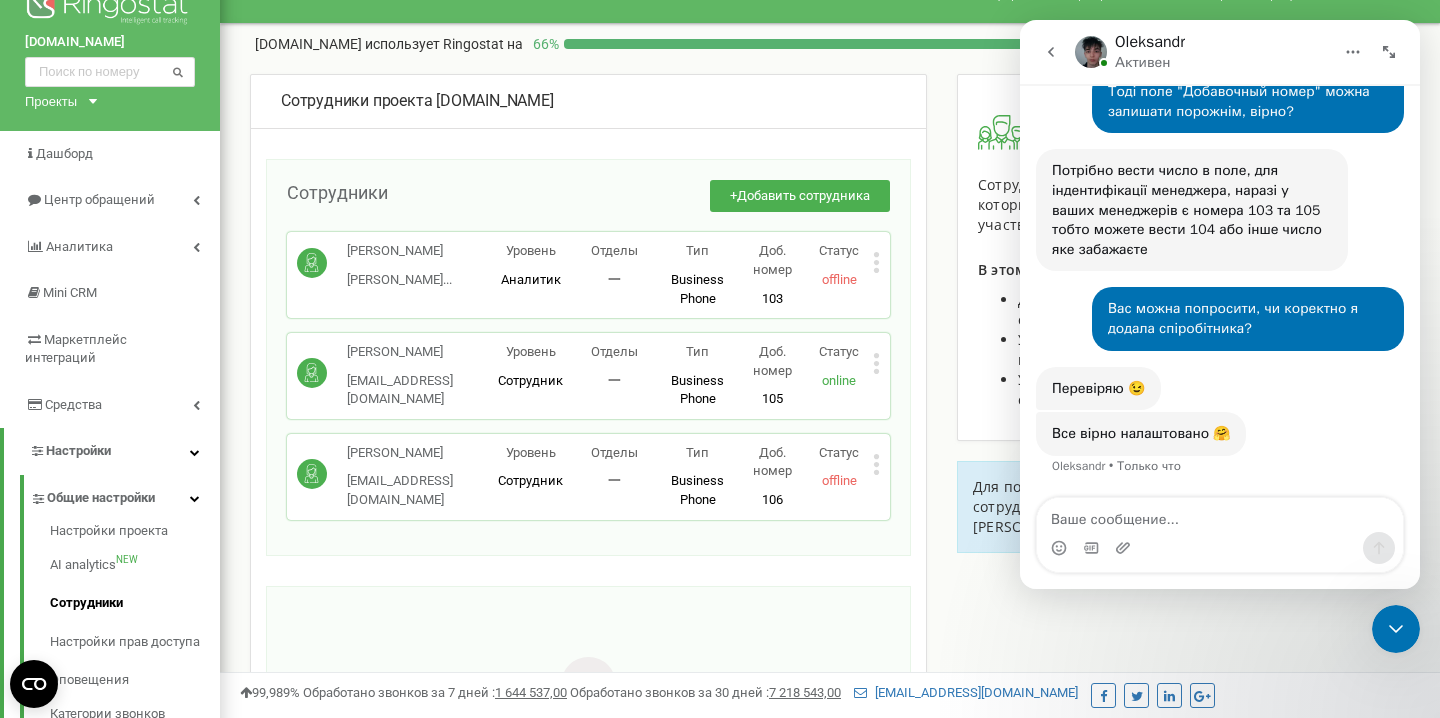 click at bounding box center [1220, 548] 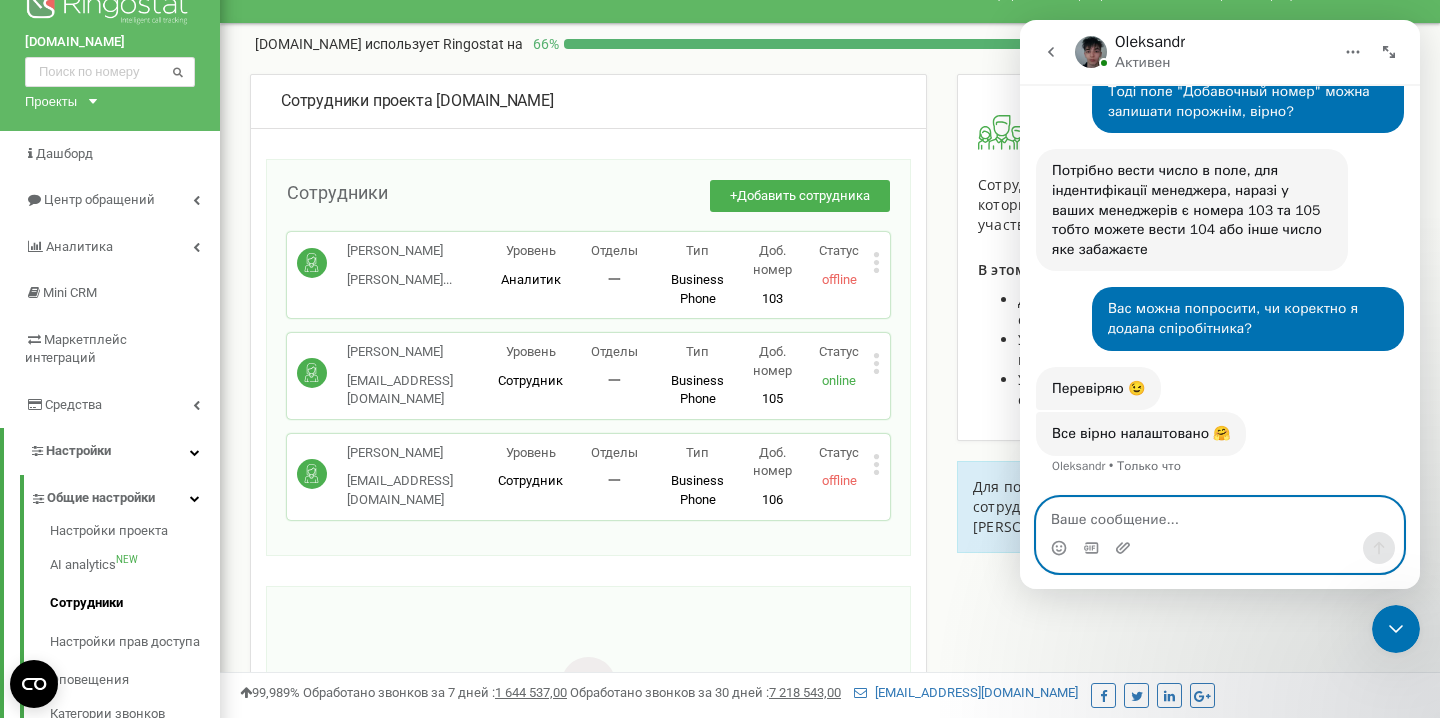 click at bounding box center (1220, 515) 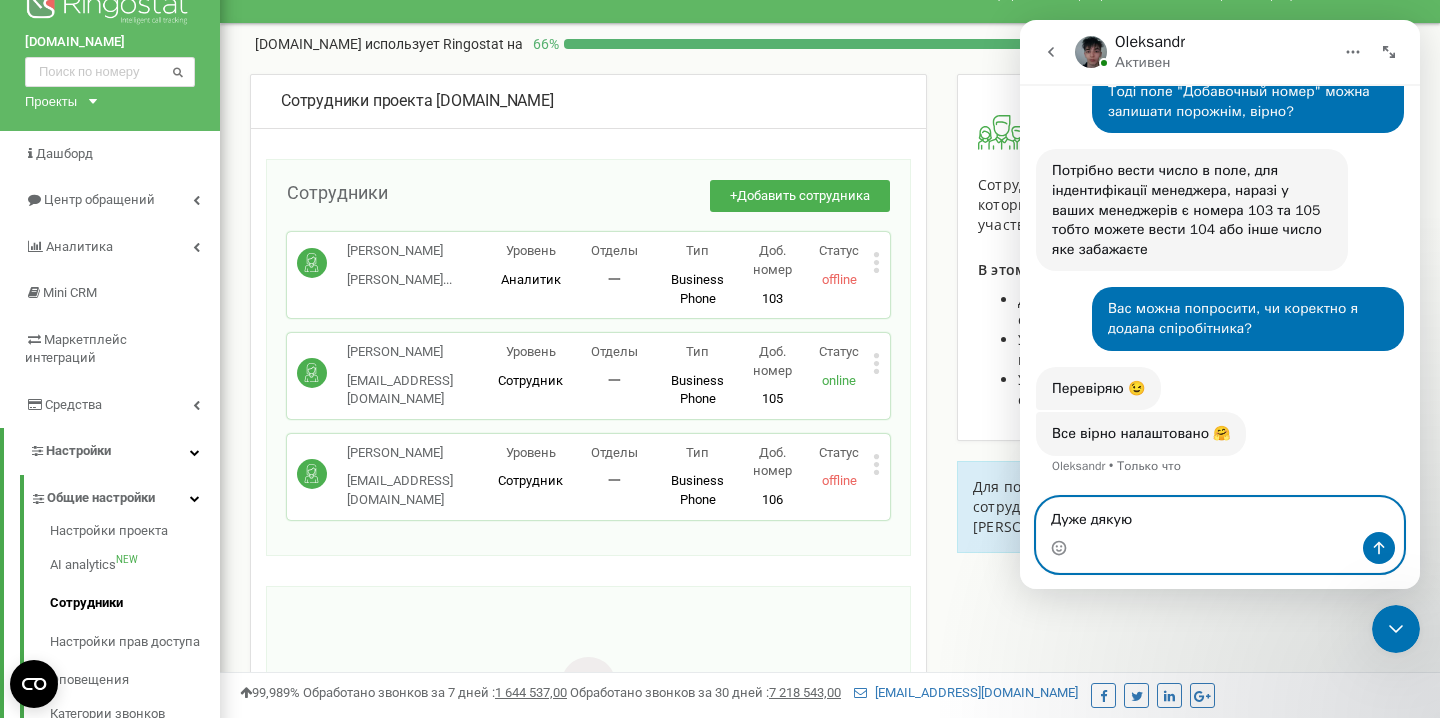 type on "Дуже дякую)" 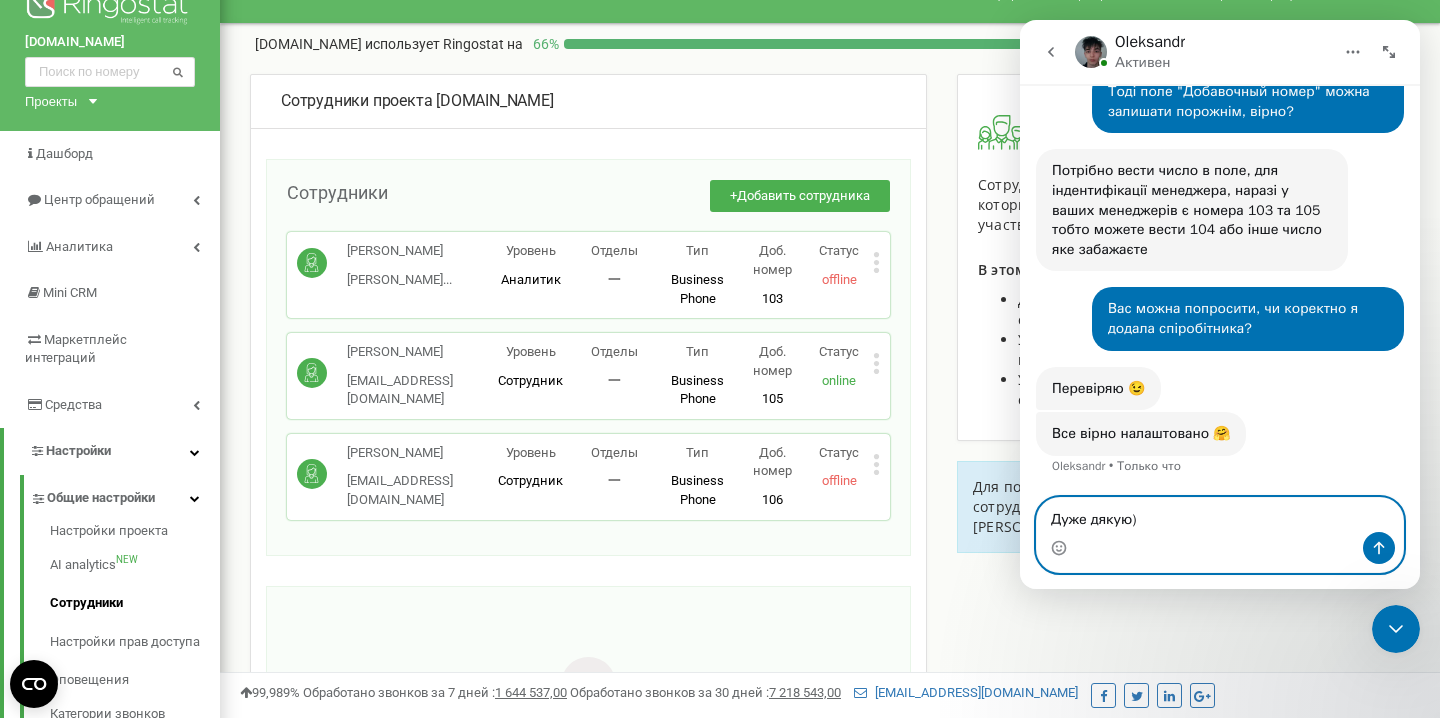 type 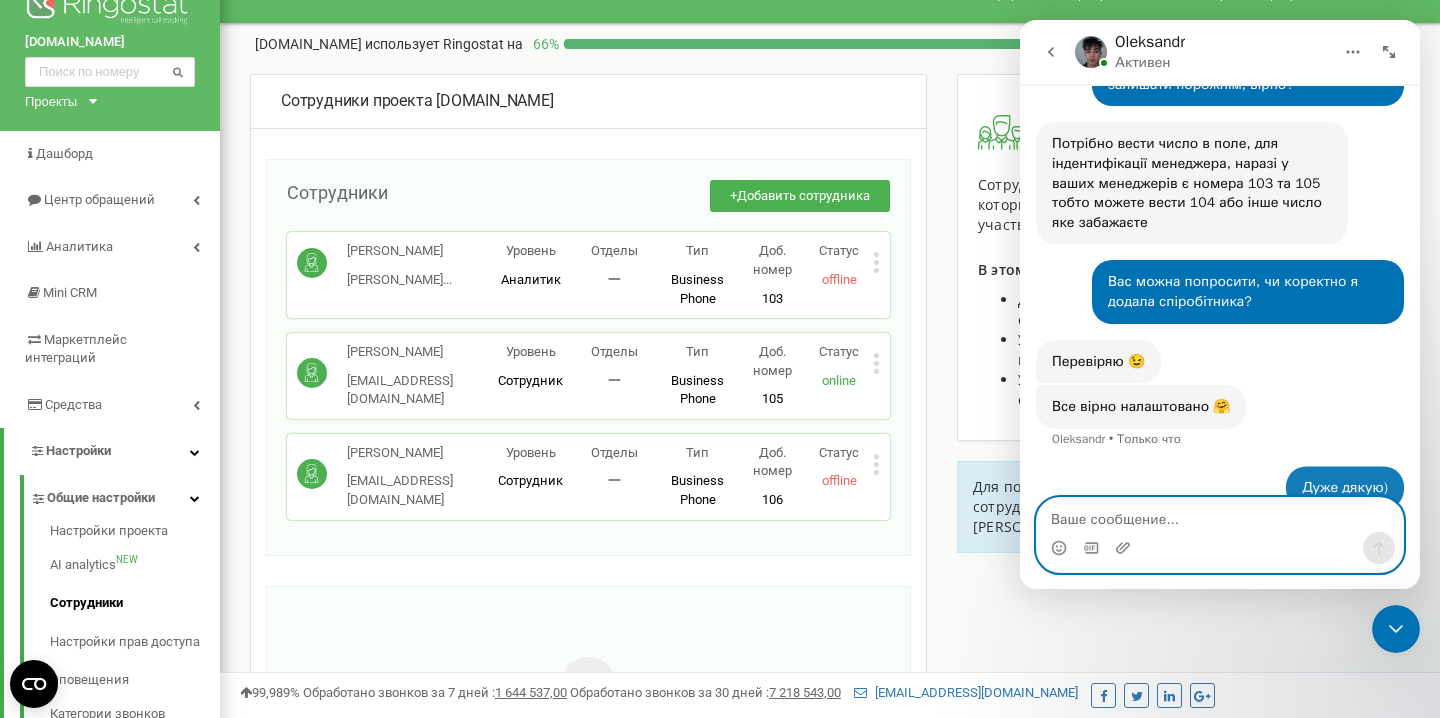 scroll, scrollTop: 2940, scrollLeft: 0, axis: vertical 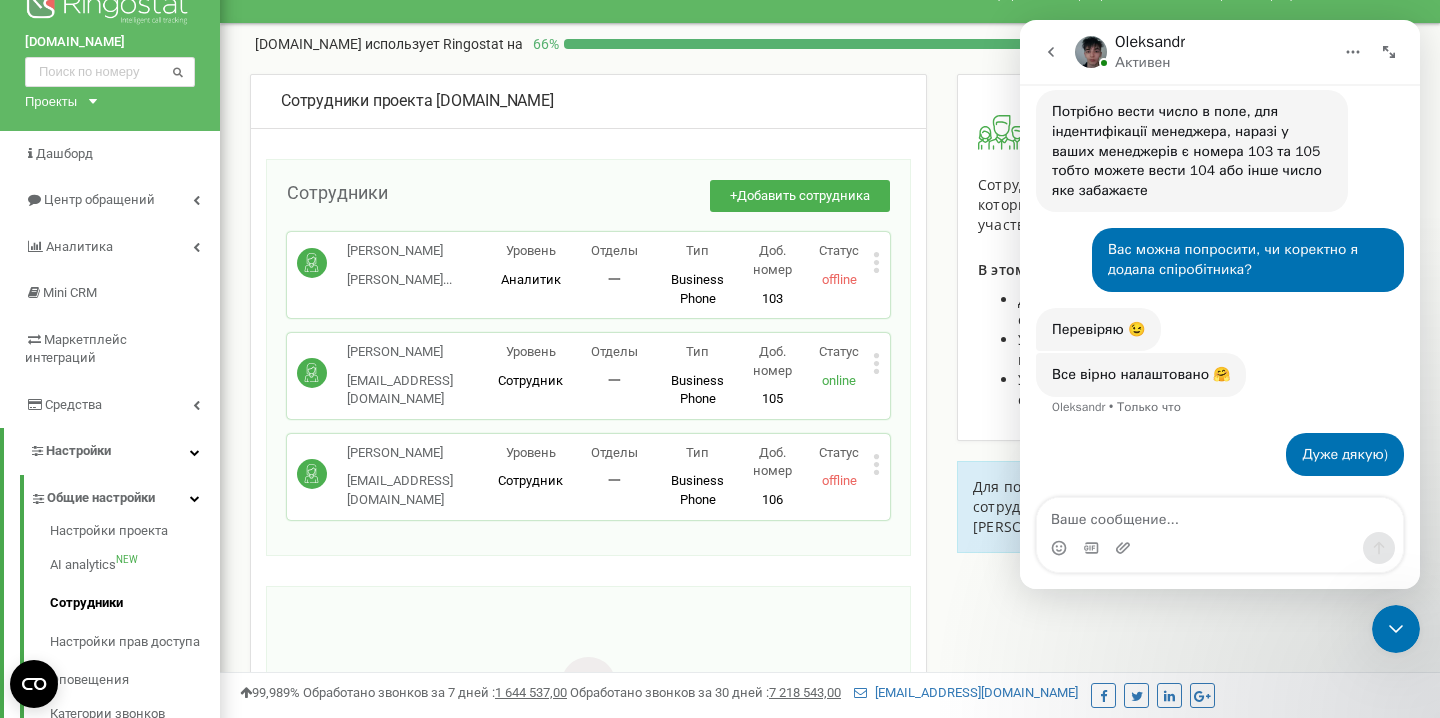click at bounding box center (1396, 629) 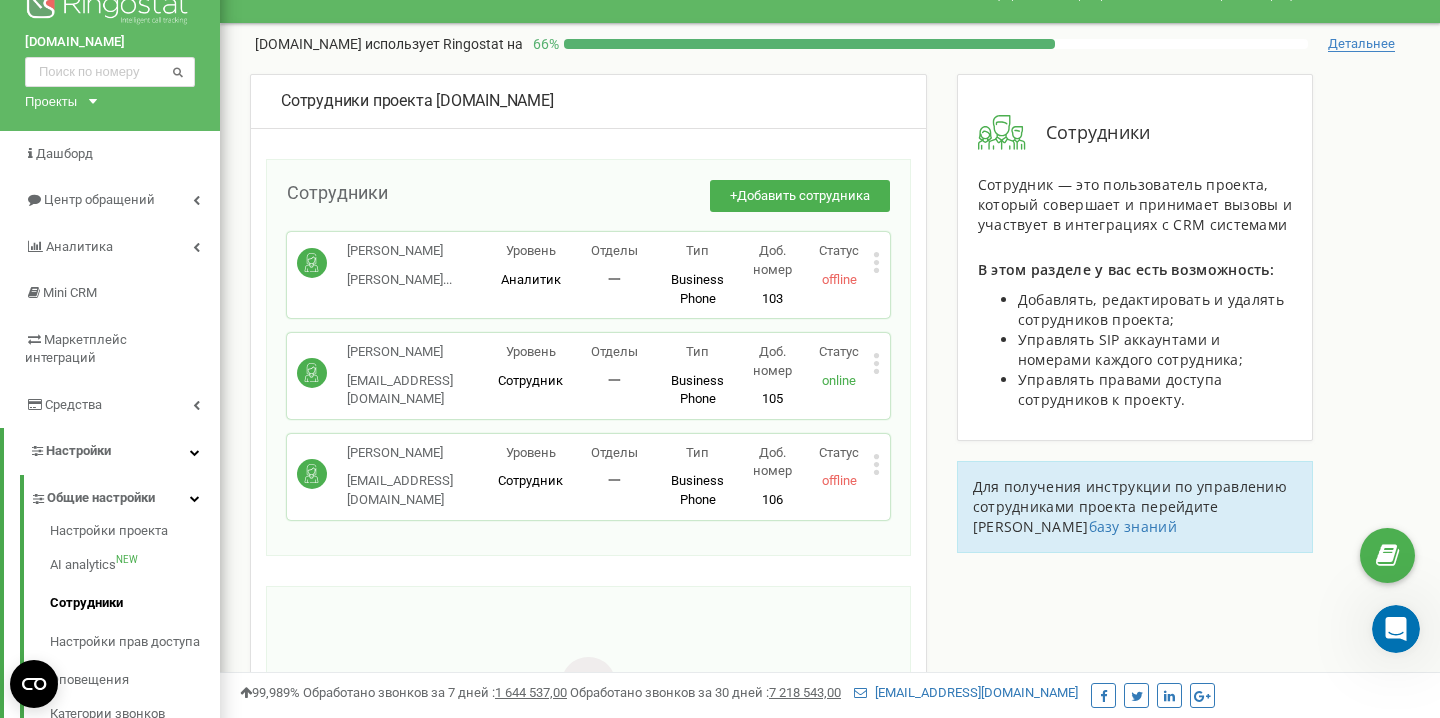 scroll, scrollTop: 0, scrollLeft: 0, axis: both 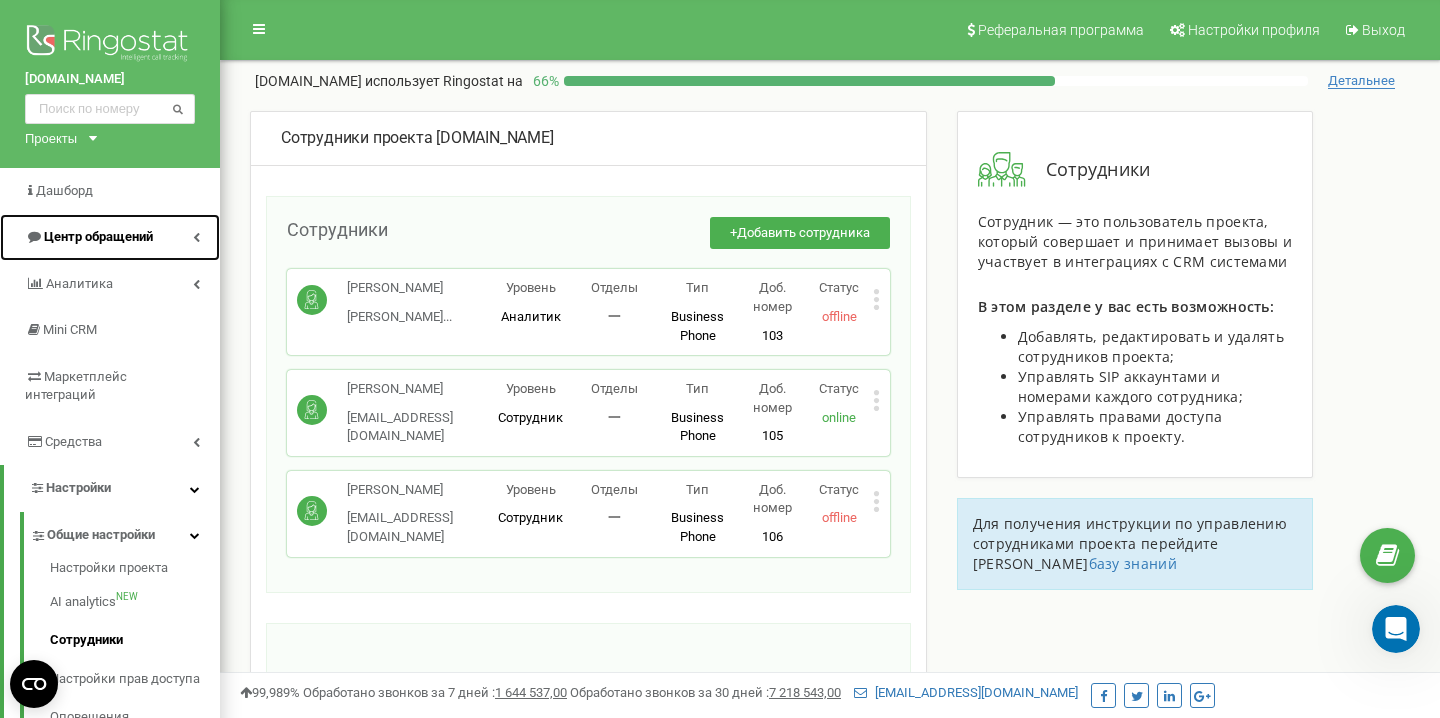 click on "Центр обращений" at bounding box center (98, 236) 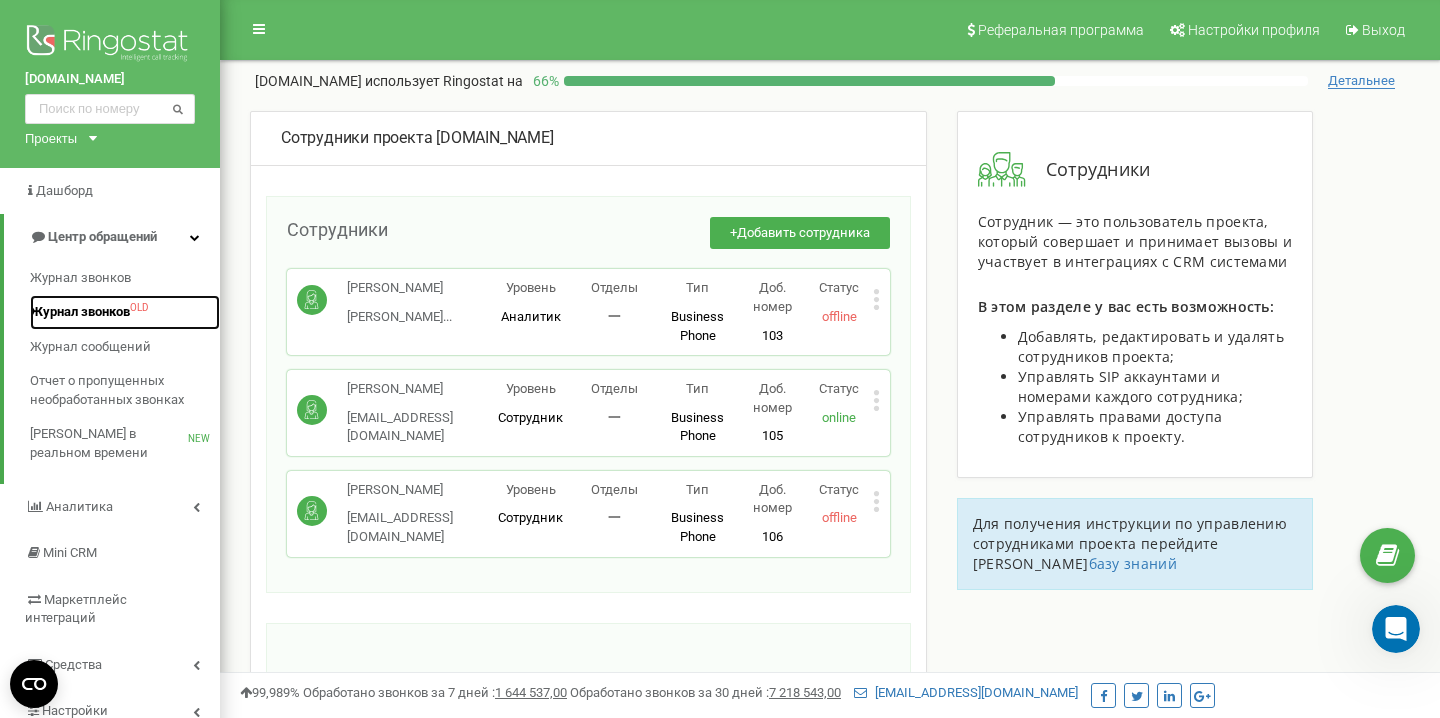 click on "Журнал звонков" at bounding box center (80, 312) 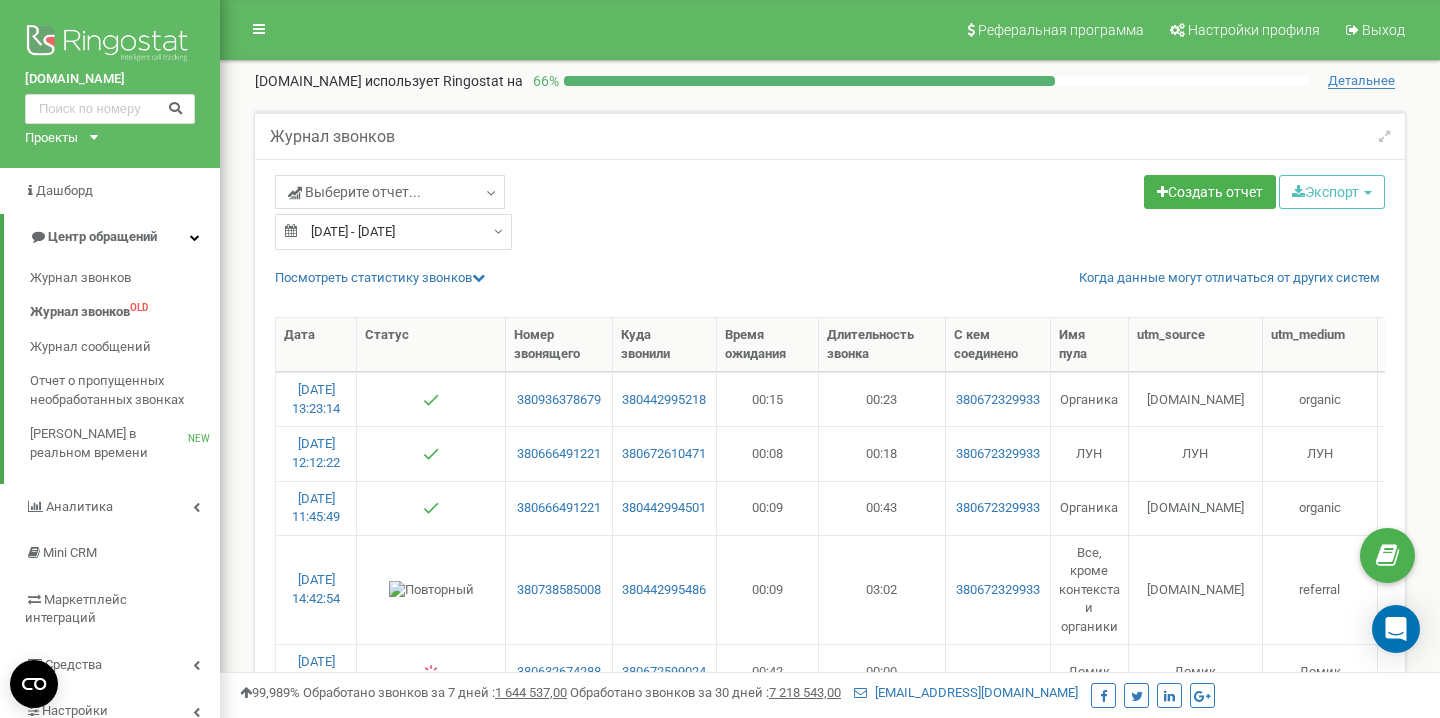 select on "50" 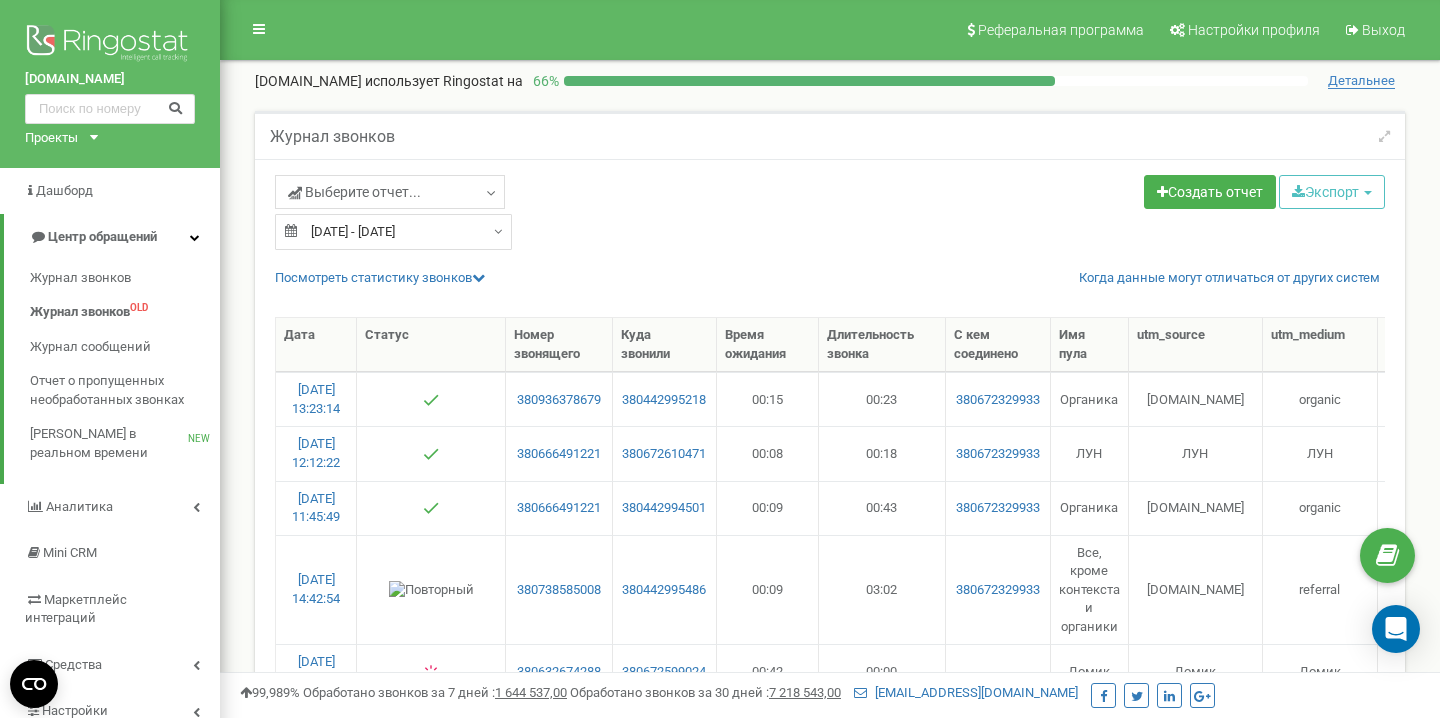 scroll, scrollTop: 0, scrollLeft: 719, axis: horizontal 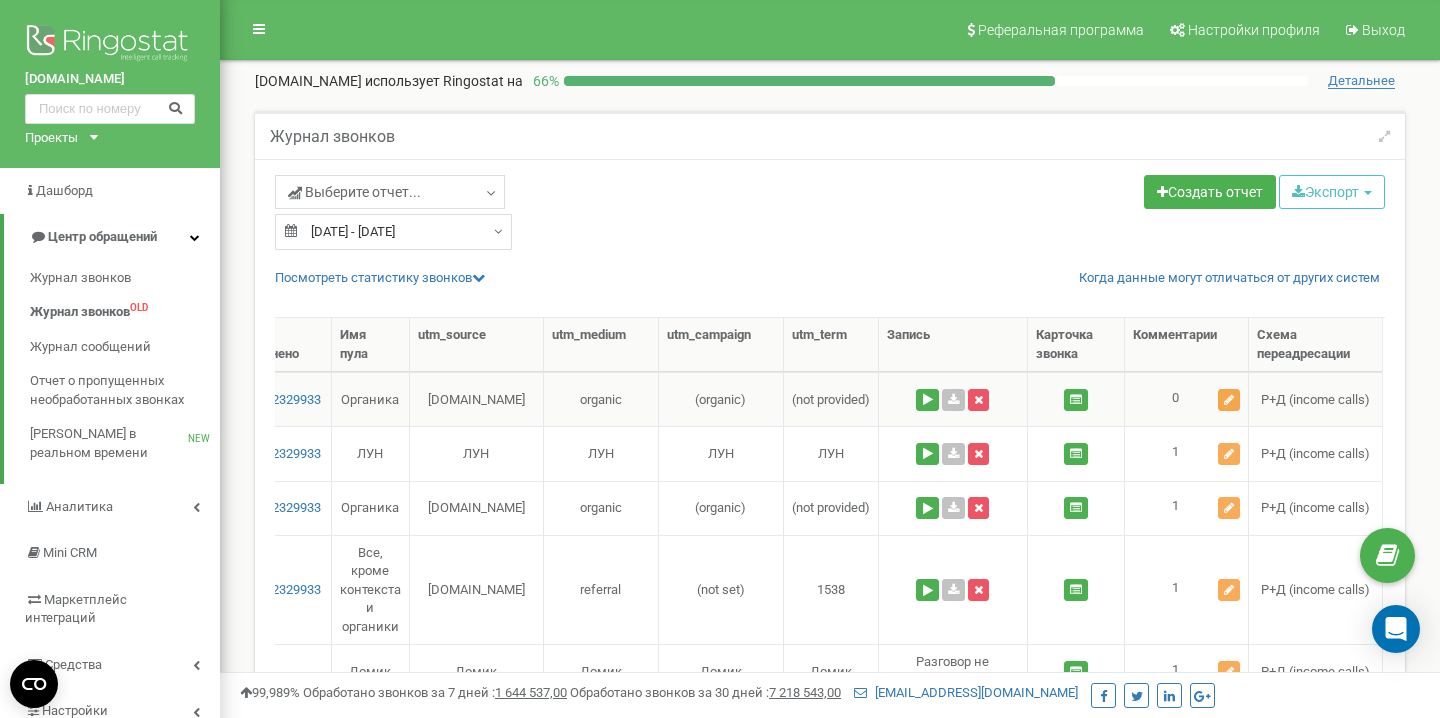 click at bounding box center (1229, 400) 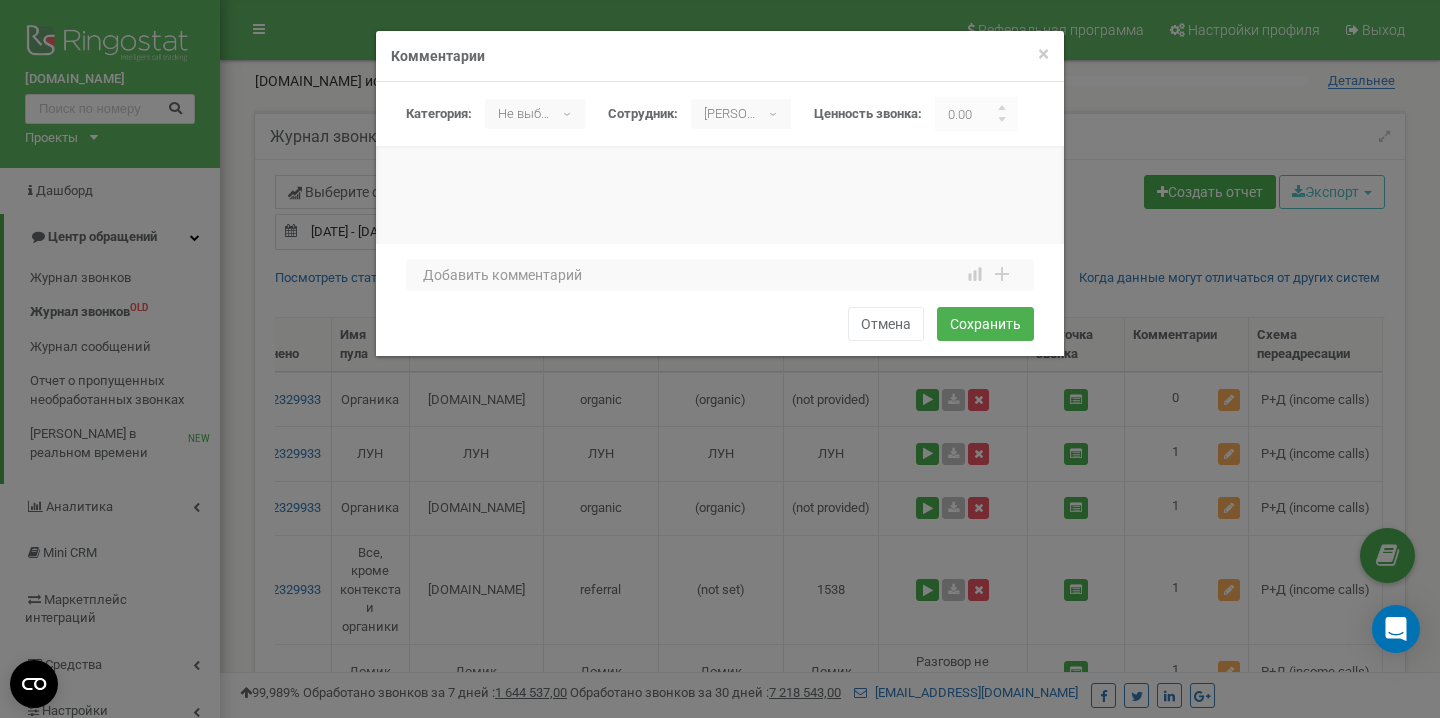 click on "Не выбрано" at bounding box center [520, 114] 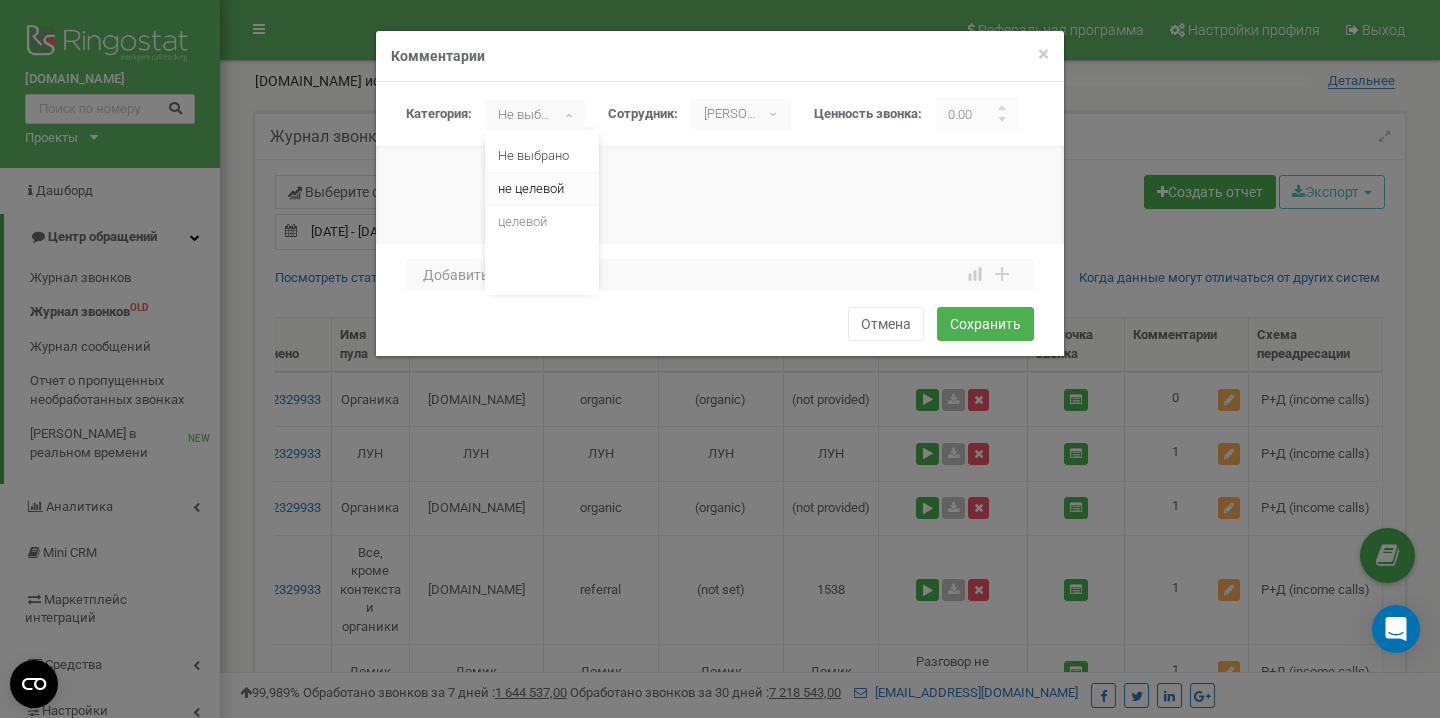 click on "не целевой" at bounding box center [542, 189] 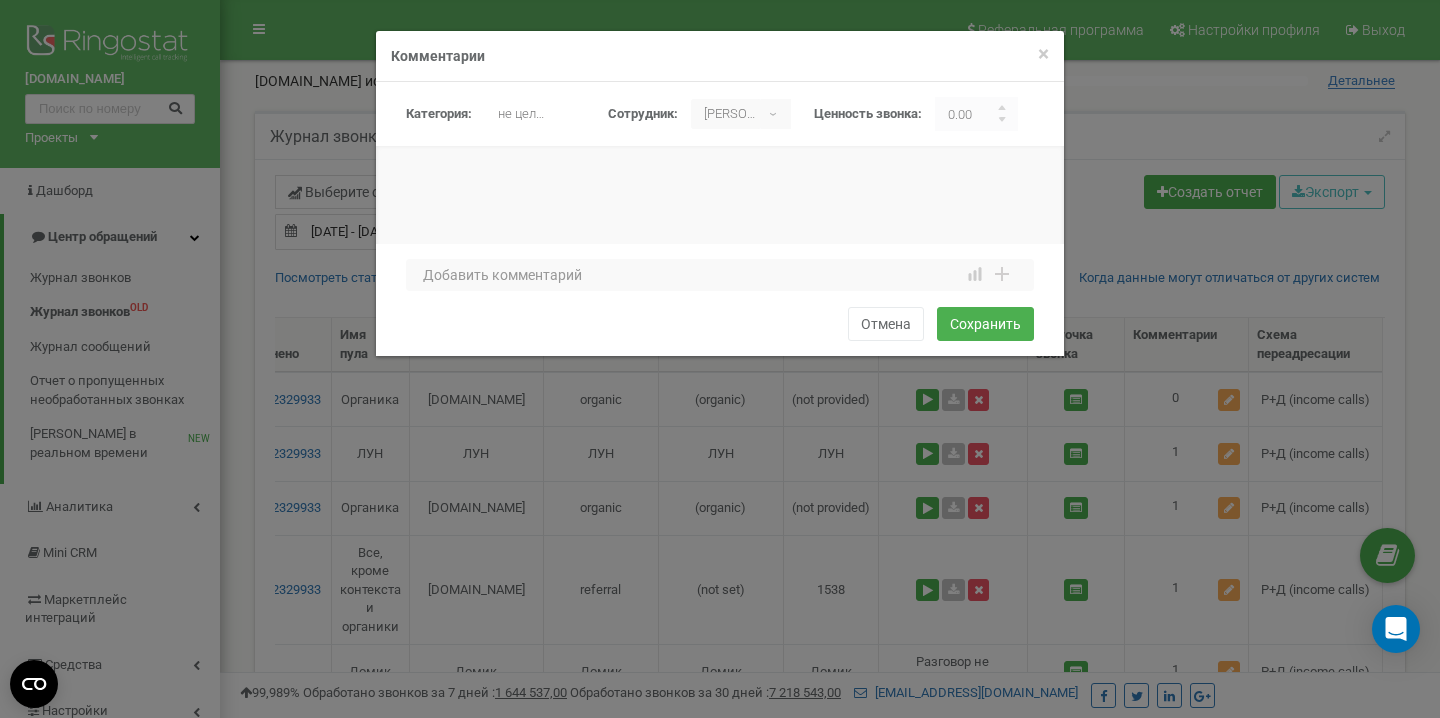 click on "1
2
3
4
5
6
7
8
9
10
1 2 3 4 5 6 7 8 9 10
bad
attention
good" at bounding box center (720, 280) 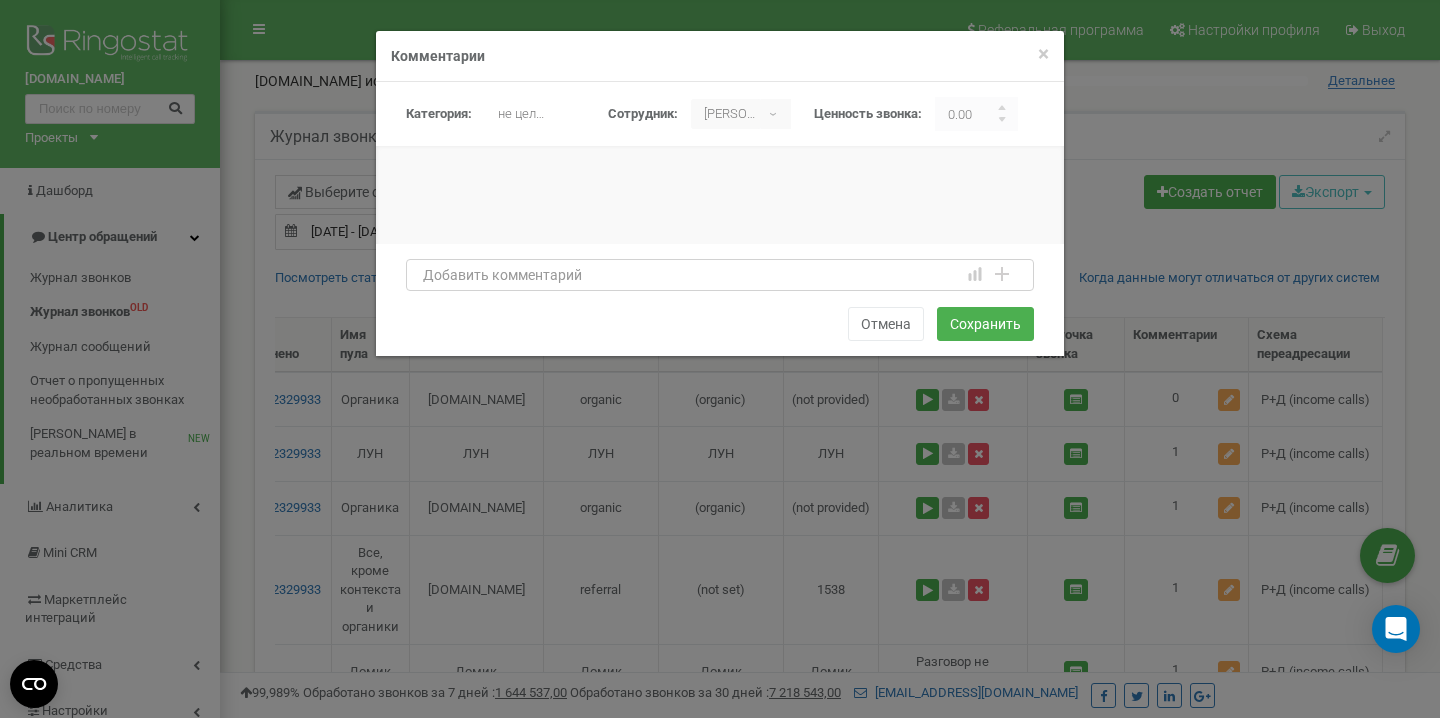 click at bounding box center (720, 275) 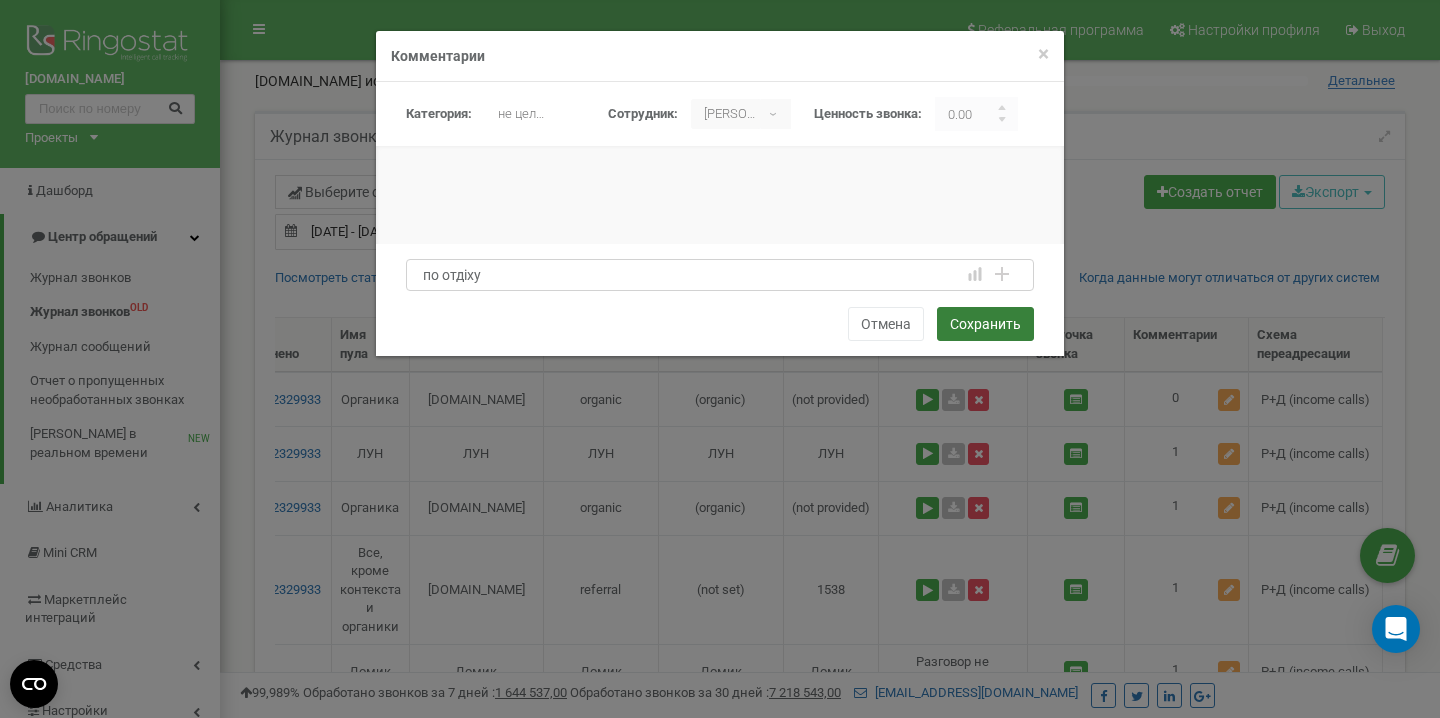 type on "по отдіху" 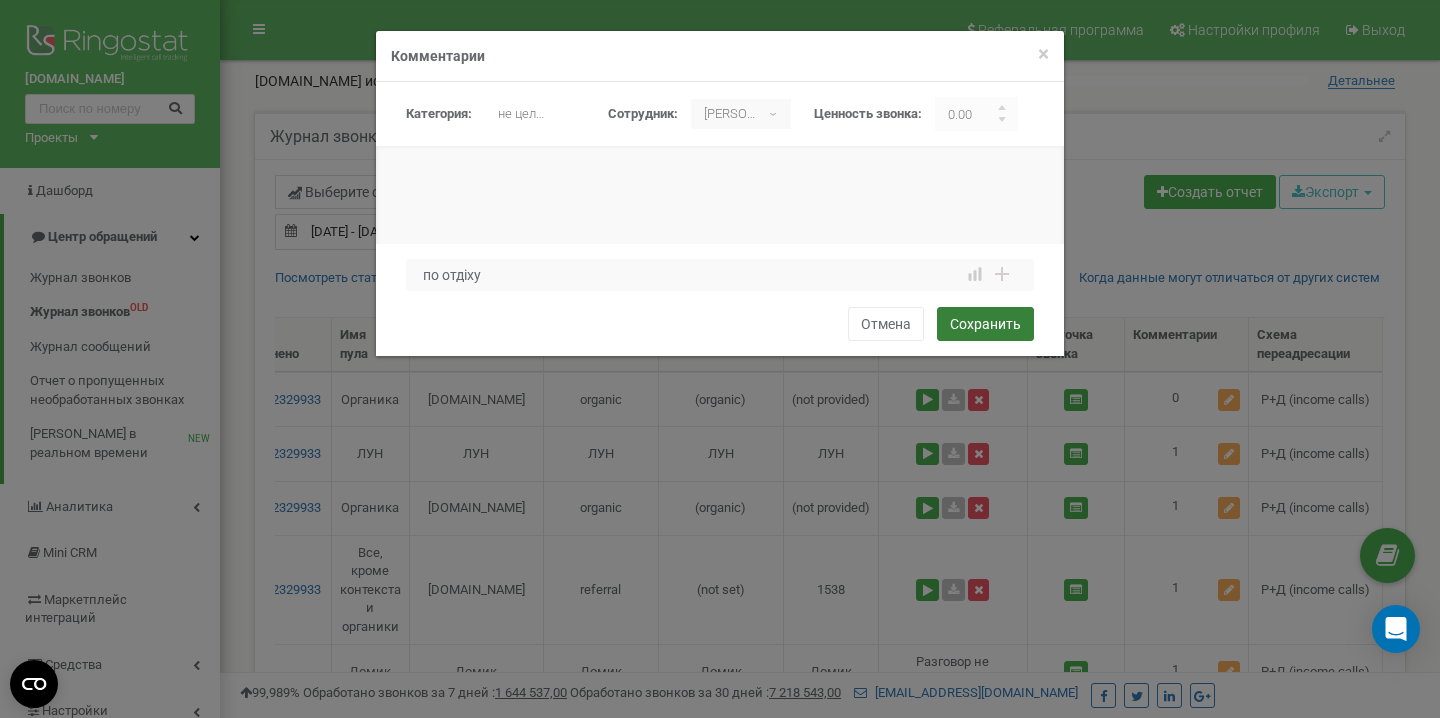 click on "Сохранить" at bounding box center [985, 324] 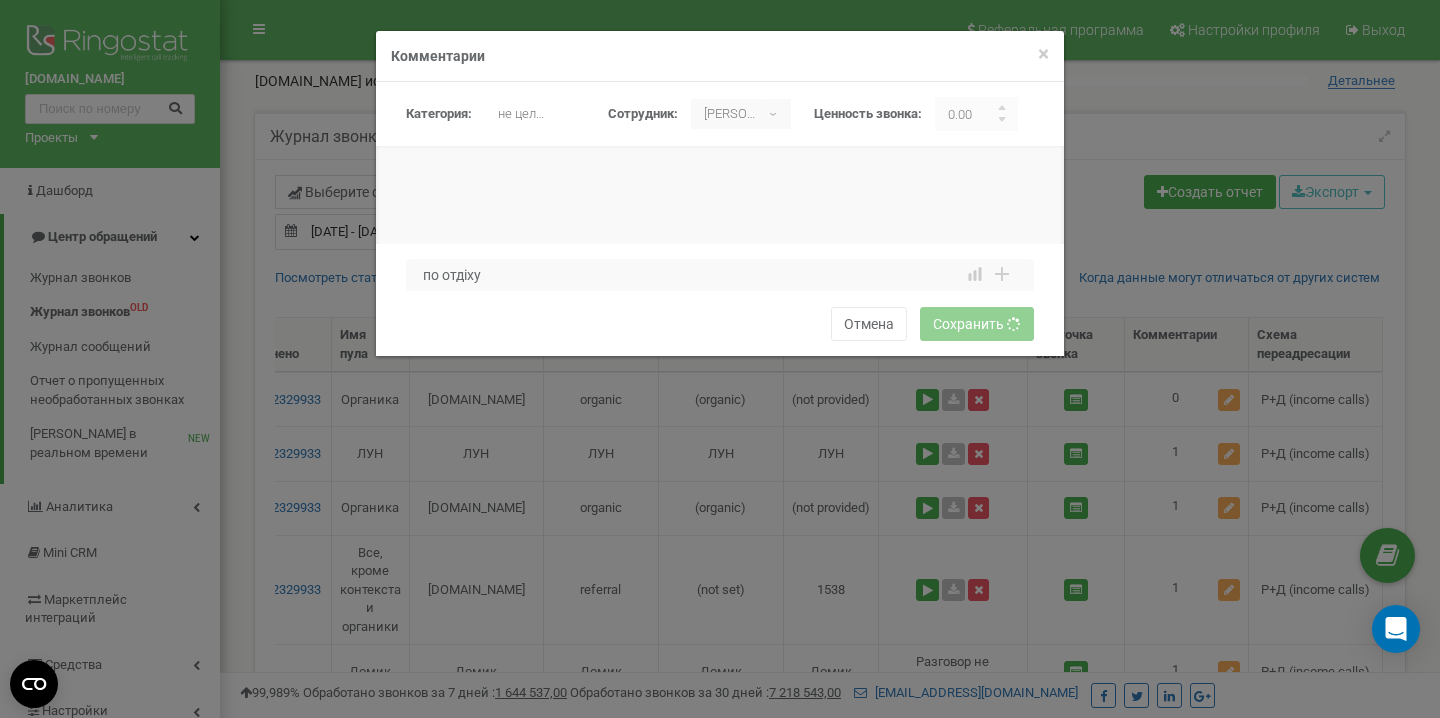 type 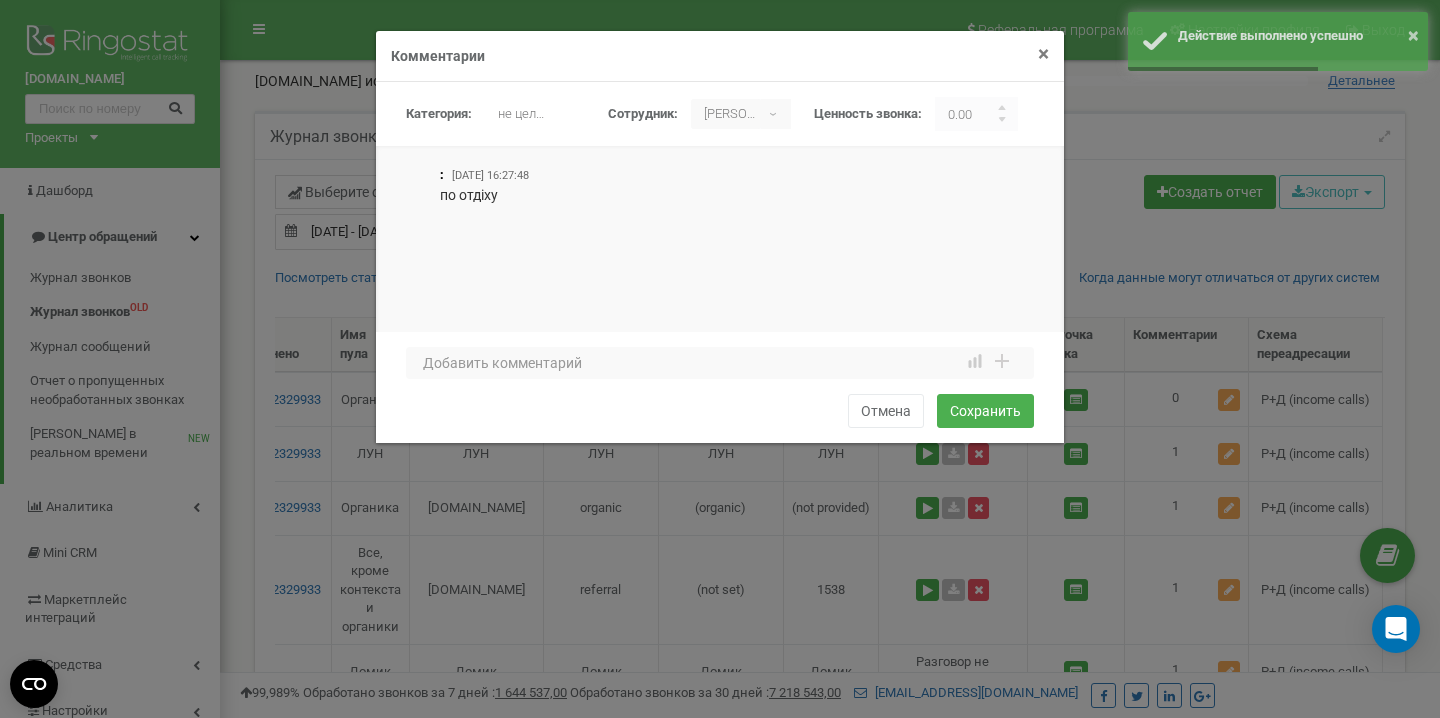 click on "×" at bounding box center [1043, 54] 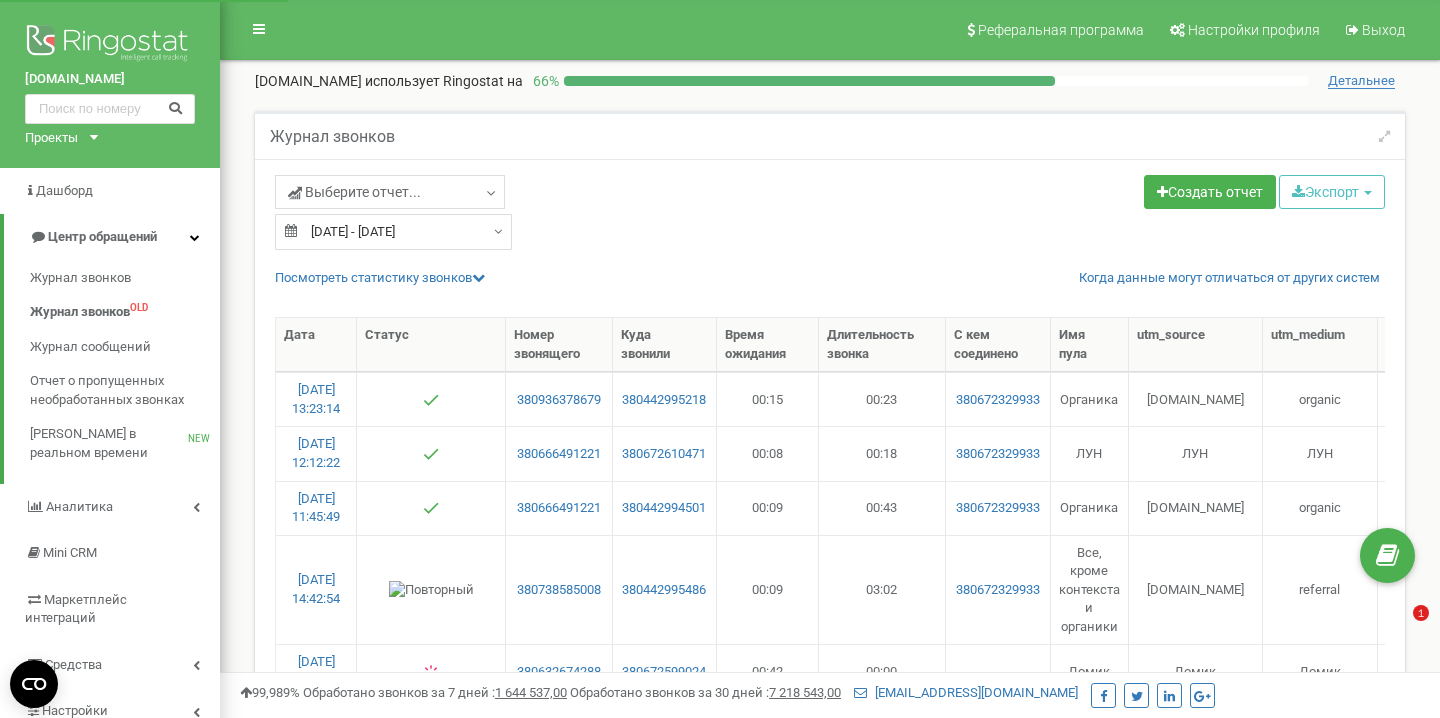 select on "50" 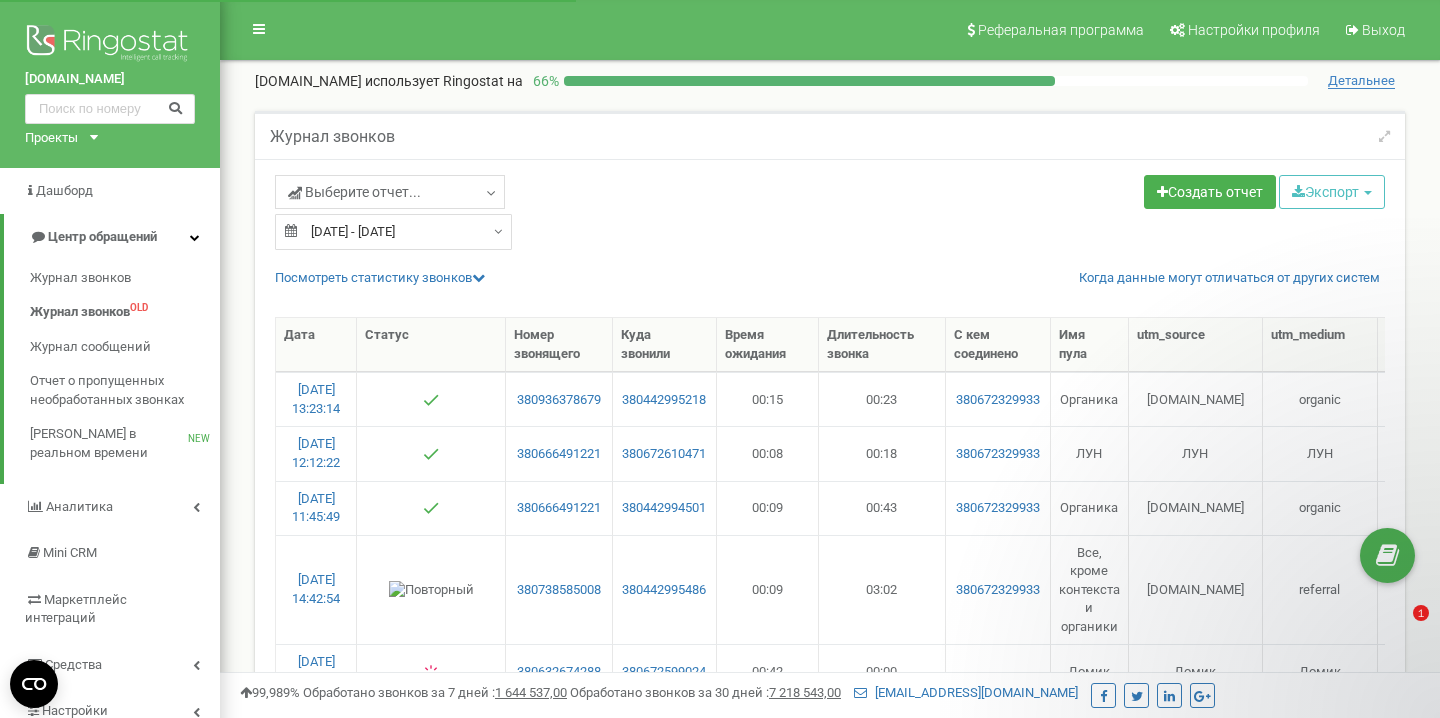 scroll, scrollTop: 0, scrollLeft: 0, axis: both 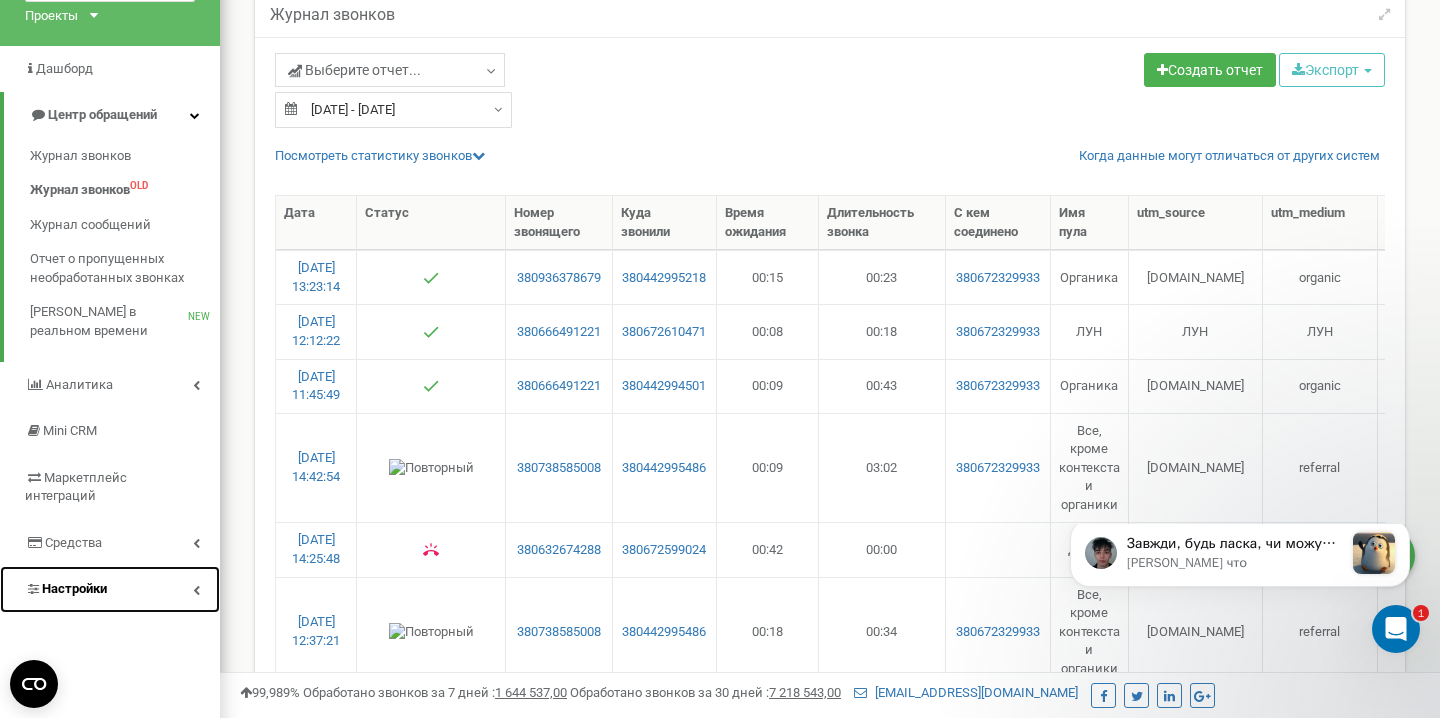 click on "Настройки" at bounding box center (110, 589) 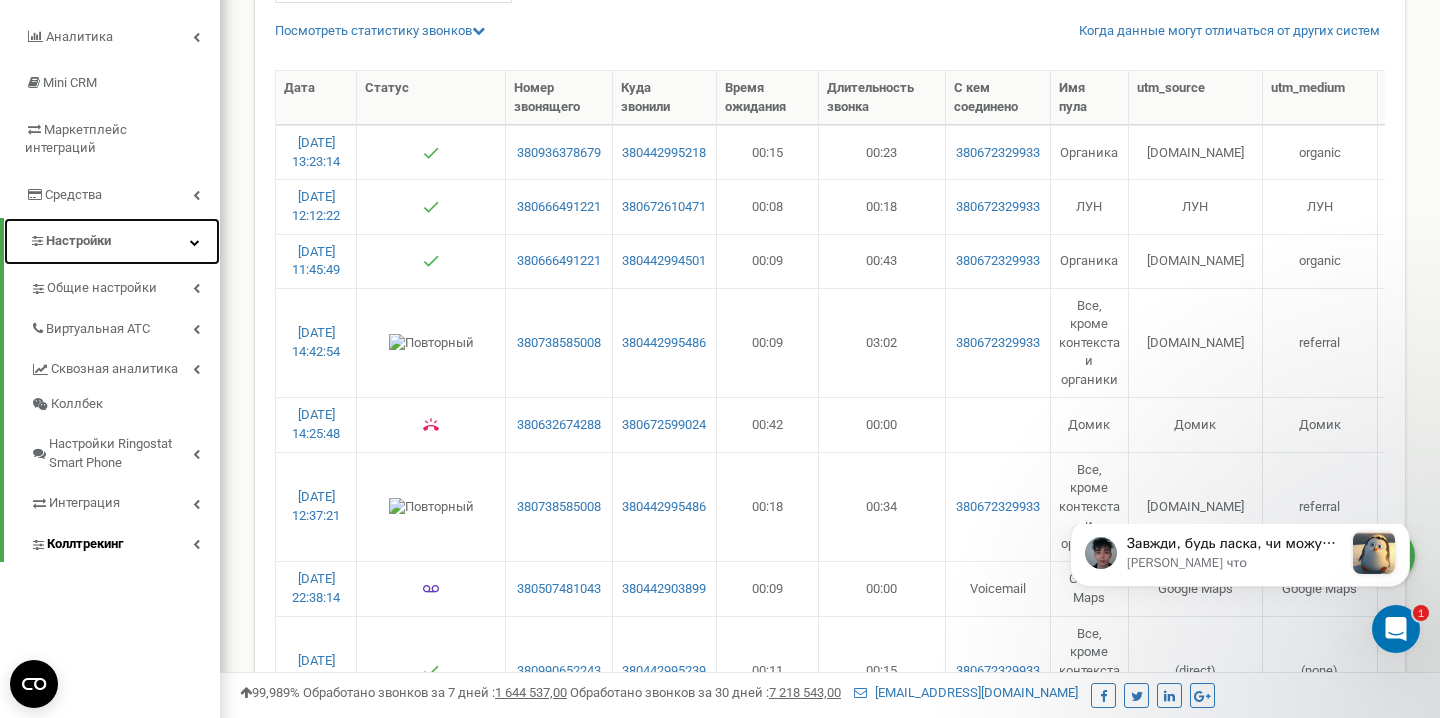 scroll, scrollTop: 265, scrollLeft: 0, axis: vertical 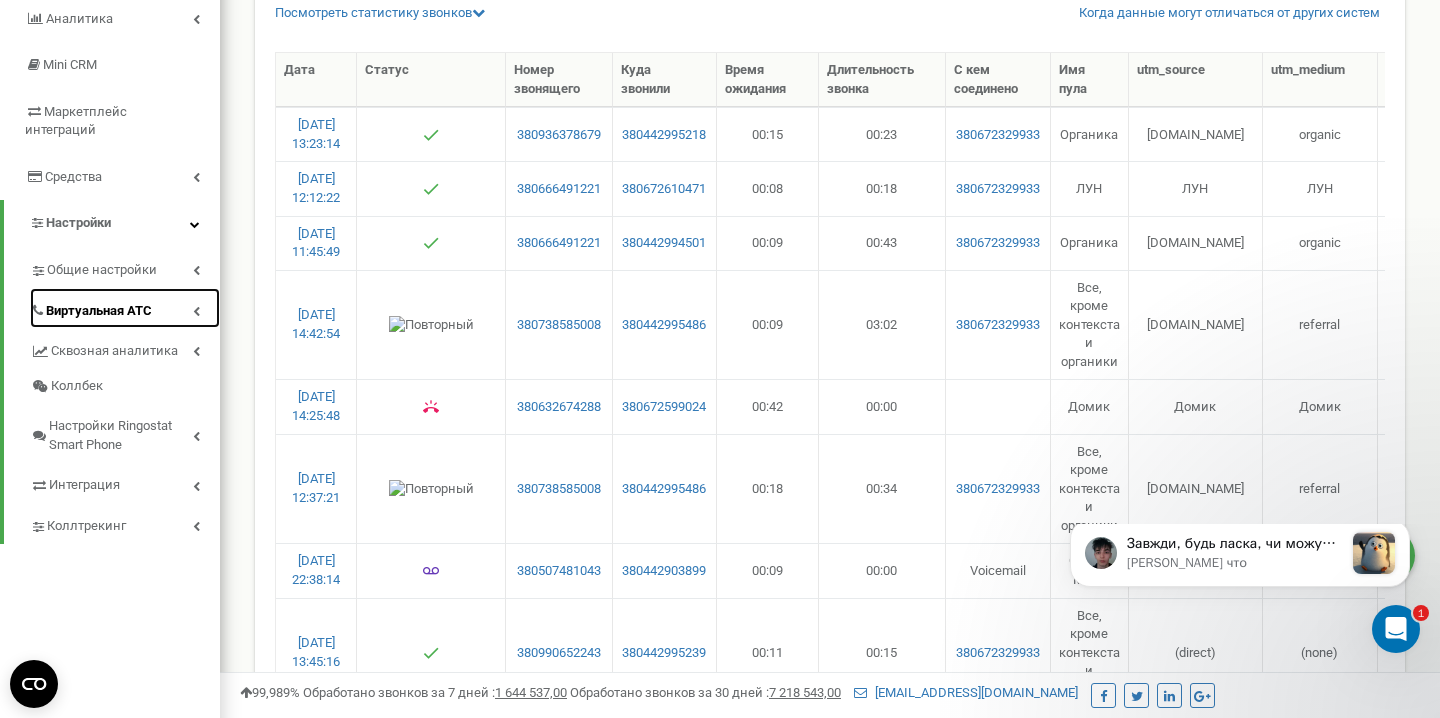 click on "Виртуальная АТС" at bounding box center (99, 311) 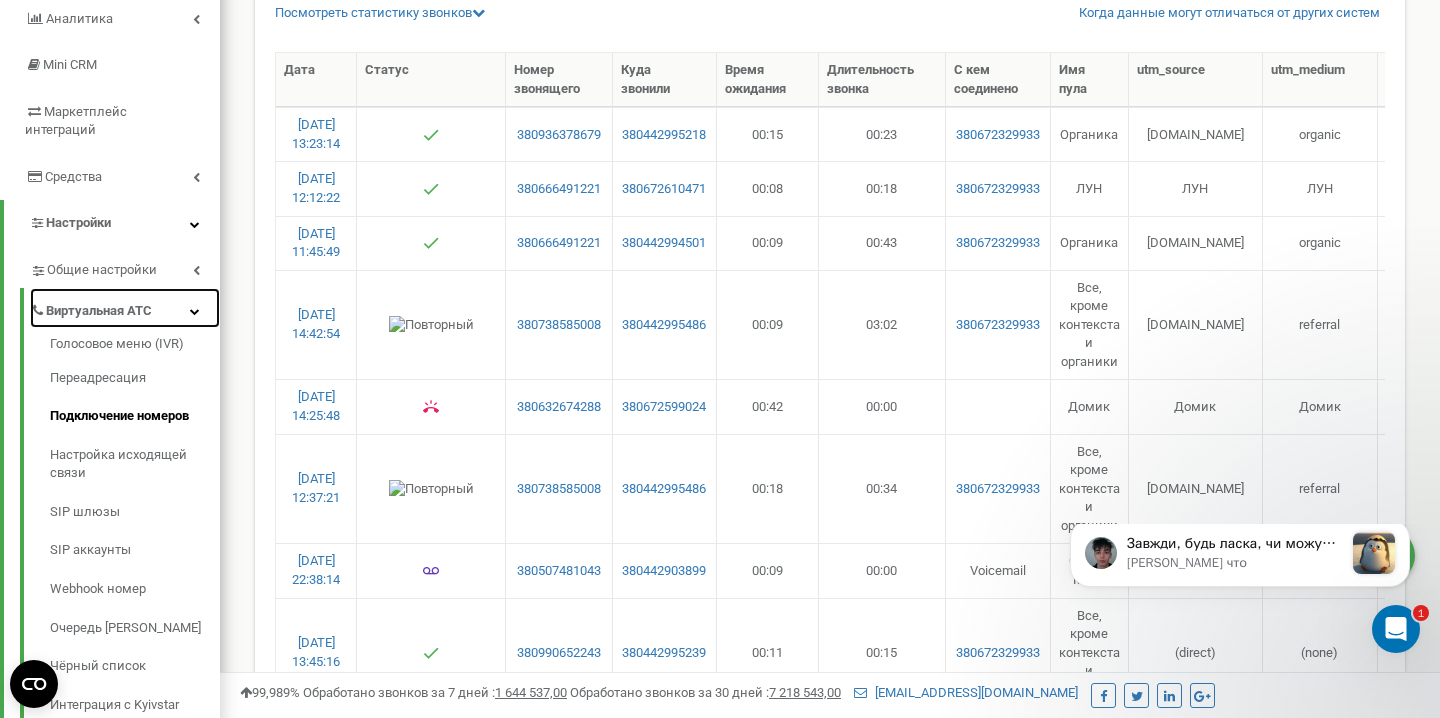 scroll, scrollTop: 281, scrollLeft: 0, axis: vertical 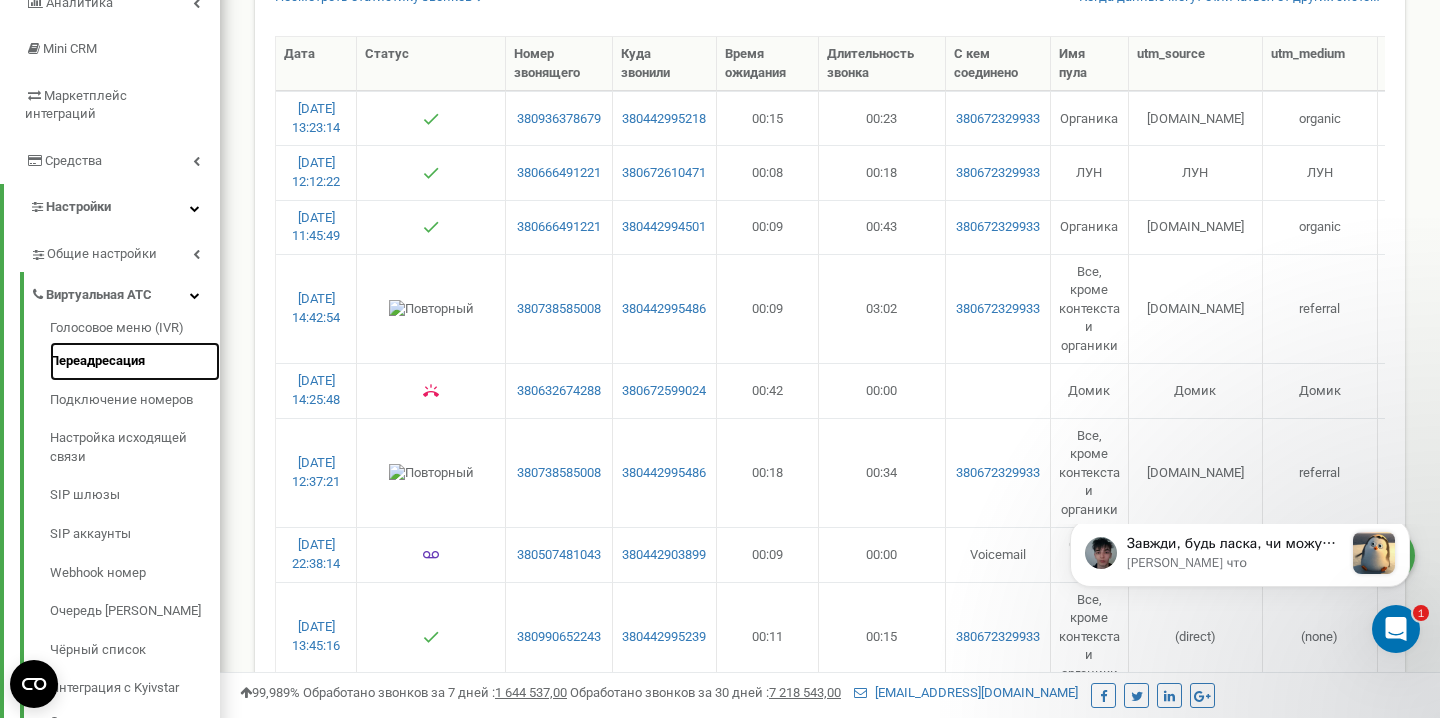 click on "Переадресация" at bounding box center (135, 361) 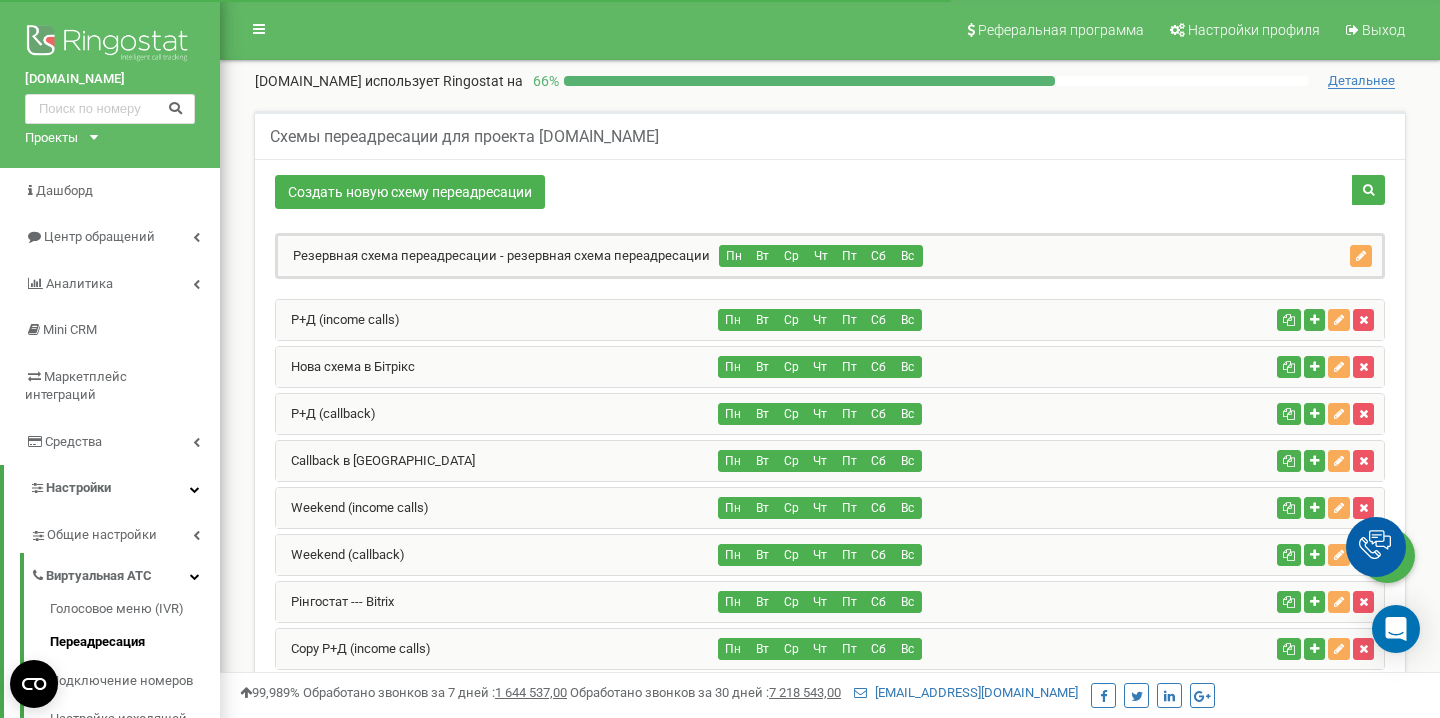 scroll, scrollTop: 0, scrollLeft: 0, axis: both 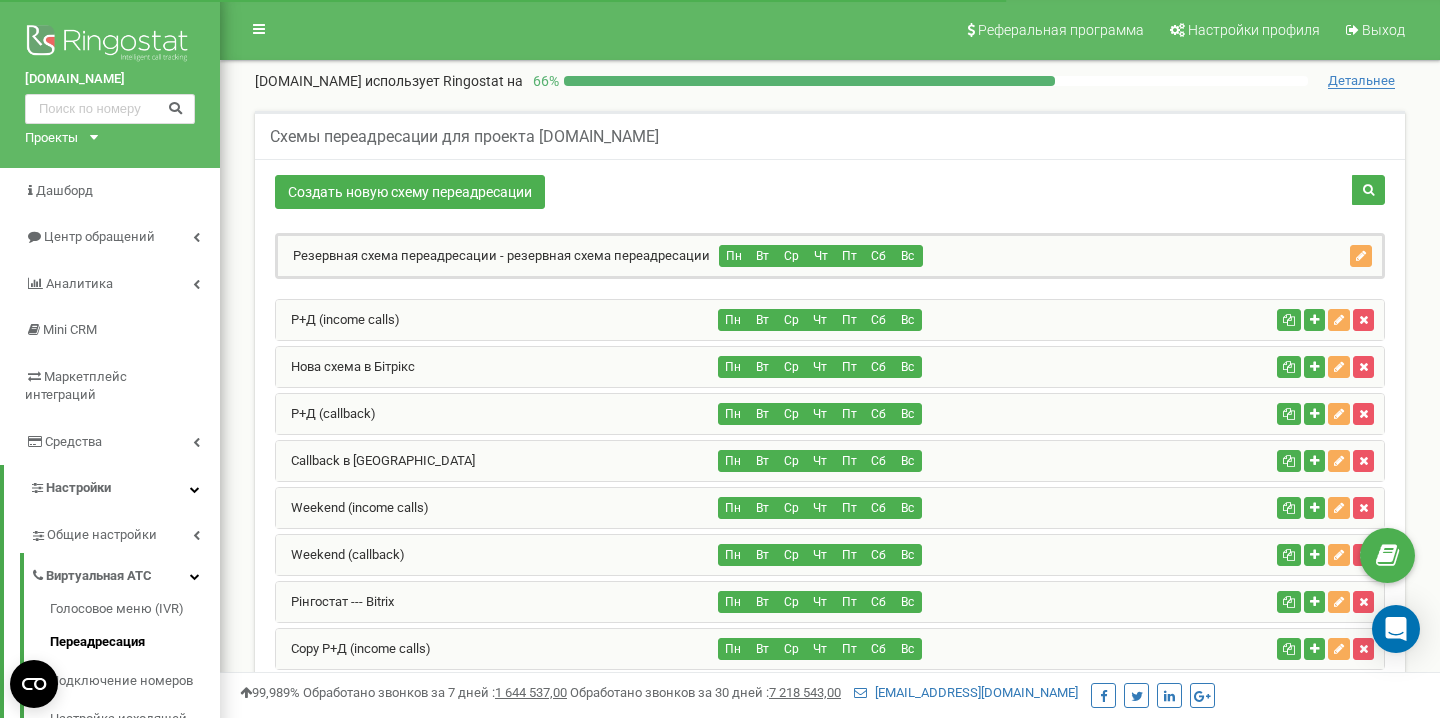 click on "Р+Д (income calls)" at bounding box center (497, 320) 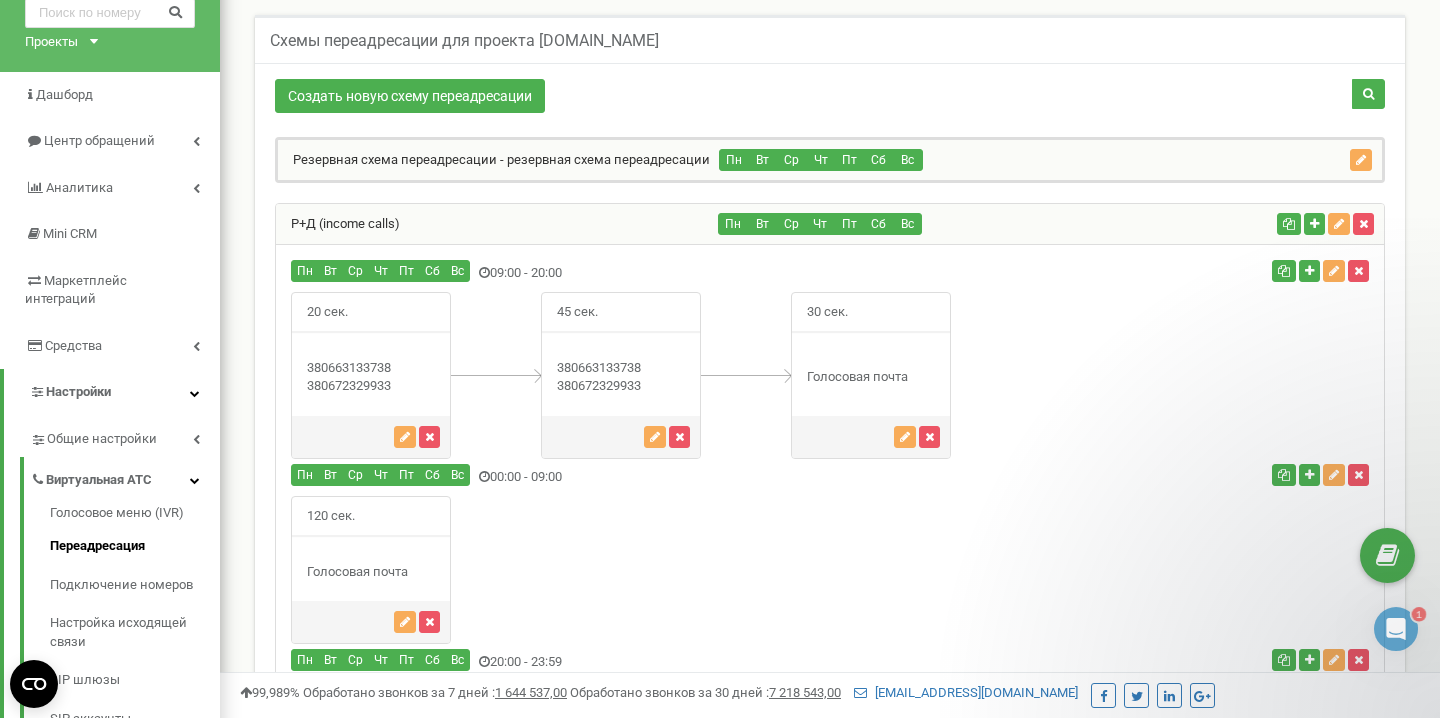 scroll, scrollTop: 455, scrollLeft: 0, axis: vertical 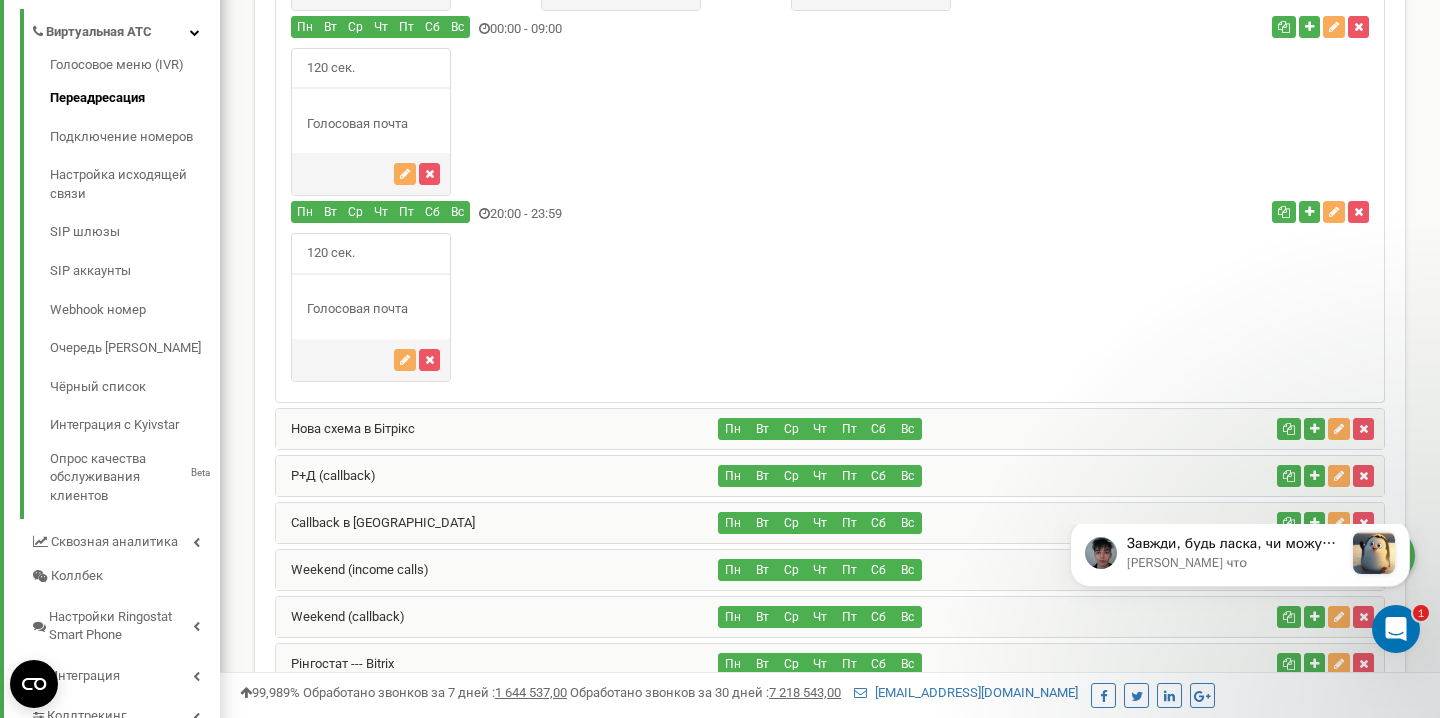 click on "Р+Д (callback)" at bounding box center [497, 476] 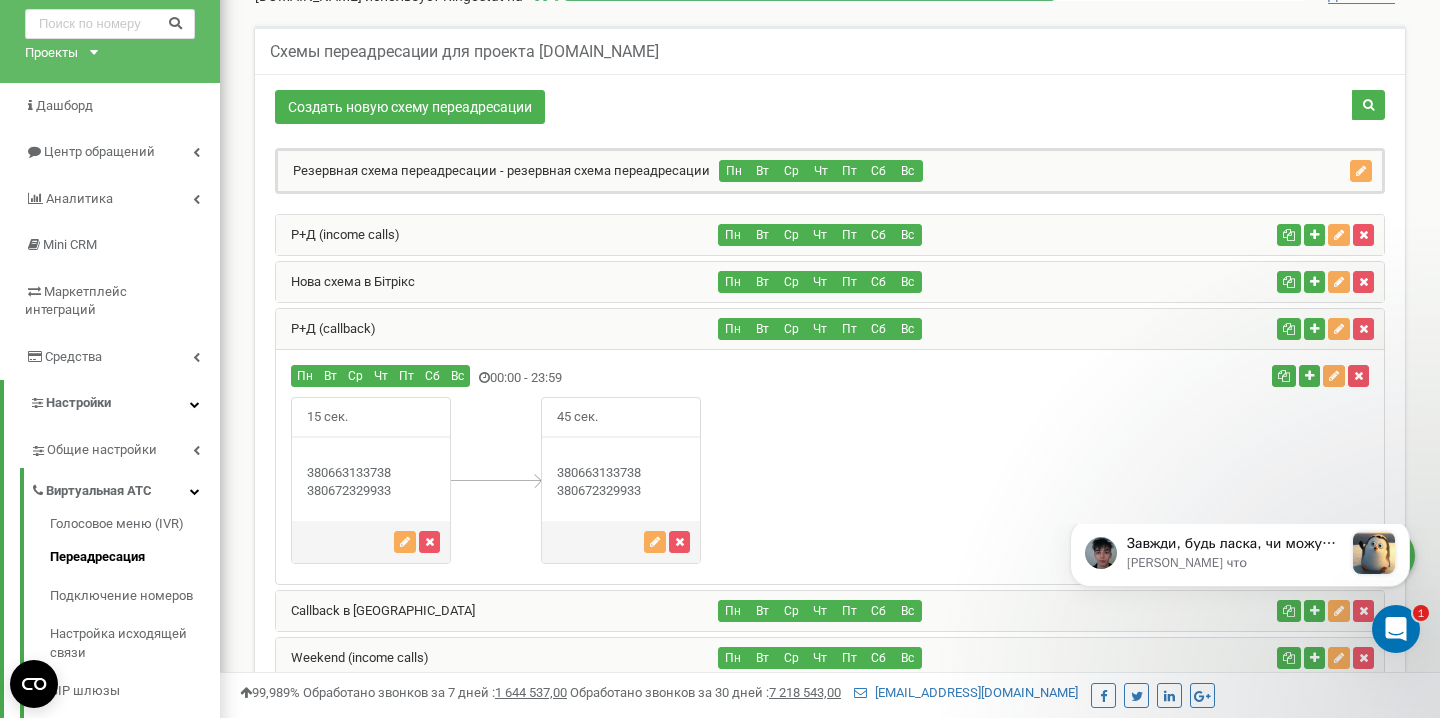 scroll, scrollTop: 0, scrollLeft: 0, axis: both 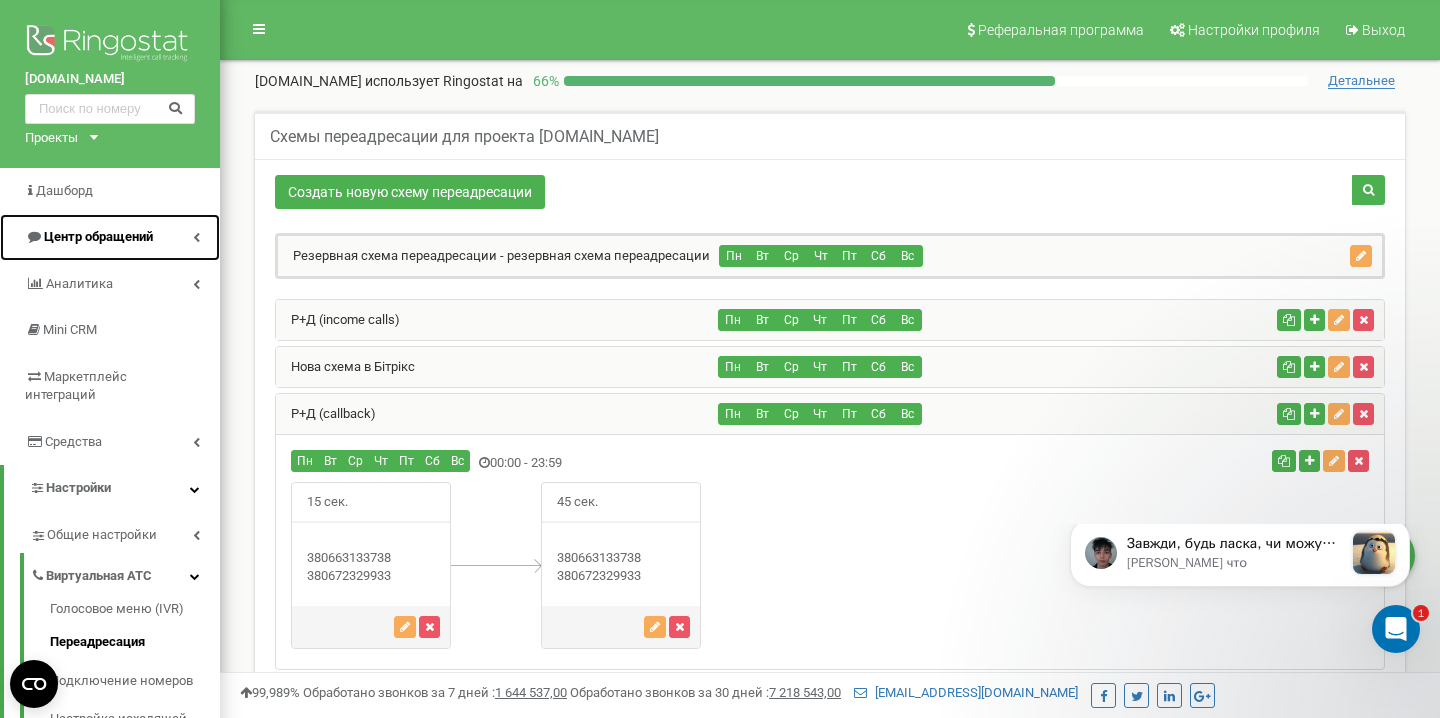 click on "Центр обращений" at bounding box center [110, 237] 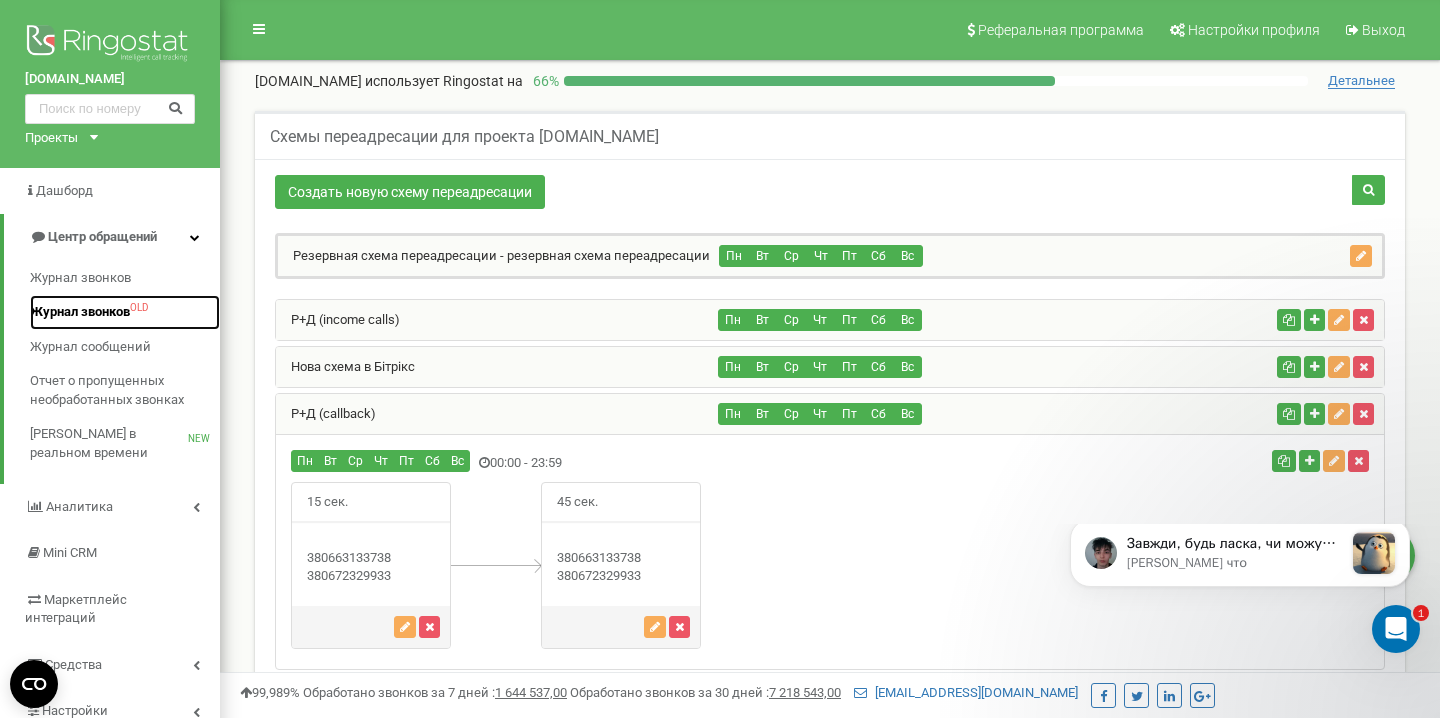 click on "Журнал звонков" at bounding box center [80, 312] 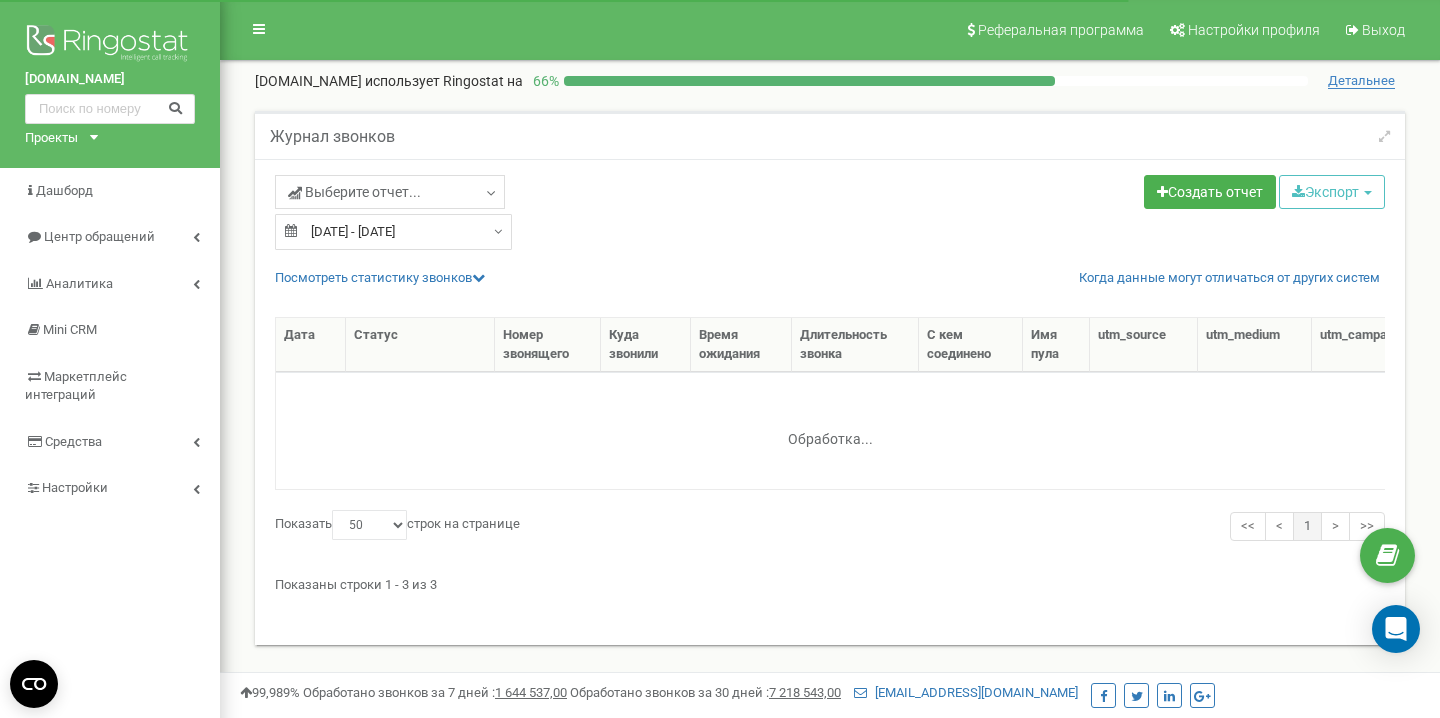 select on "50" 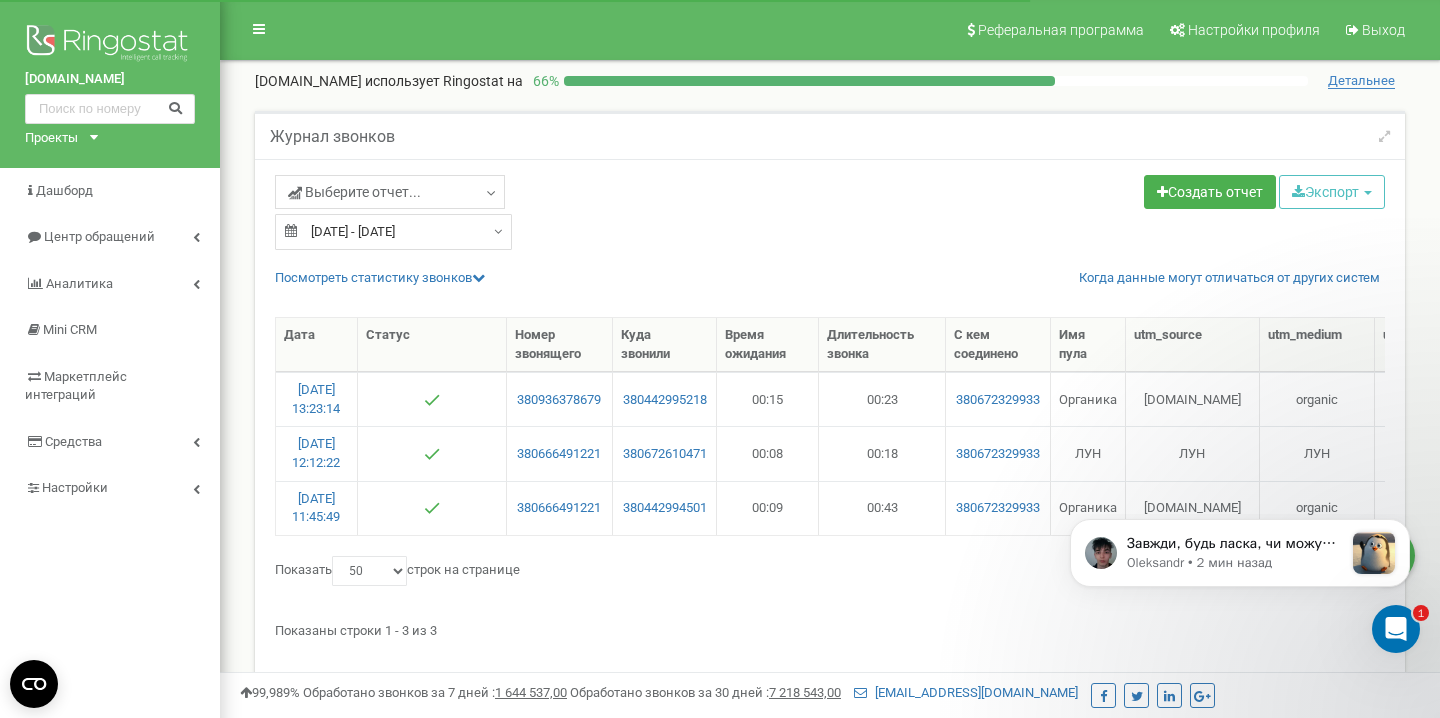 scroll, scrollTop: 0, scrollLeft: 0, axis: both 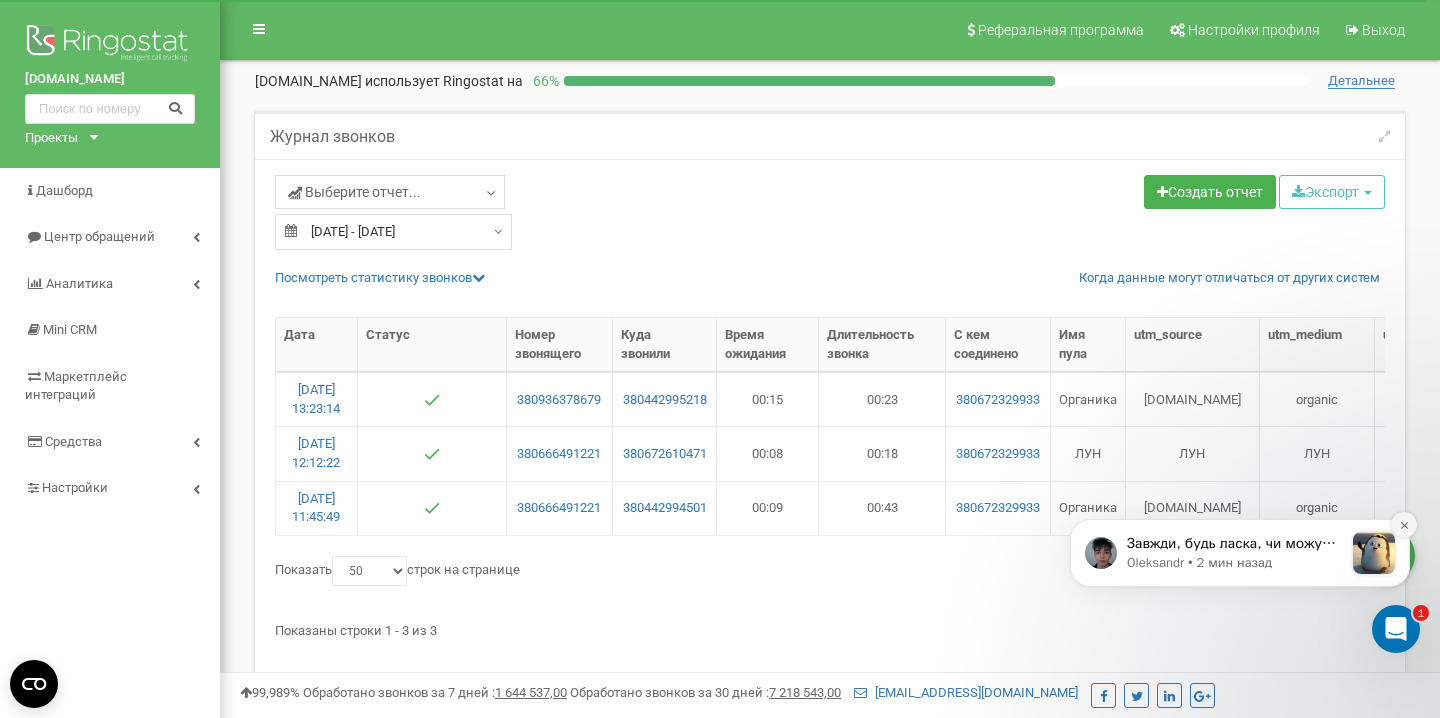 click 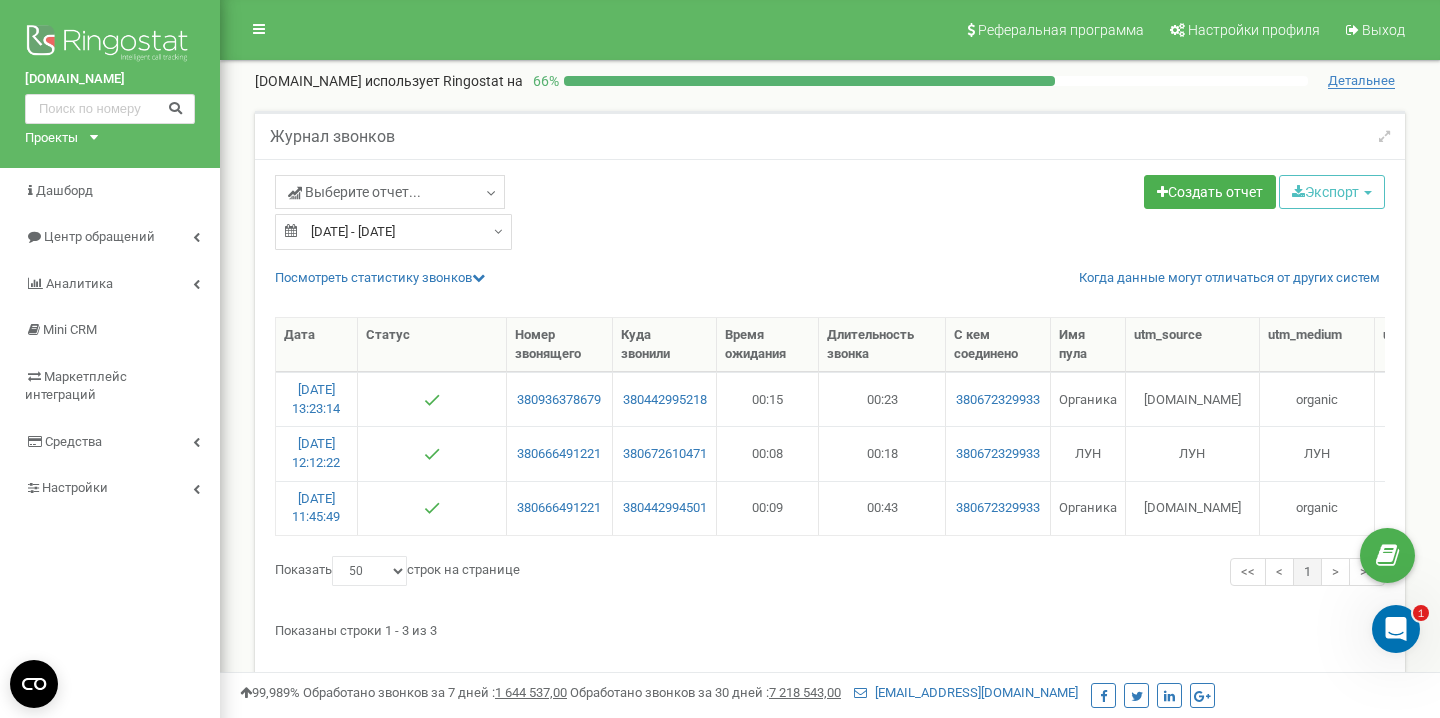 click 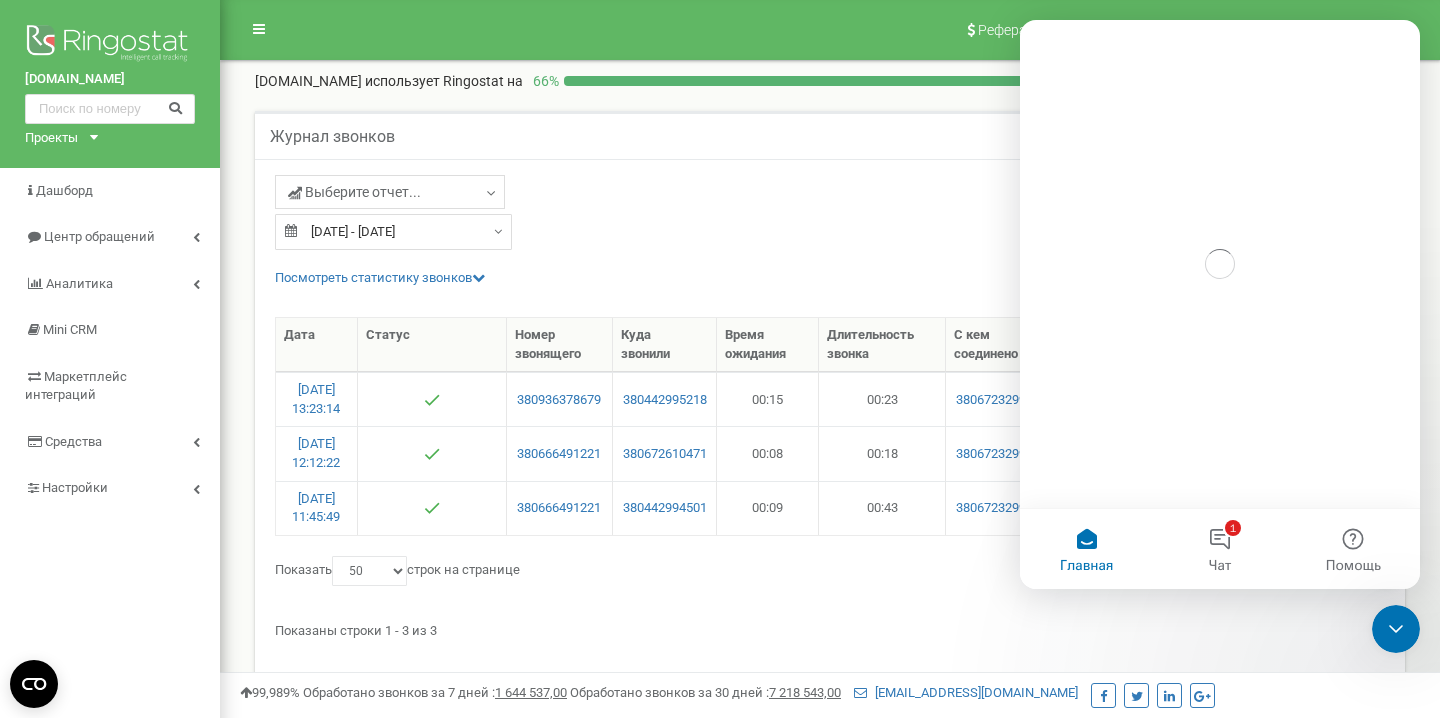 scroll, scrollTop: 0, scrollLeft: 0, axis: both 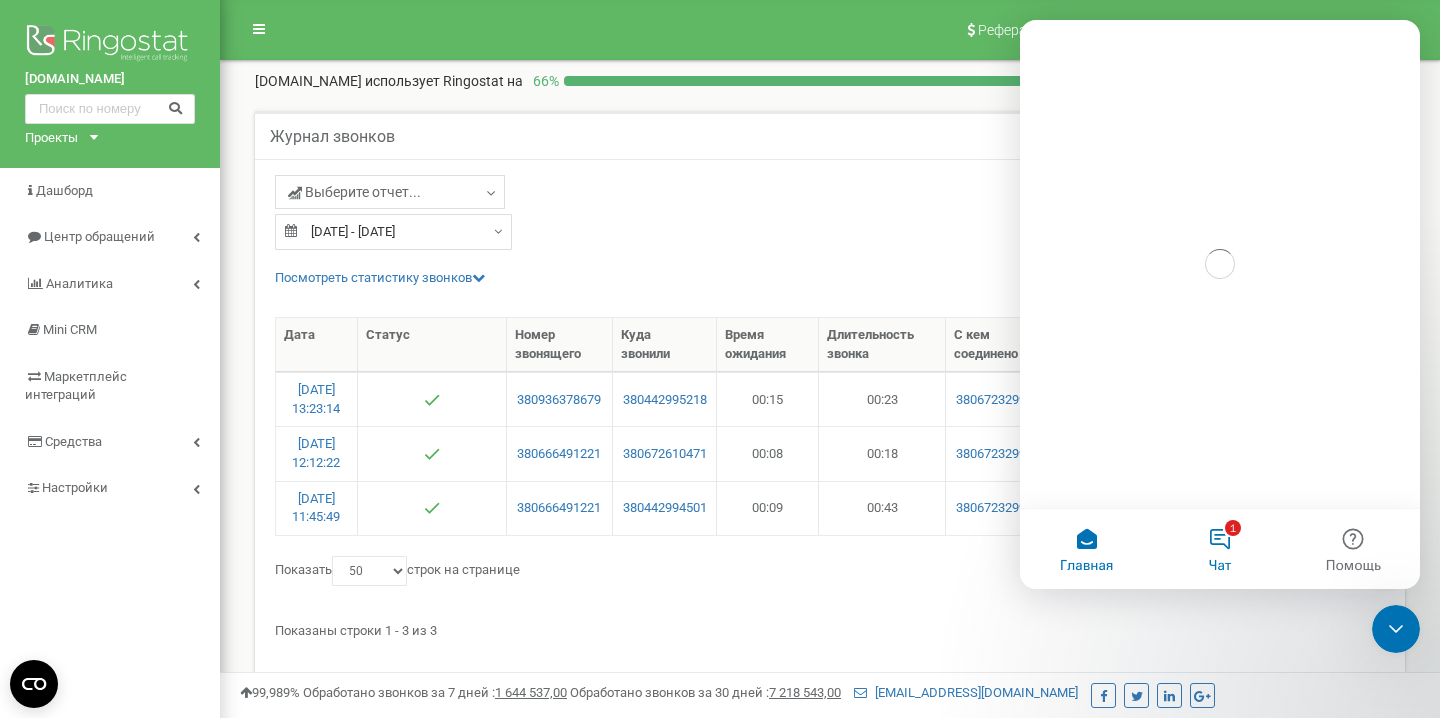 click on "1 Чат" at bounding box center (1219, 549) 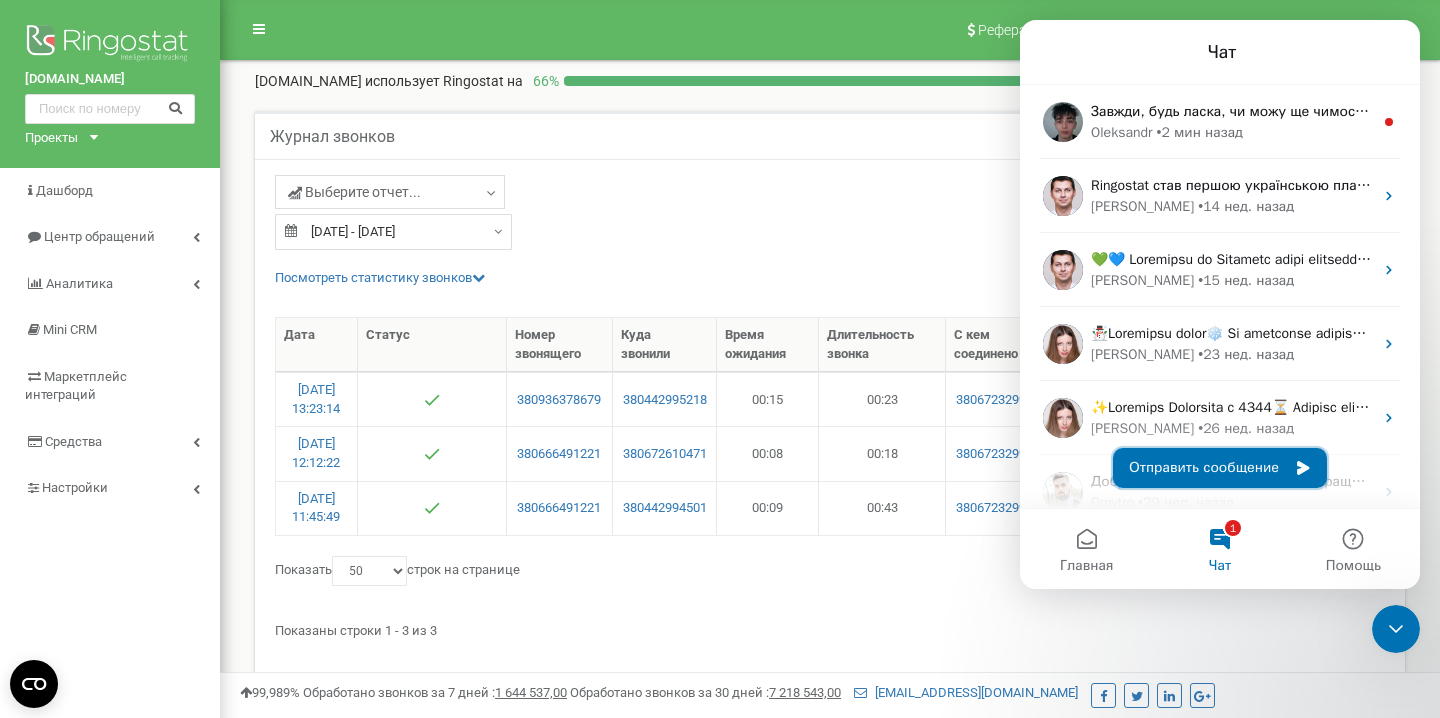 click on "Отправить сообщение" at bounding box center [1220, 468] 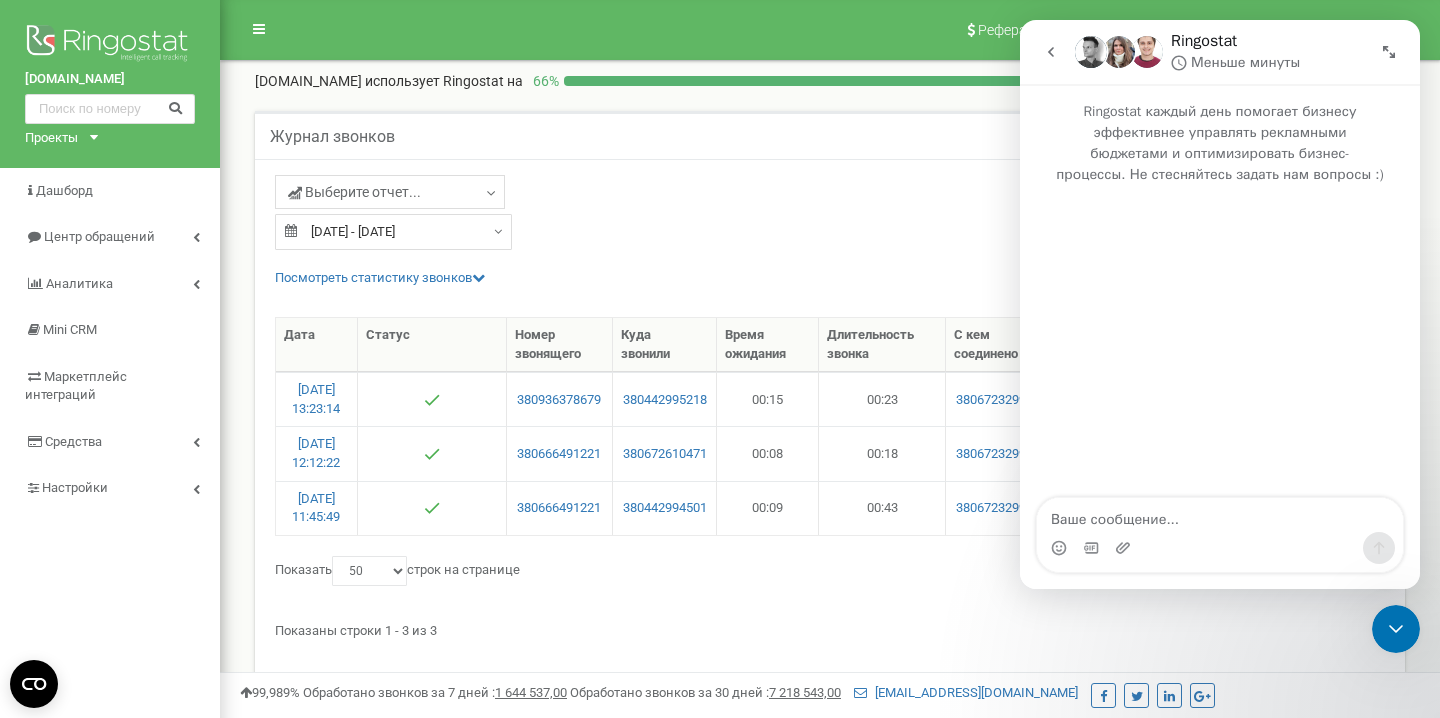 click 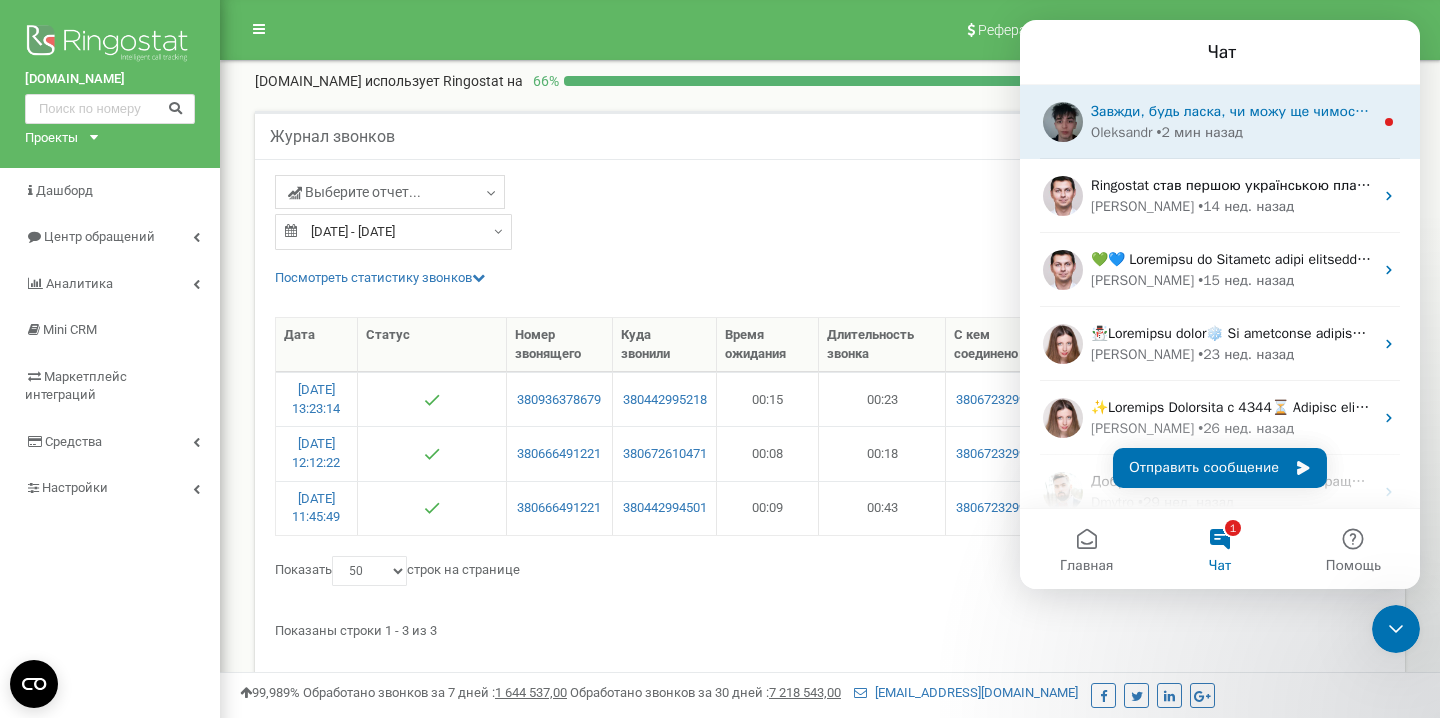 click on "•  2 мин назад" at bounding box center (1200, 132) 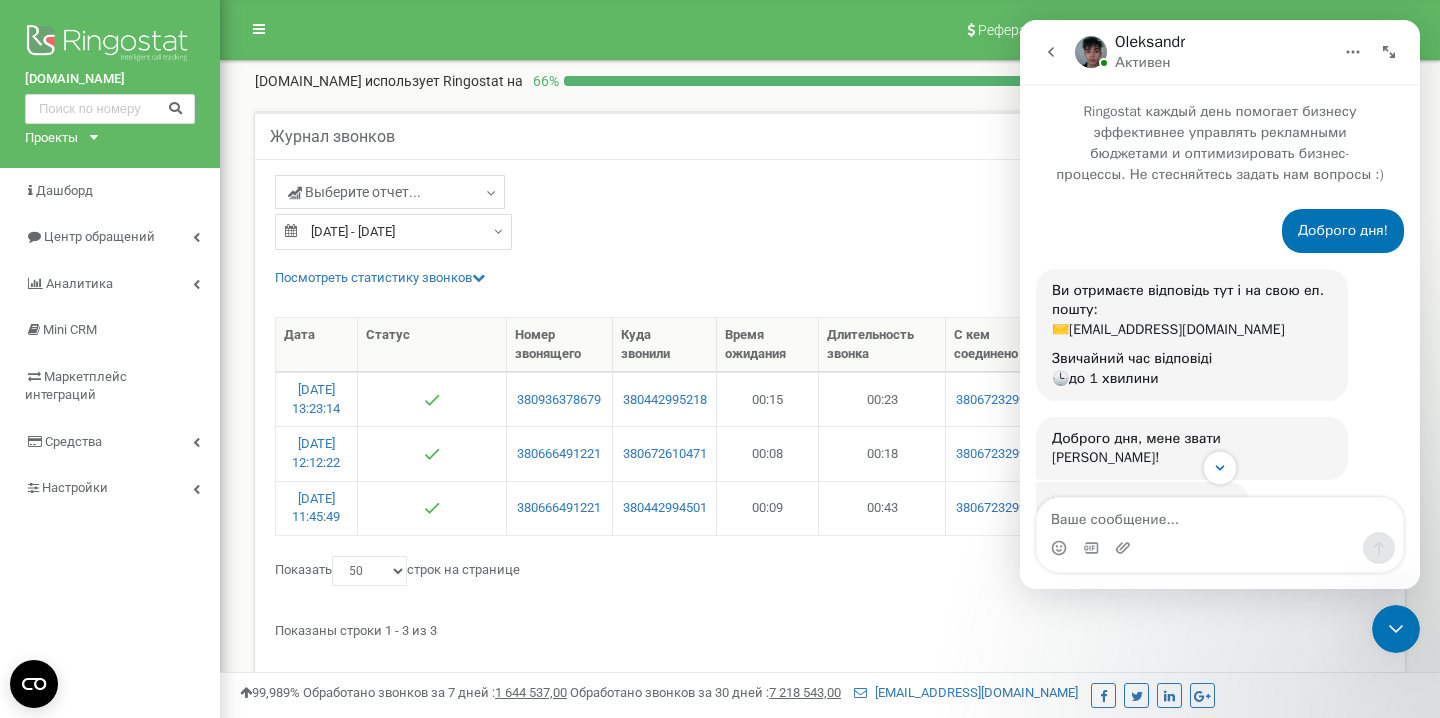 scroll, scrollTop: 123, scrollLeft: 0, axis: vertical 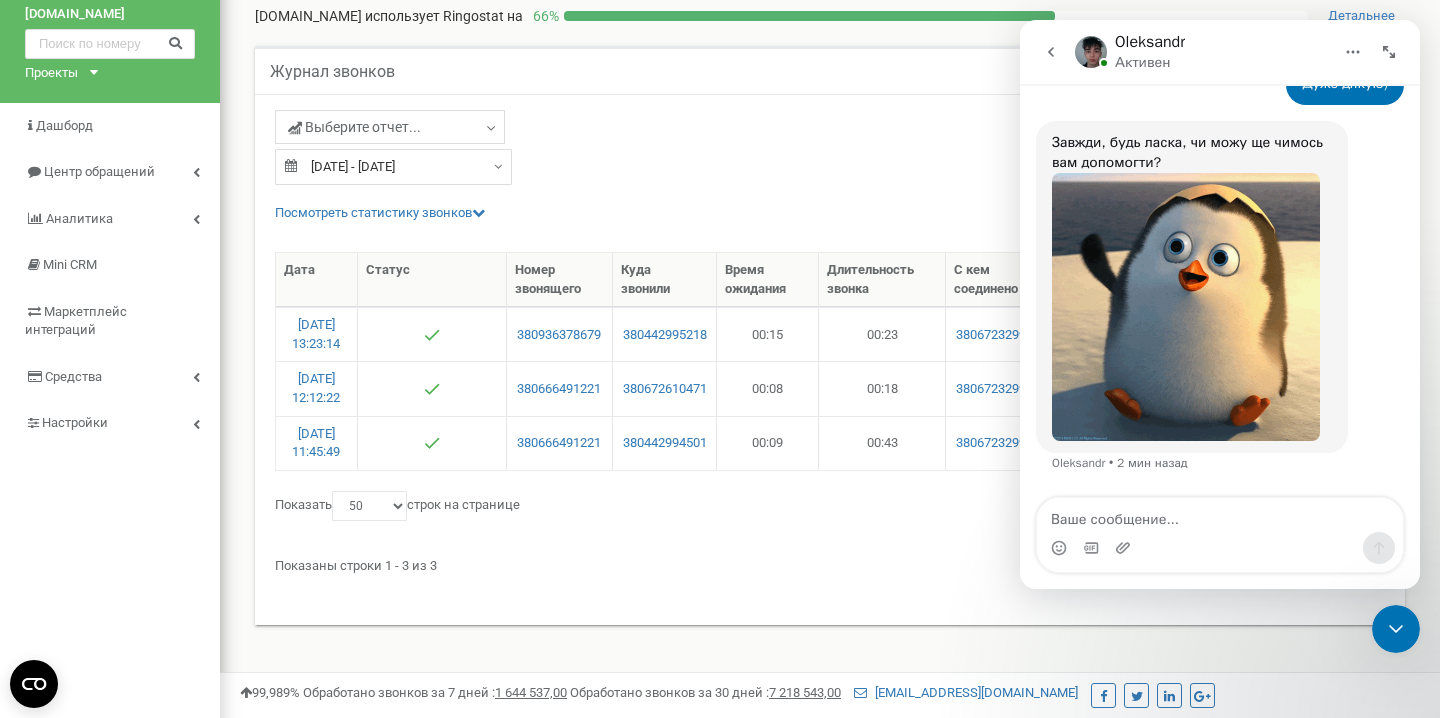 click at bounding box center [1220, 548] 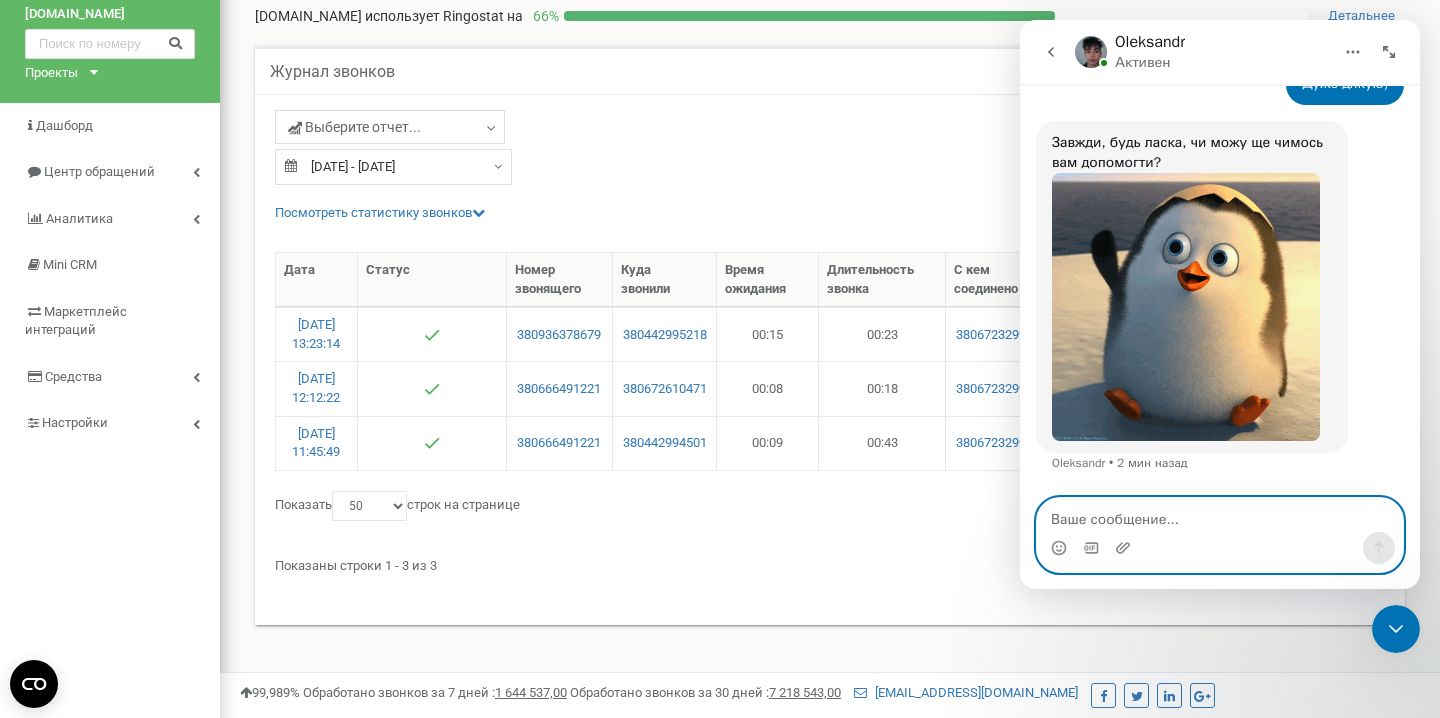 click at bounding box center (1220, 515) 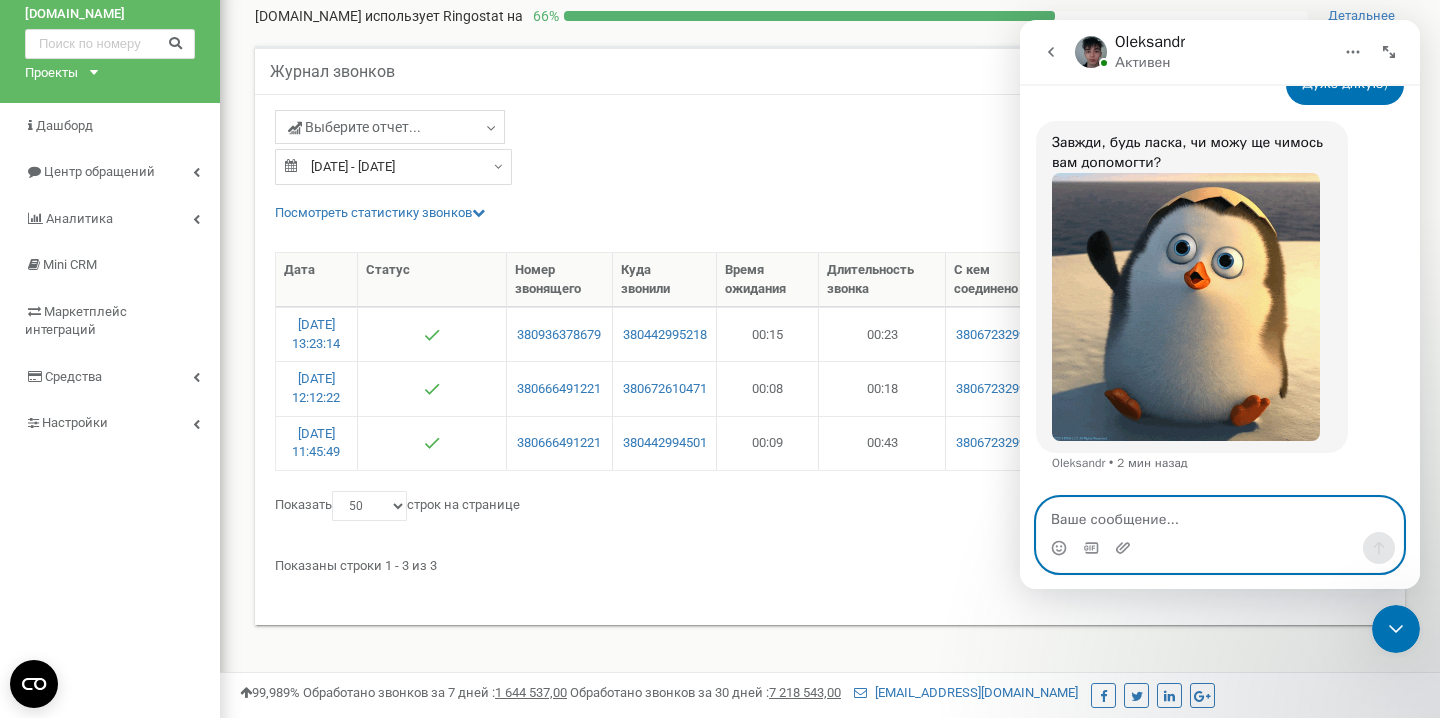 type on "[PERSON_NAME]" 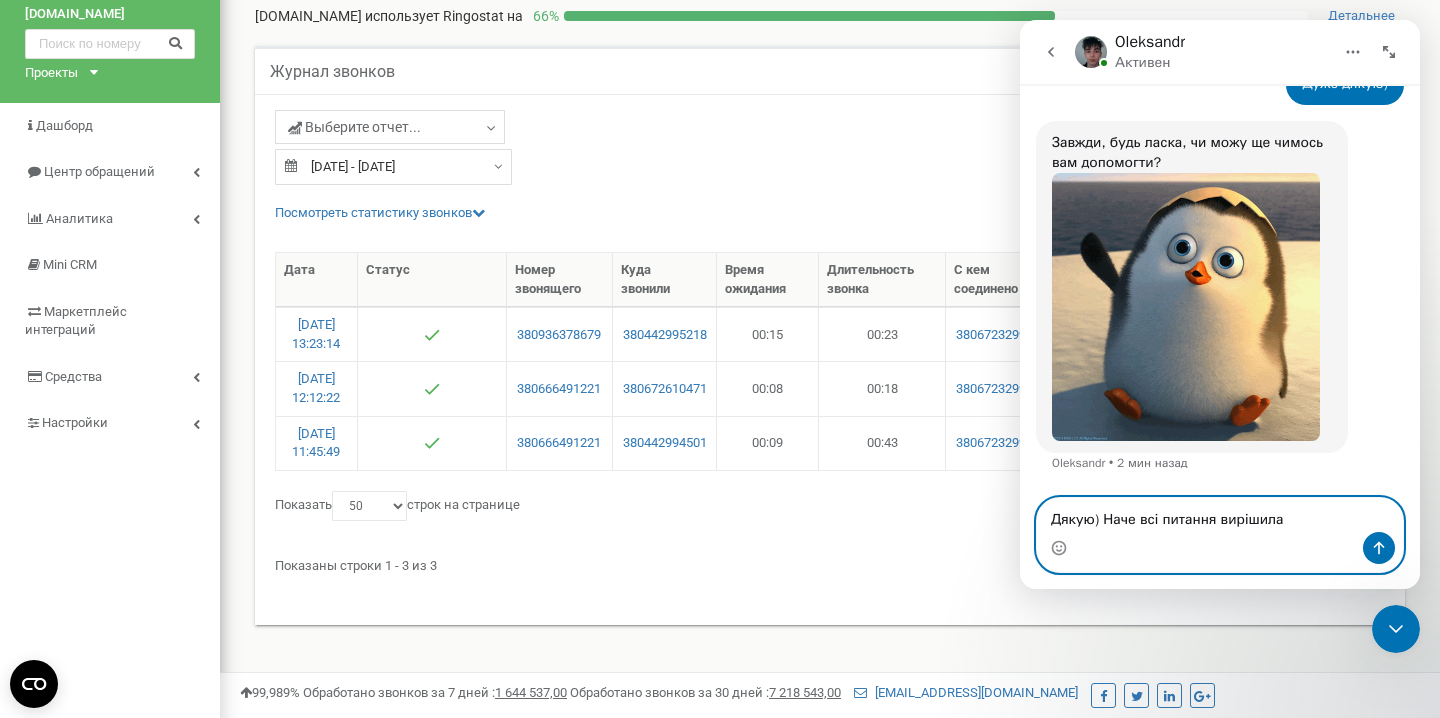 type on "Дякую) Наче всі питання вирішила)" 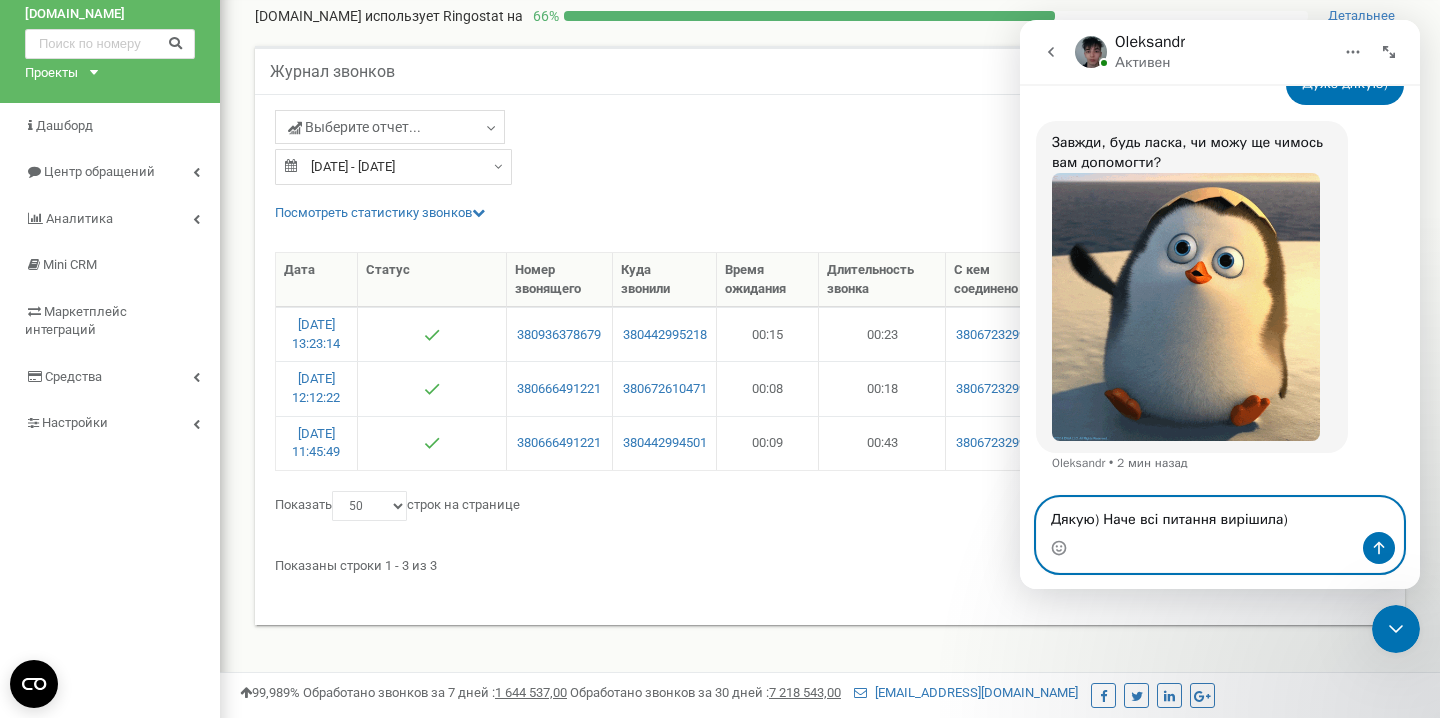 type 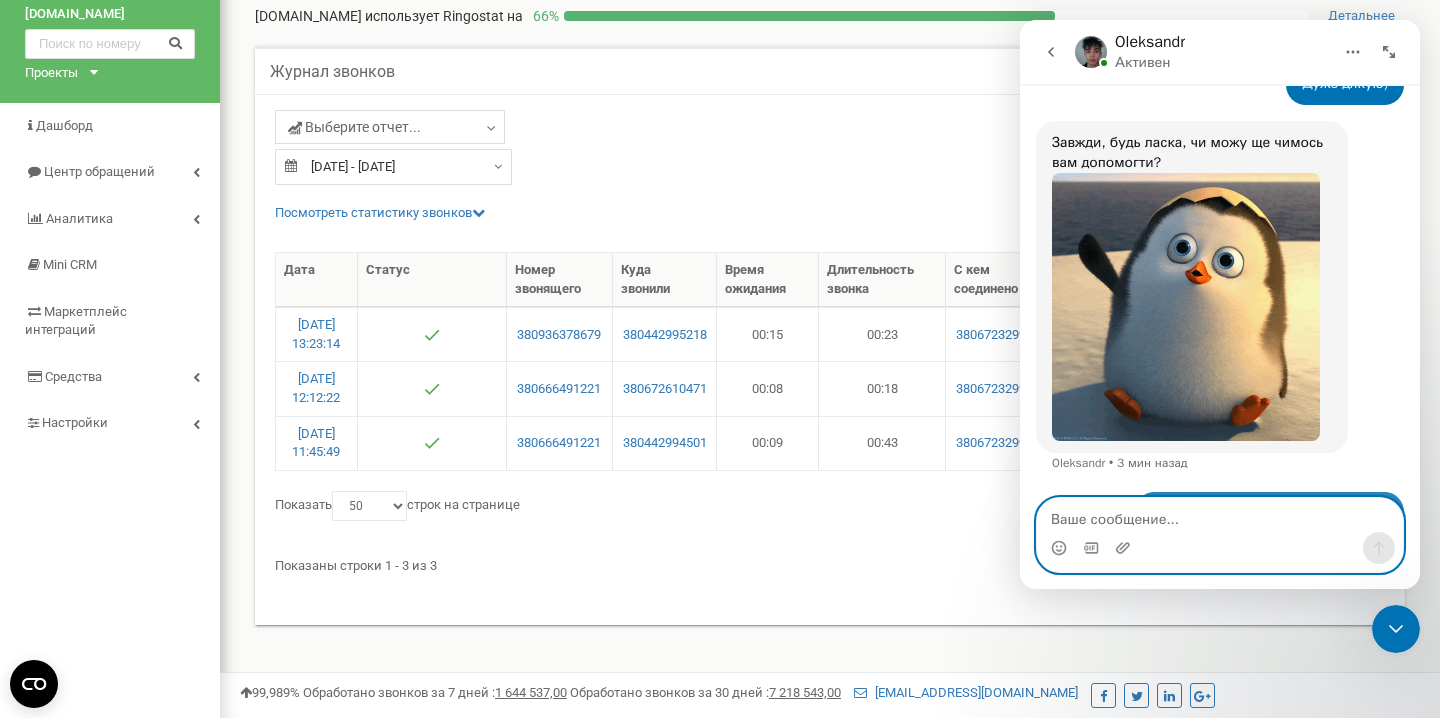 scroll, scrollTop: 3347, scrollLeft: 0, axis: vertical 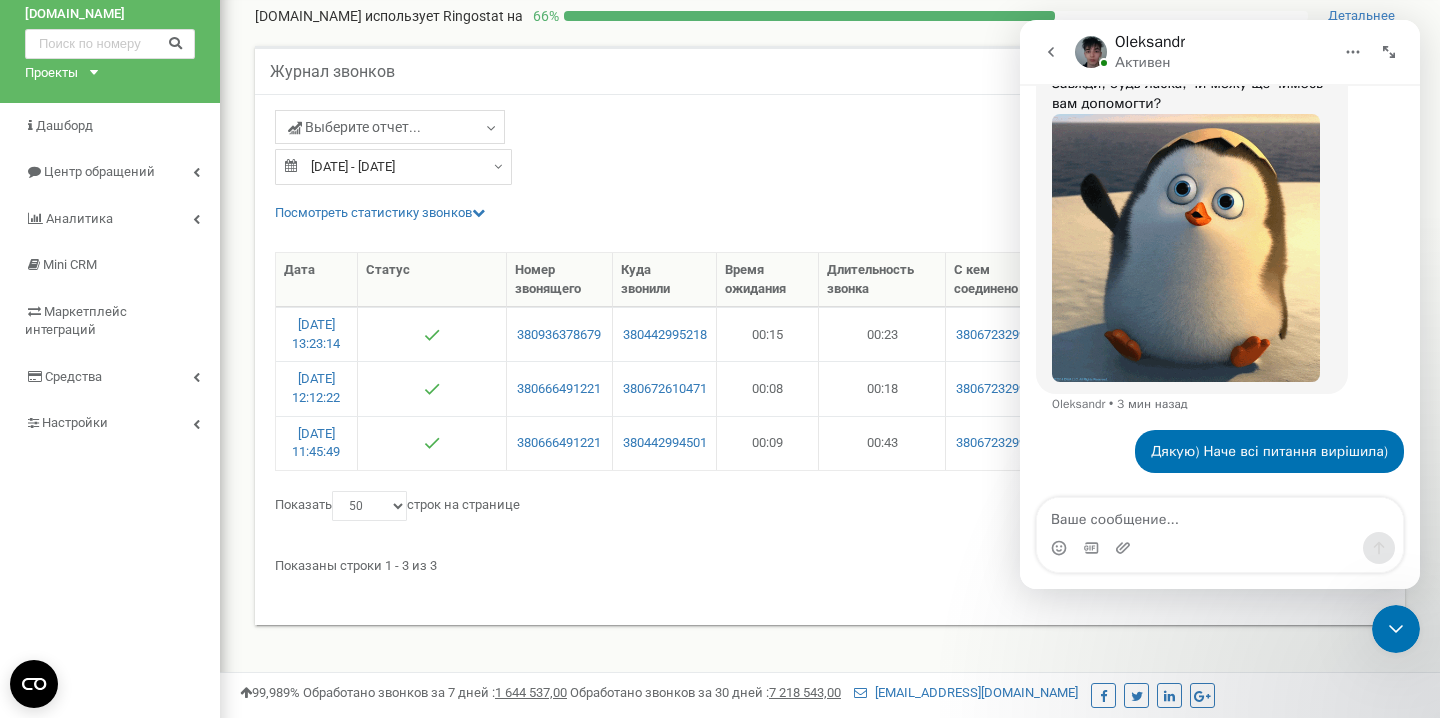 click 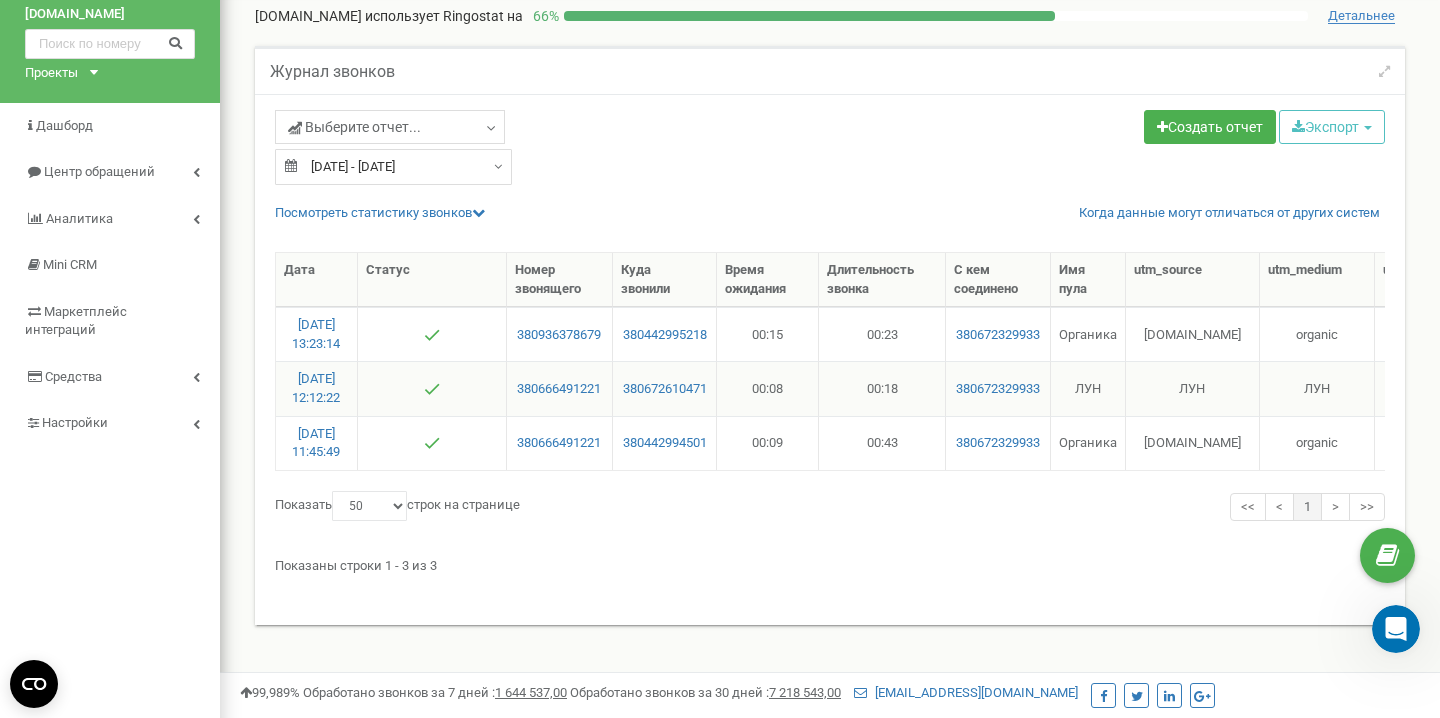 scroll, scrollTop: 0, scrollLeft: 0, axis: both 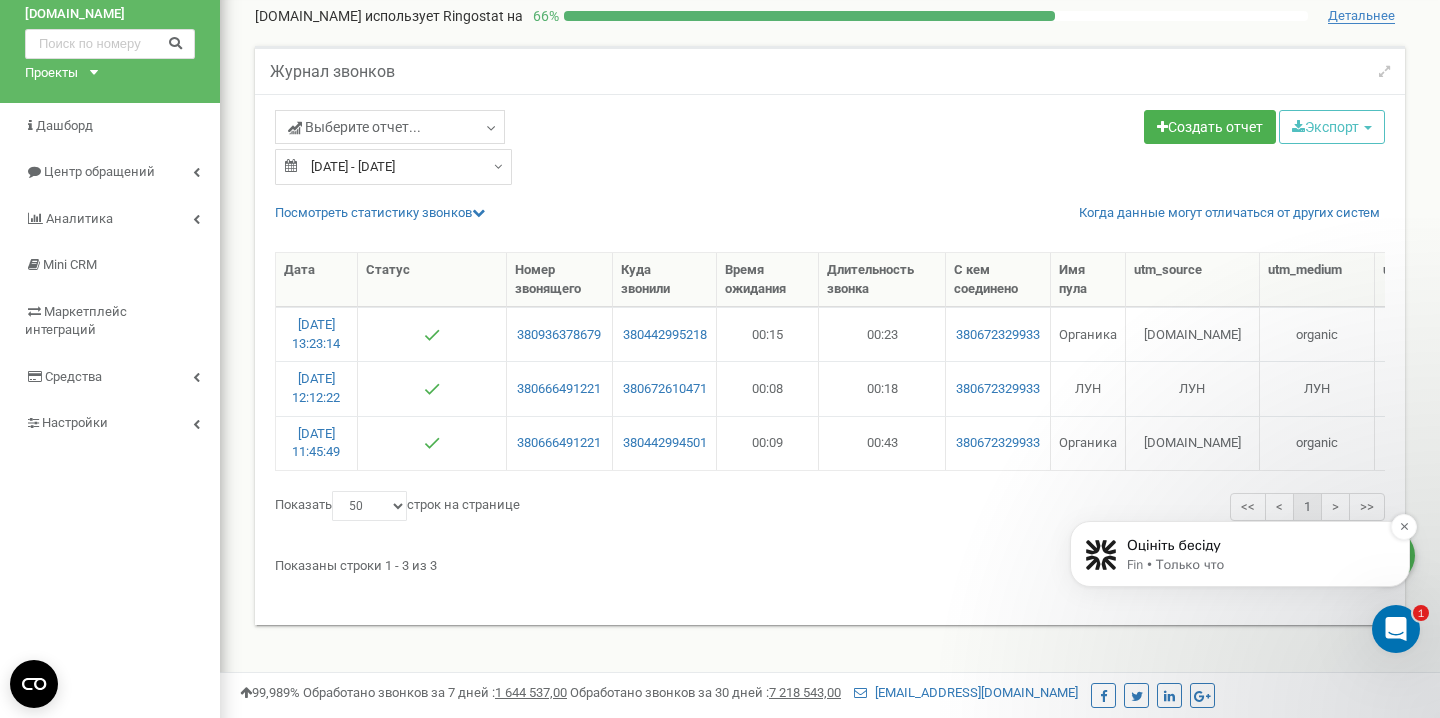 click on "Оцініть бесіду" at bounding box center (1256, 546) 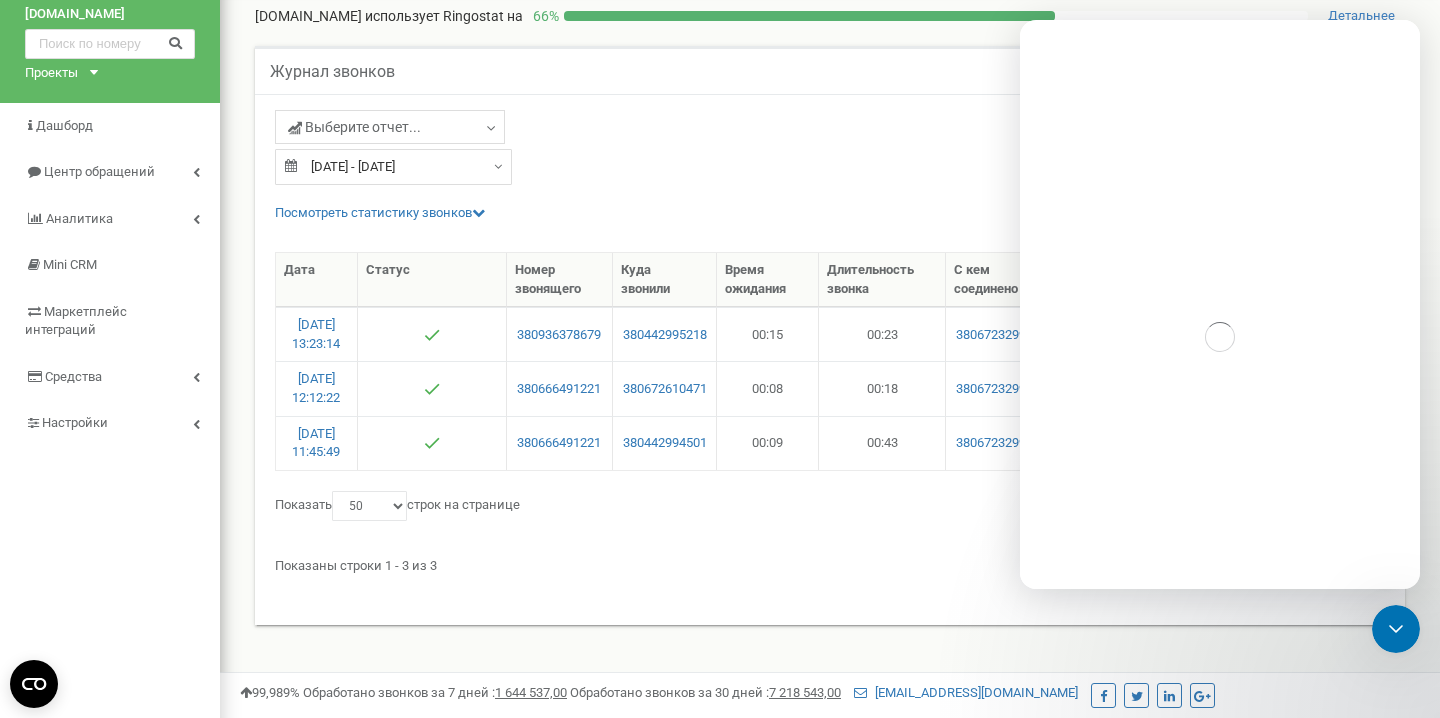 click on "Журнал звонков
Выберите отчет...
Целевые
[GEOGRAPHIC_DATA]
Исходящие
Контекстная реклама (CPC)" at bounding box center [830, 358] 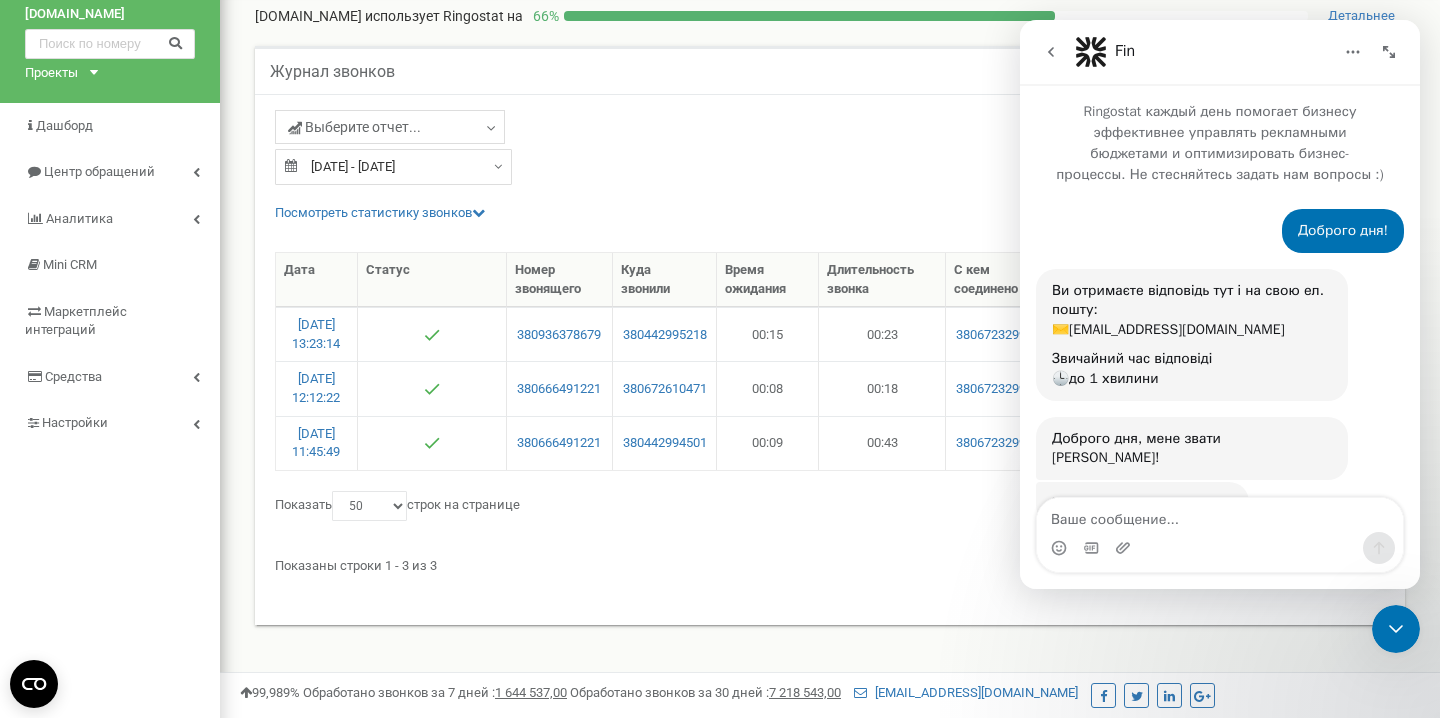 click at bounding box center (1396, 629) 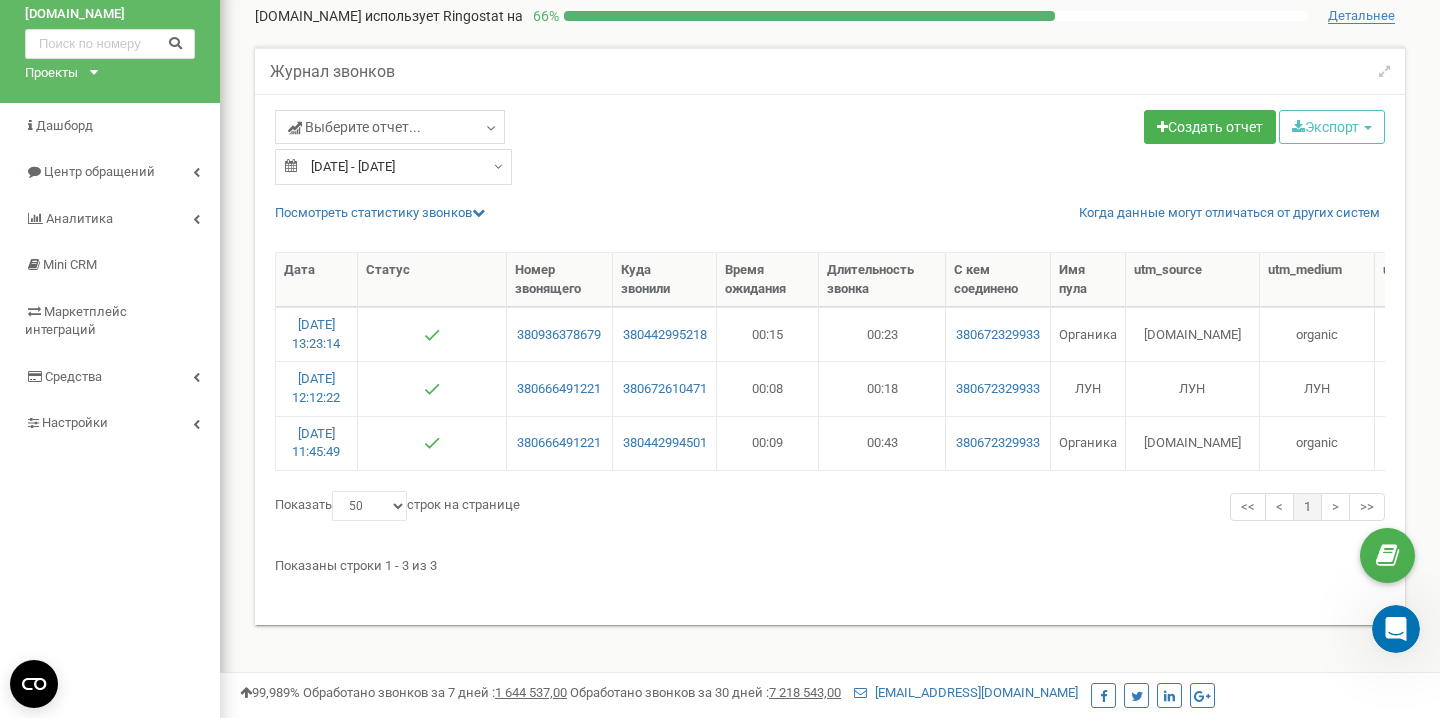 scroll, scrollTop: 3739, scrollLeft: 0, axis: vertical 